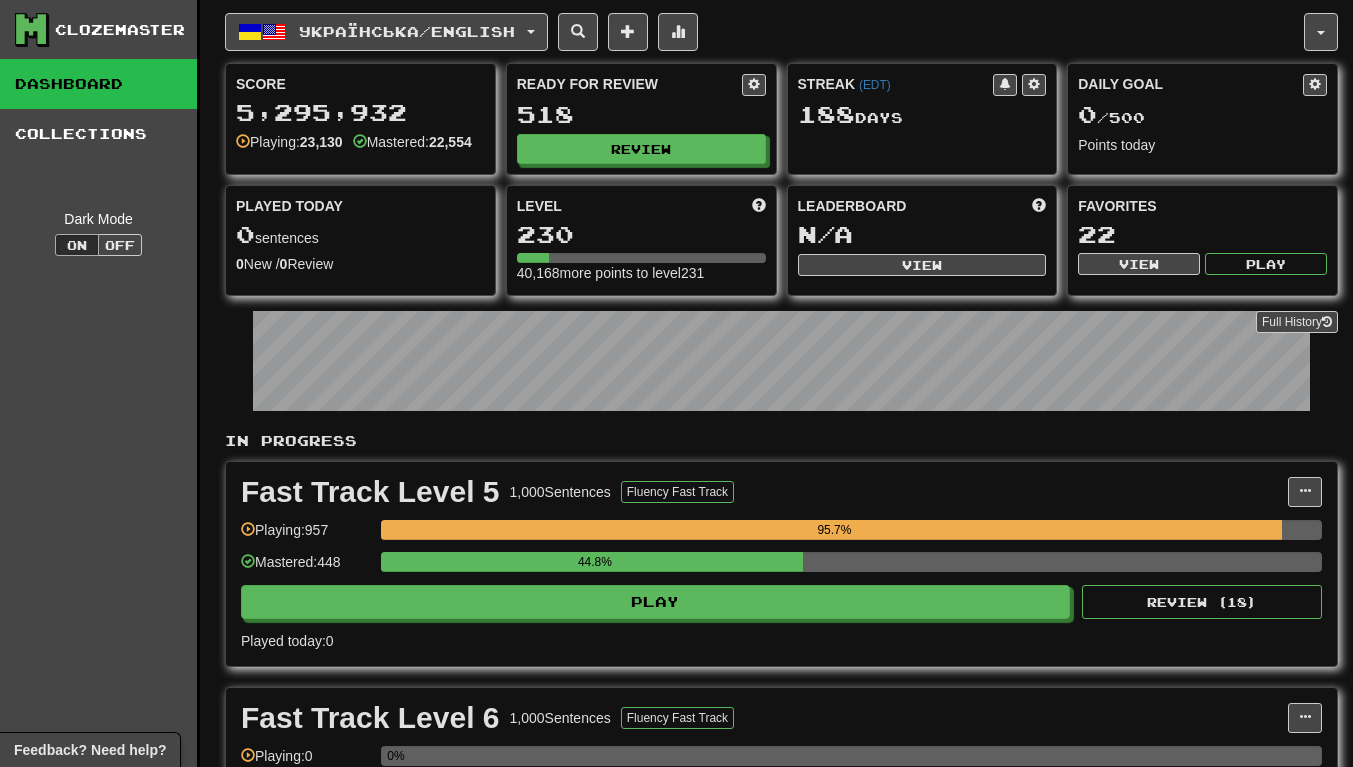 scroll, scrollTop: 0, scrollLeft: 0, axis: both 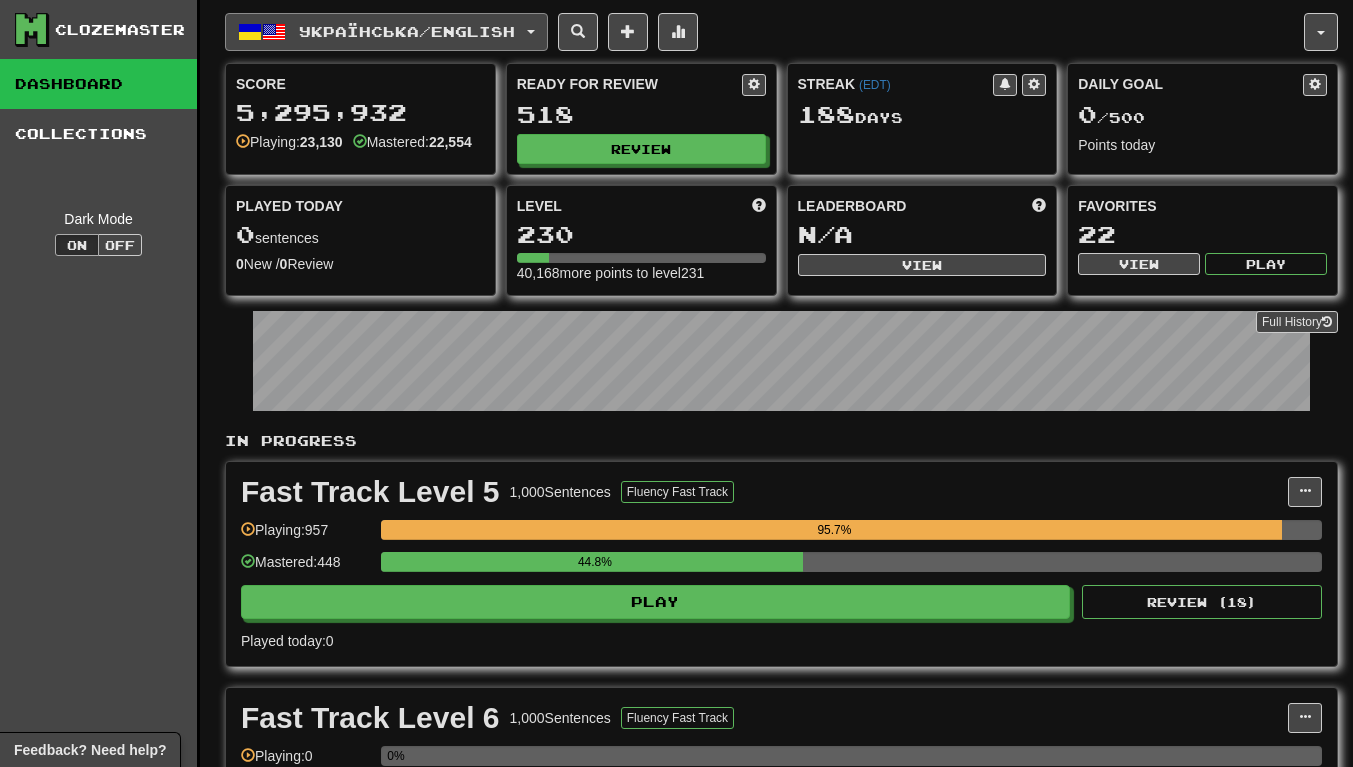click 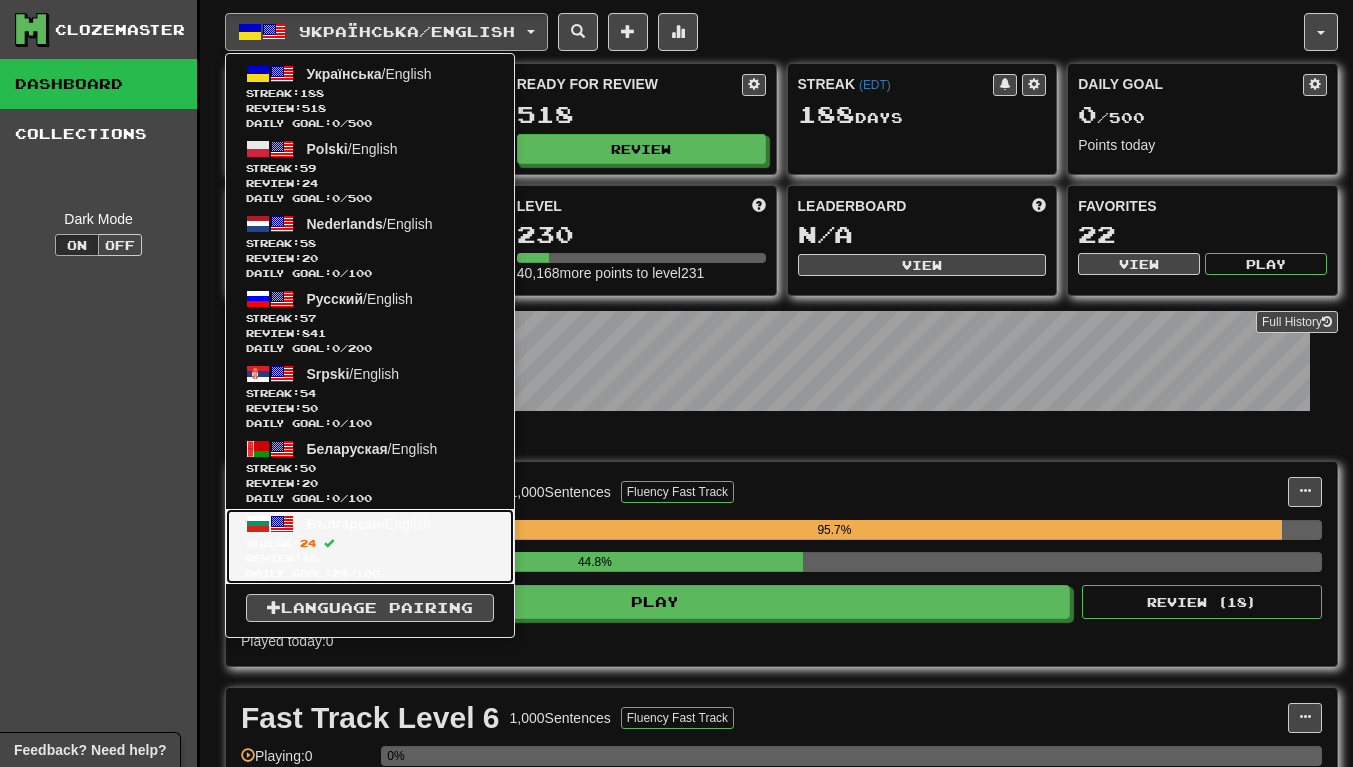 click on "Review:  16" 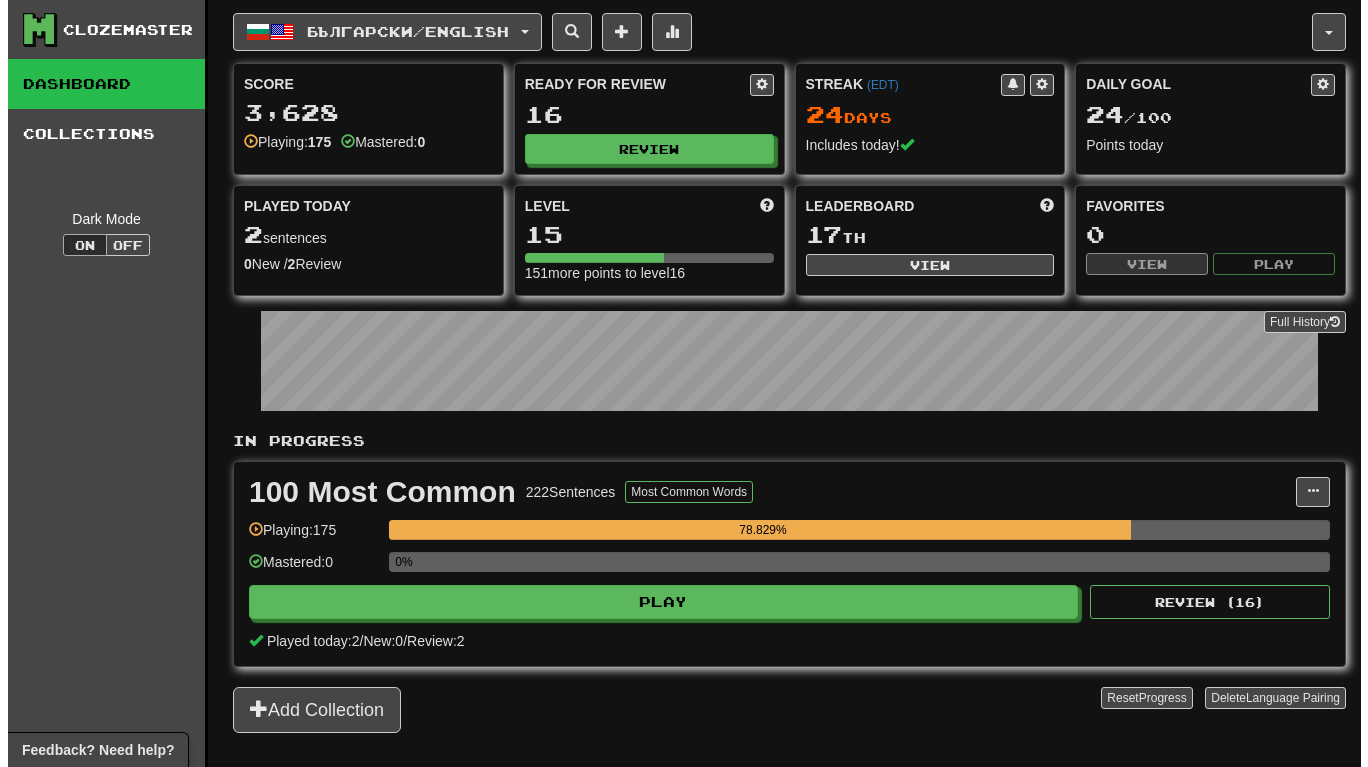 scroll, scrollTop: 0, scrollLeft: 0, axis: both 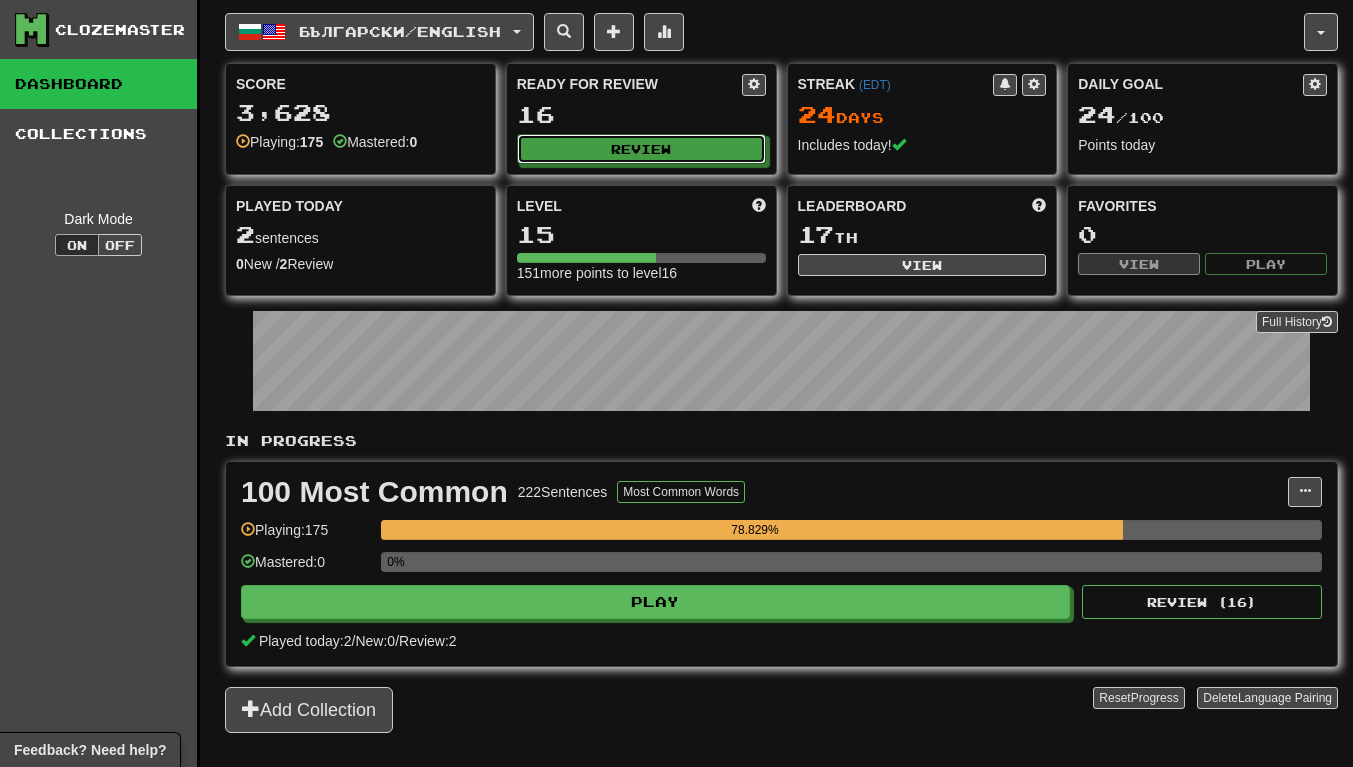 click on "Review" at bounding box center [641, 149] 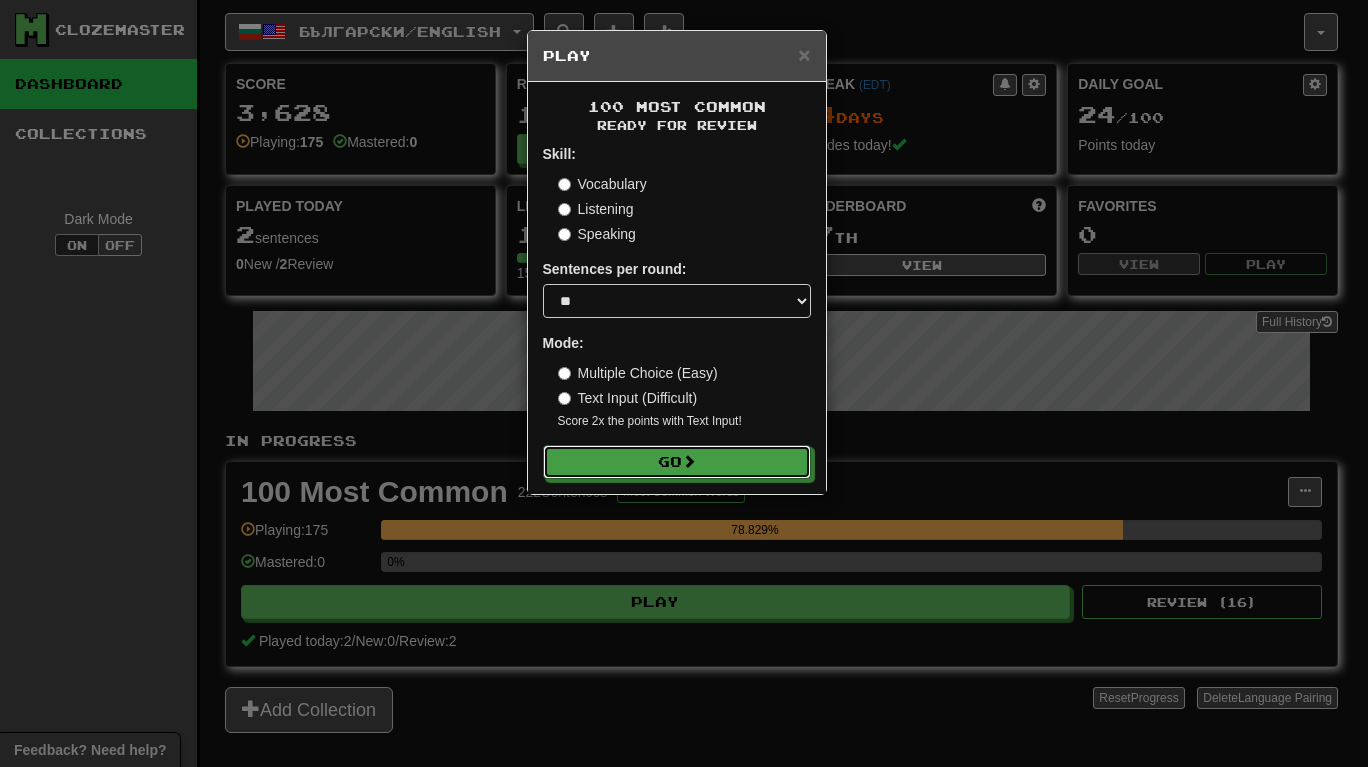 click on "Go" at bounding box center (677, 462) 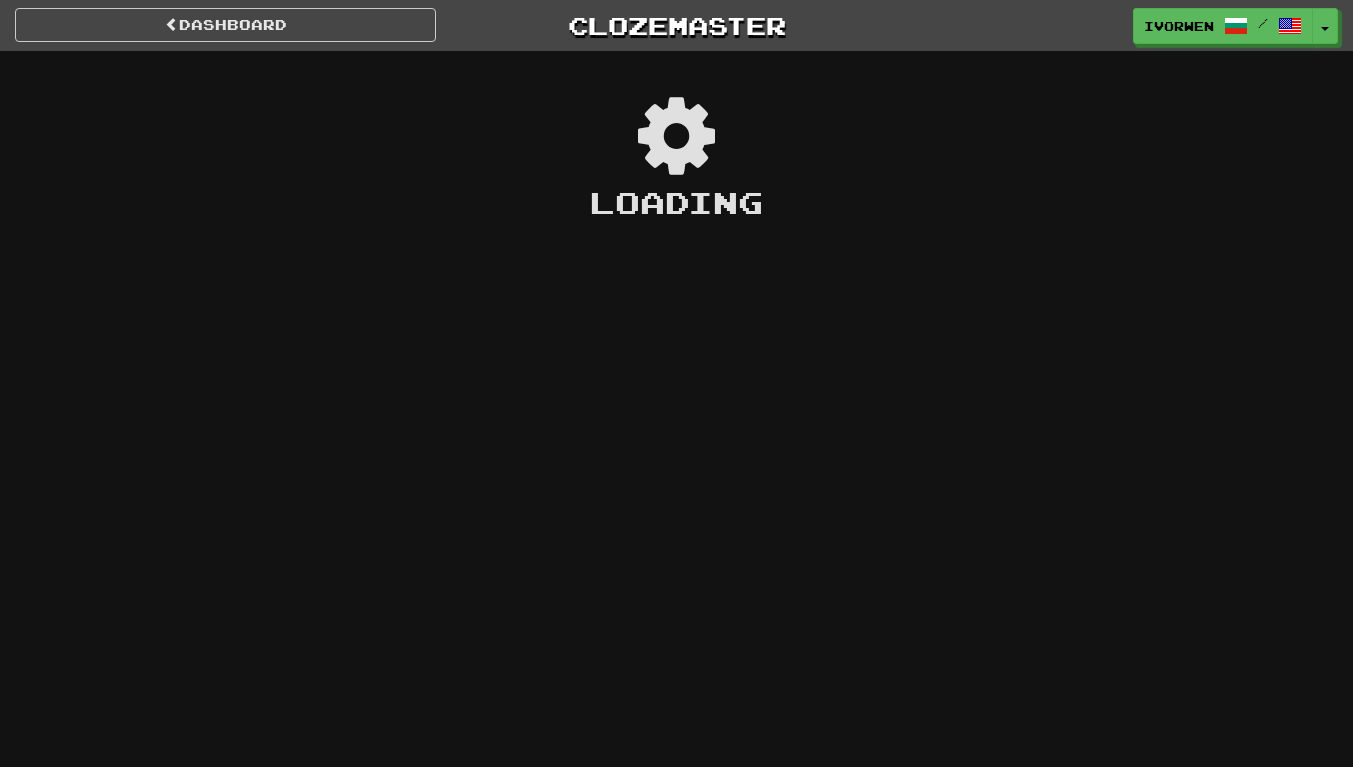 scroll, scrollTop: 0, scrollLeft: 0, axis: both 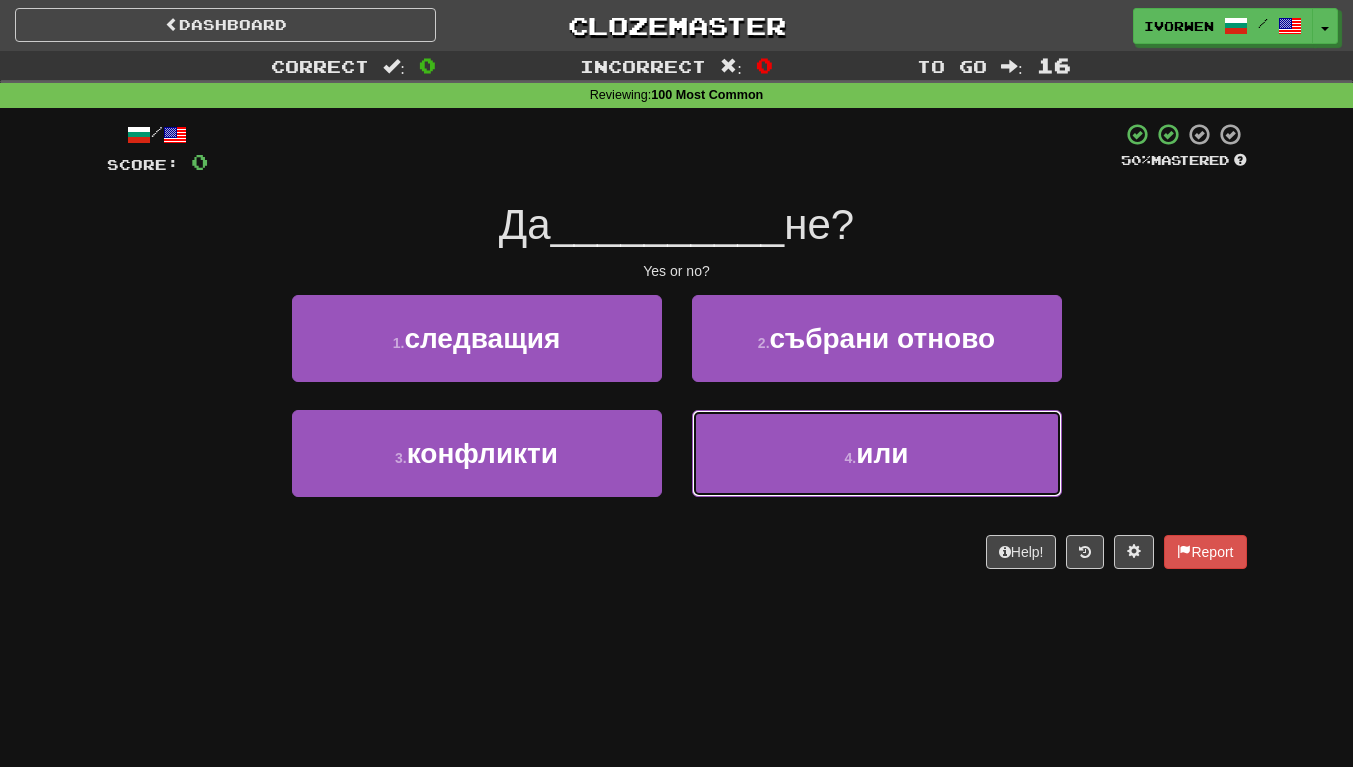 click on "4 .  или" at bounding box center (877, 453) 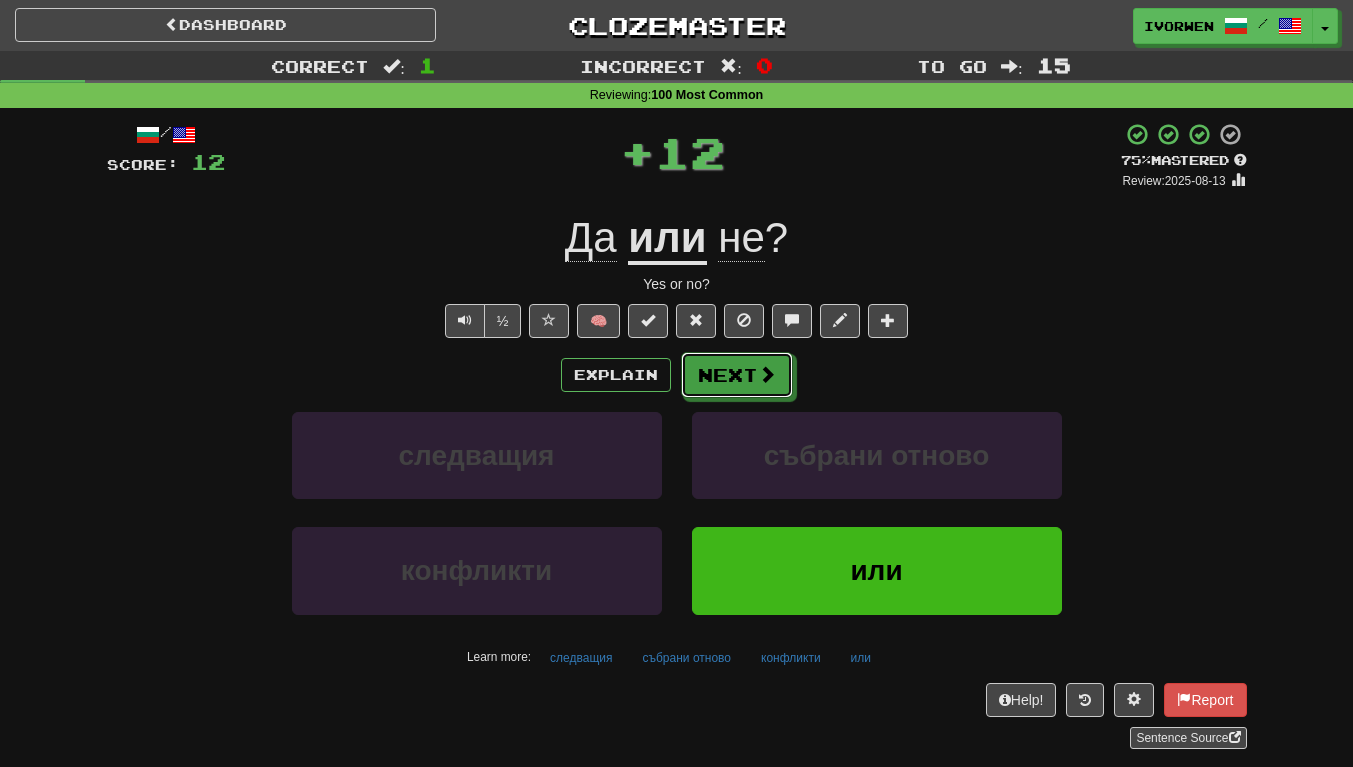 click on "Next" at bounding box center (737, 375) 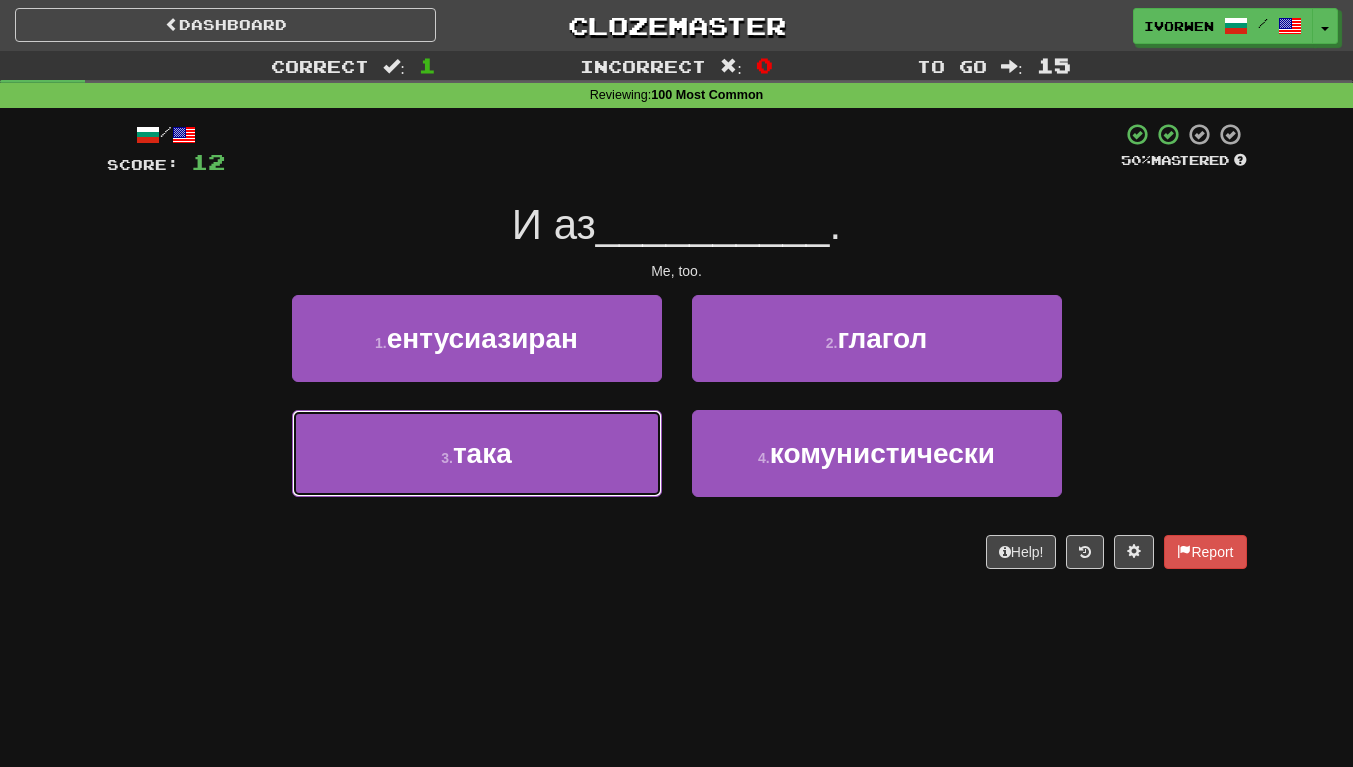click on "така" at bounding box center [482, 453] 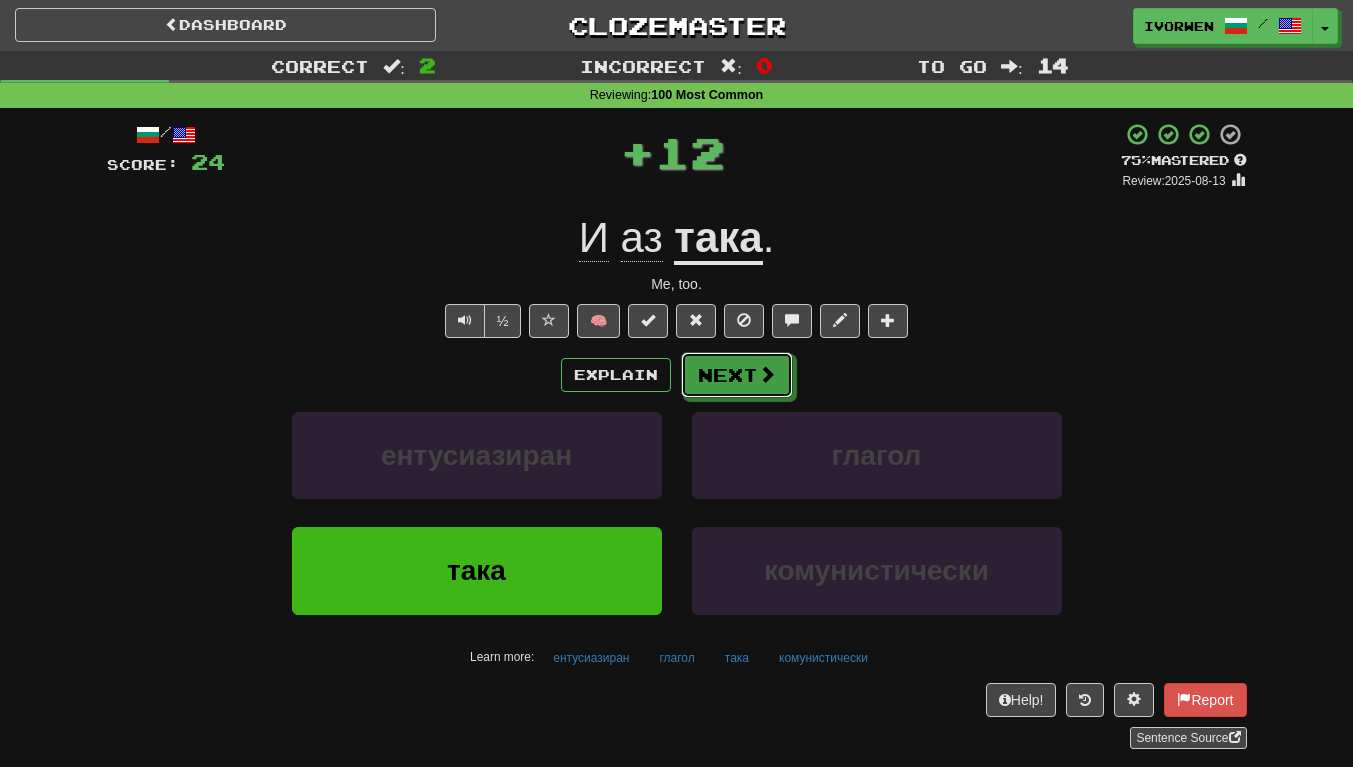 click on "Next" at bounding box center (737, 375) 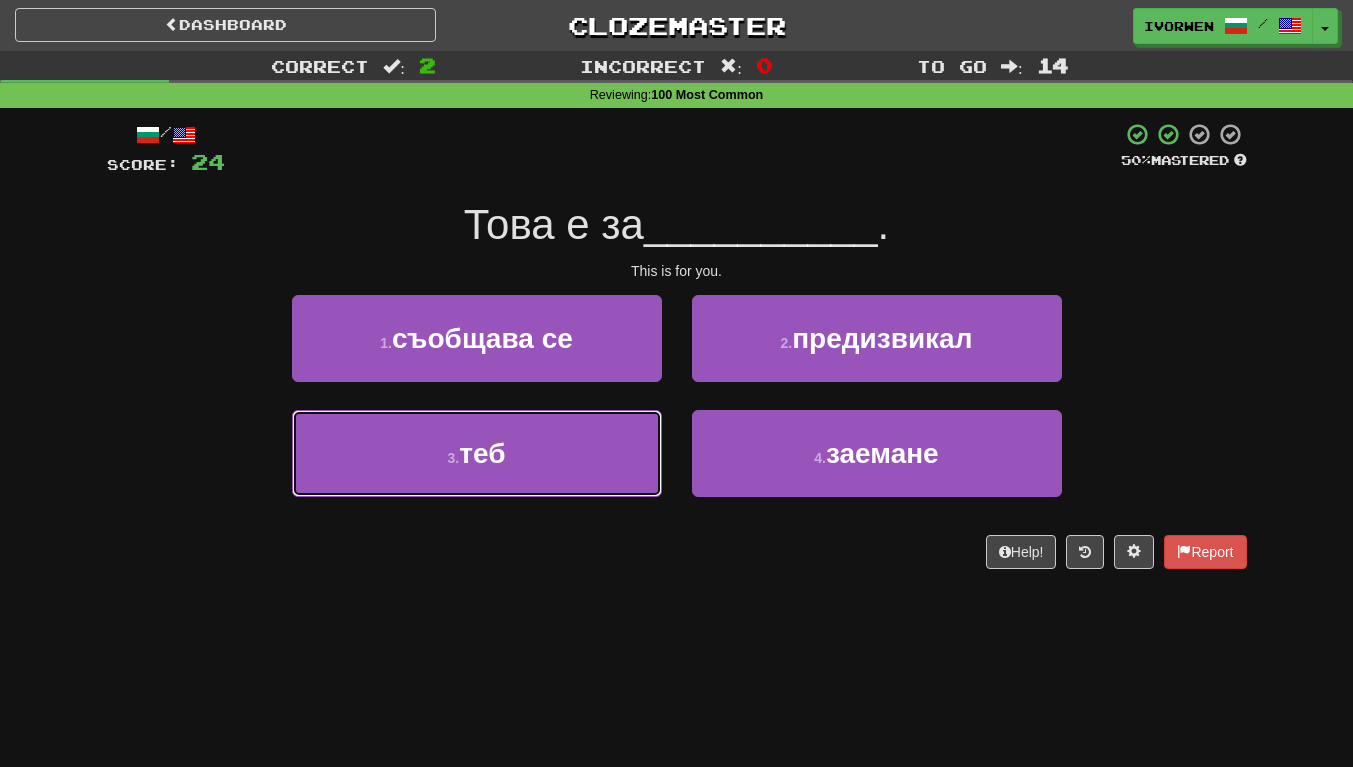 click on "3 ." at bounding box center [454, 458] 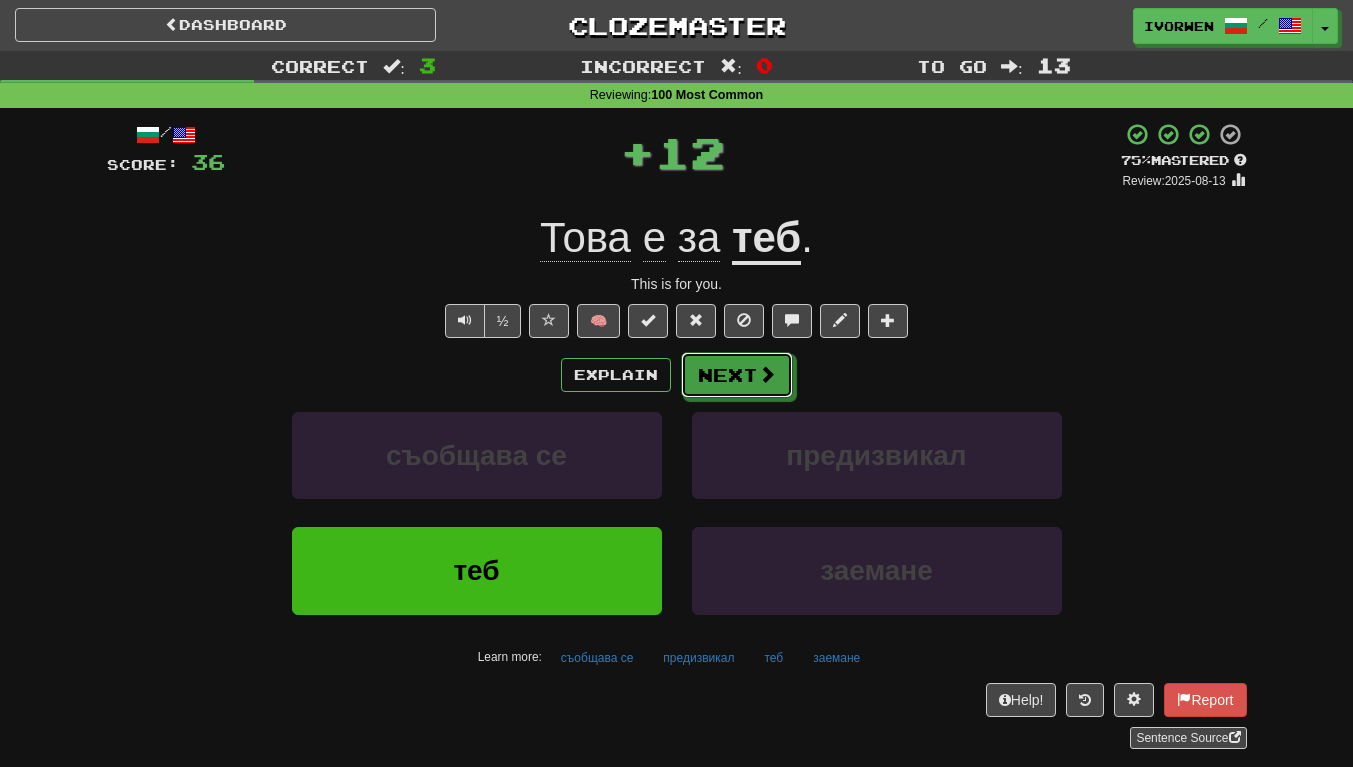 click at bounding box center (767, 374) 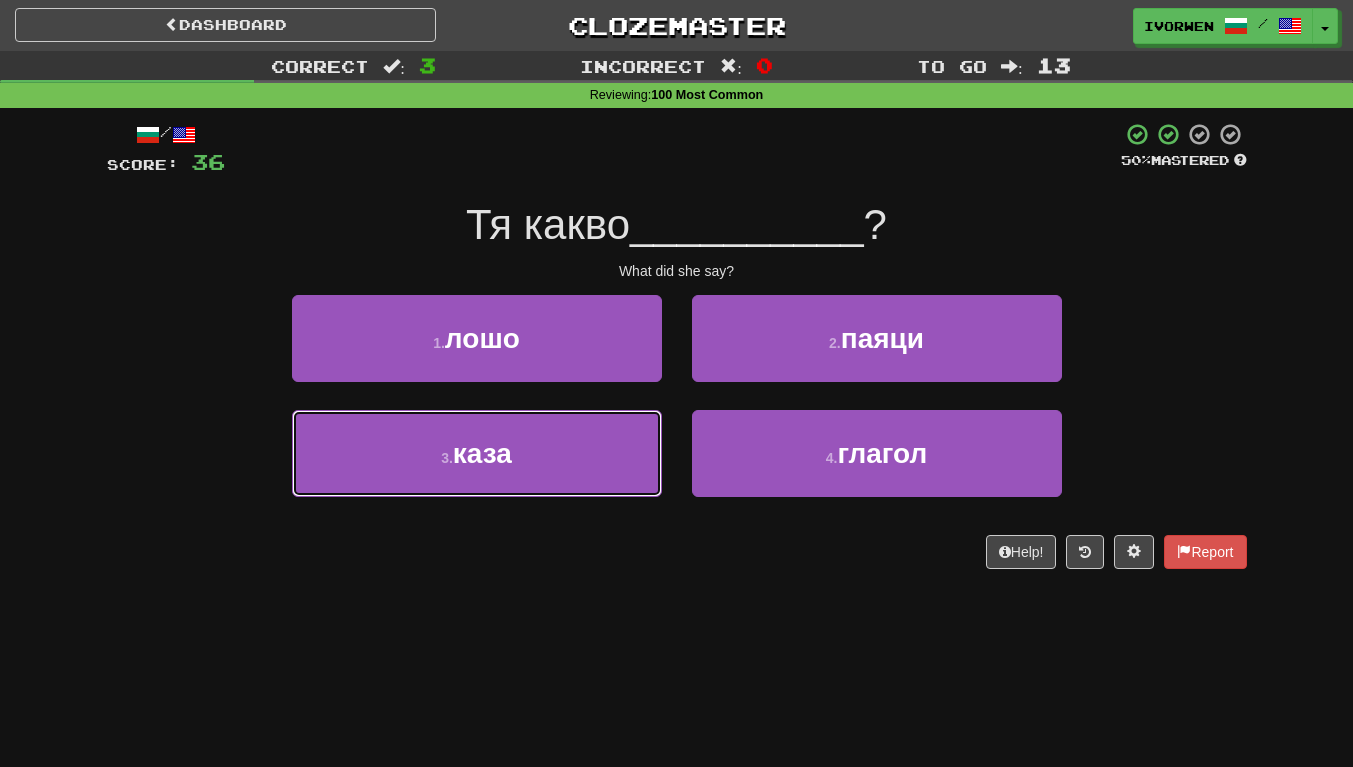click on "каза" at bounding box center (482, 453) 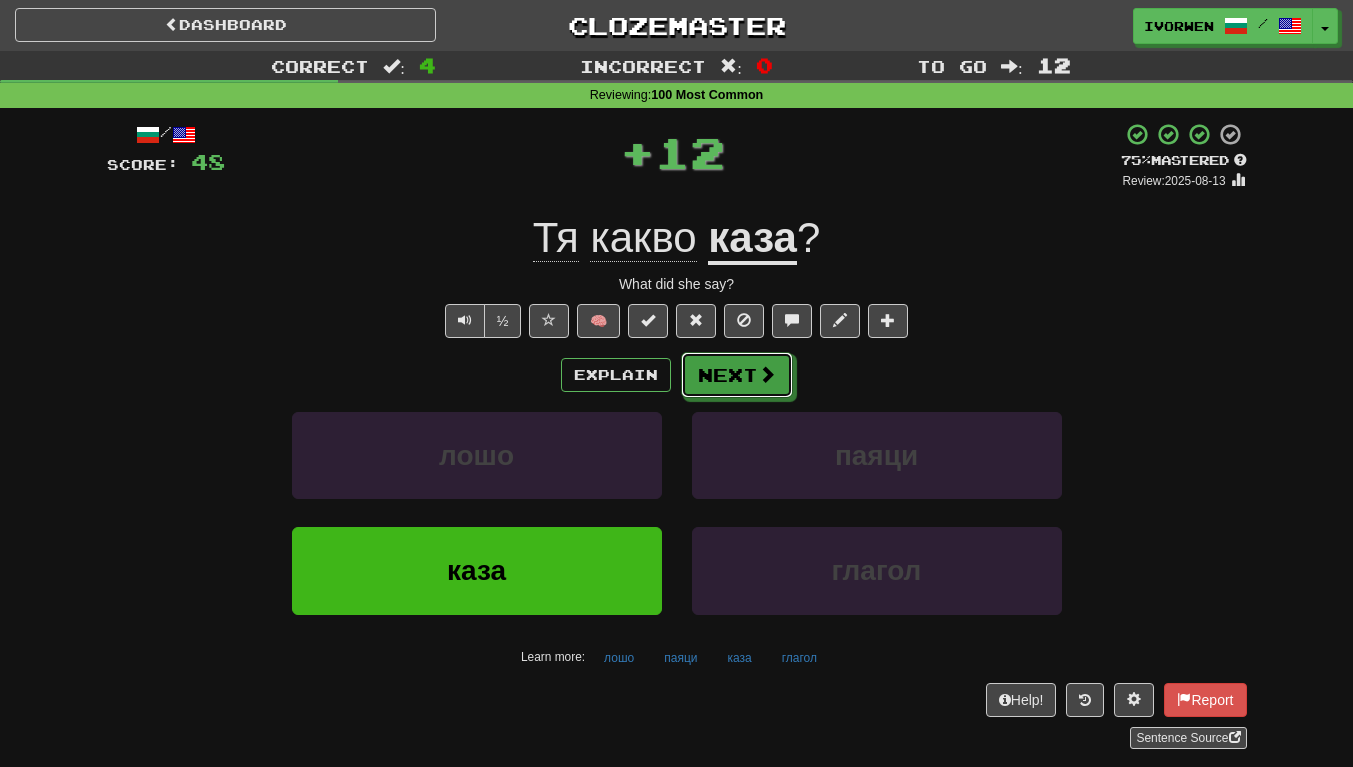 click at bounding box center [767, 374] 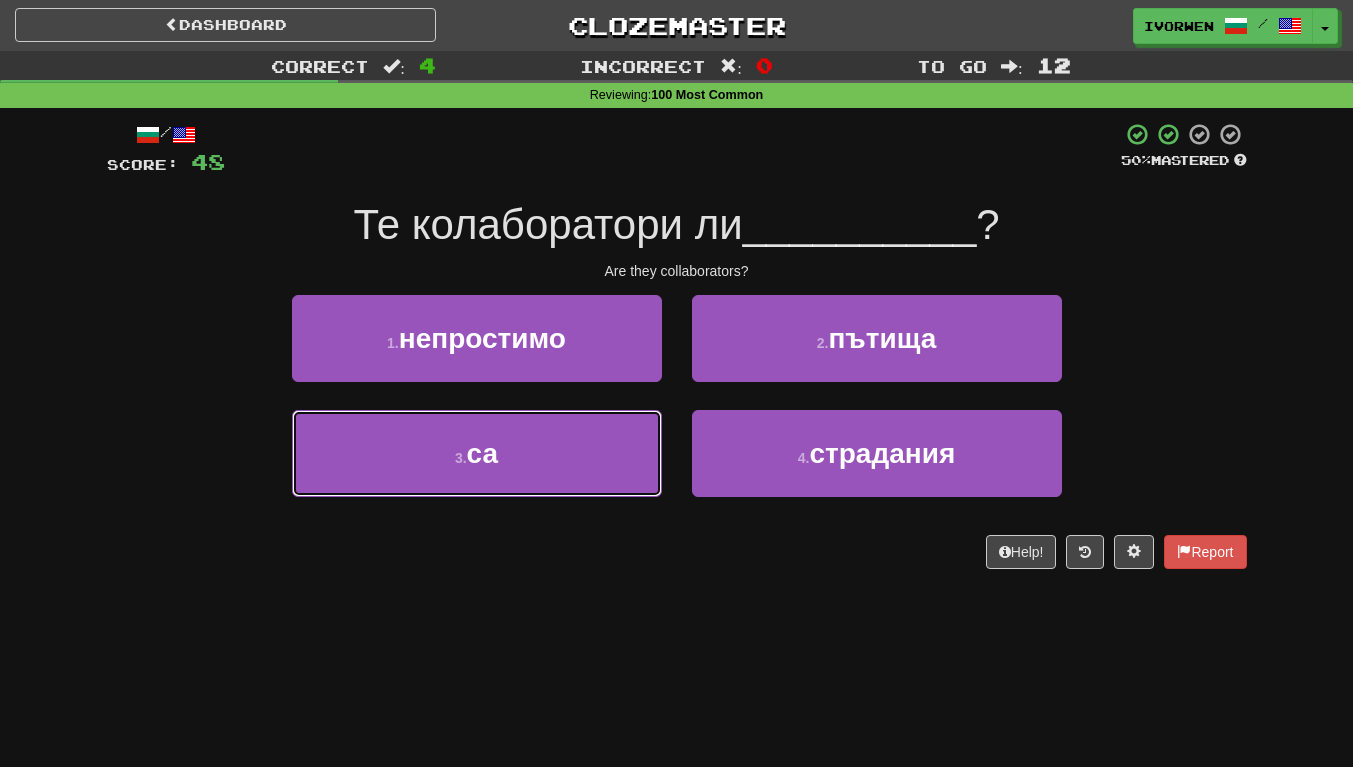 click on "3 .  са" at bounding box center [477, 453] 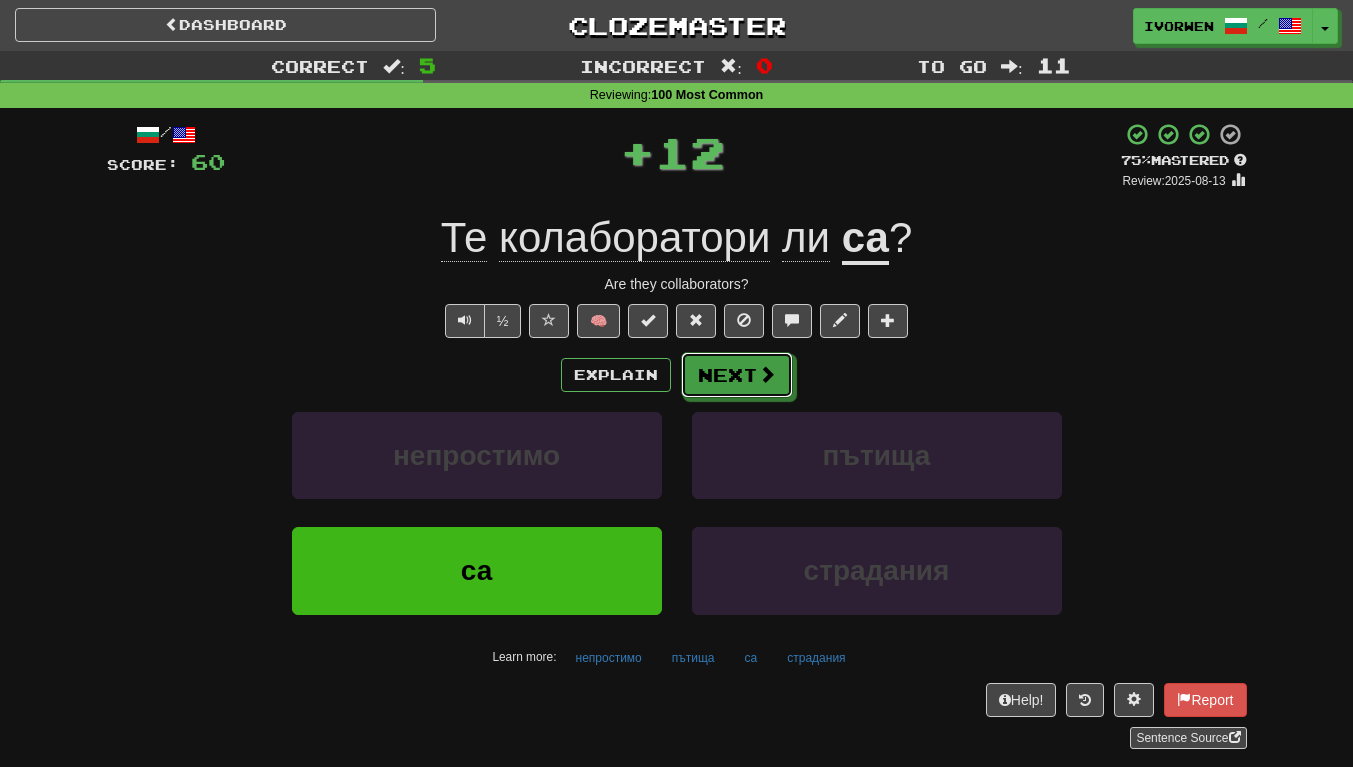 click on "Next" at bounding box center (737, 375) 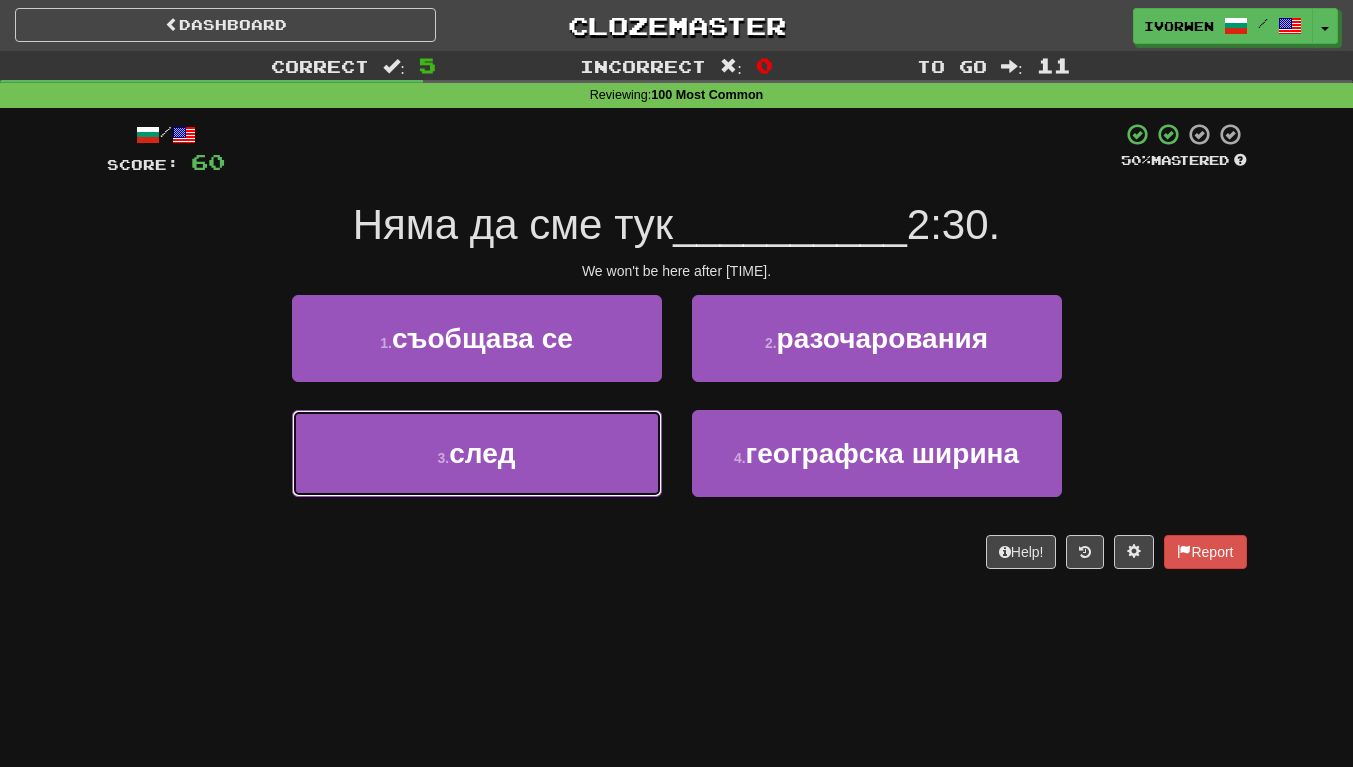 click on "след" at bounding box center [482, 453] 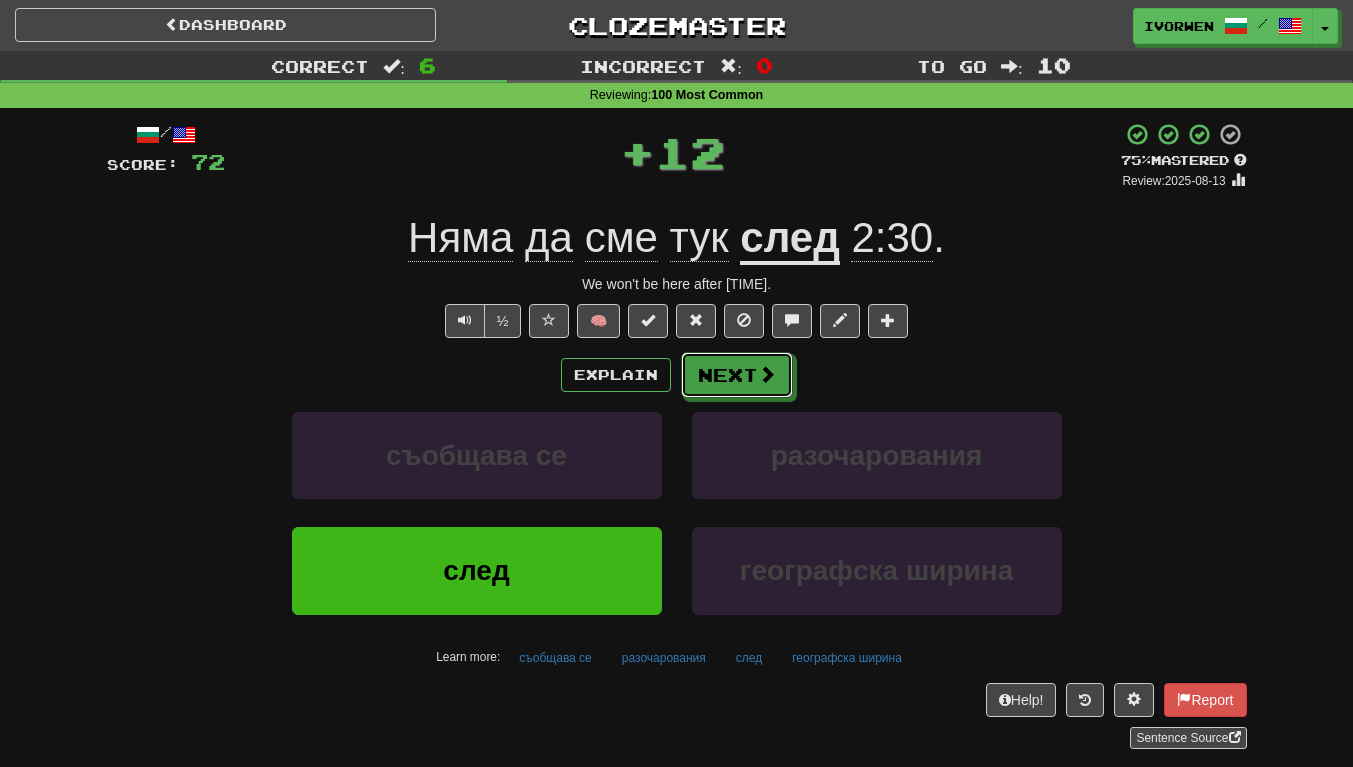 click on "Next" at bounding box center (737, 375) 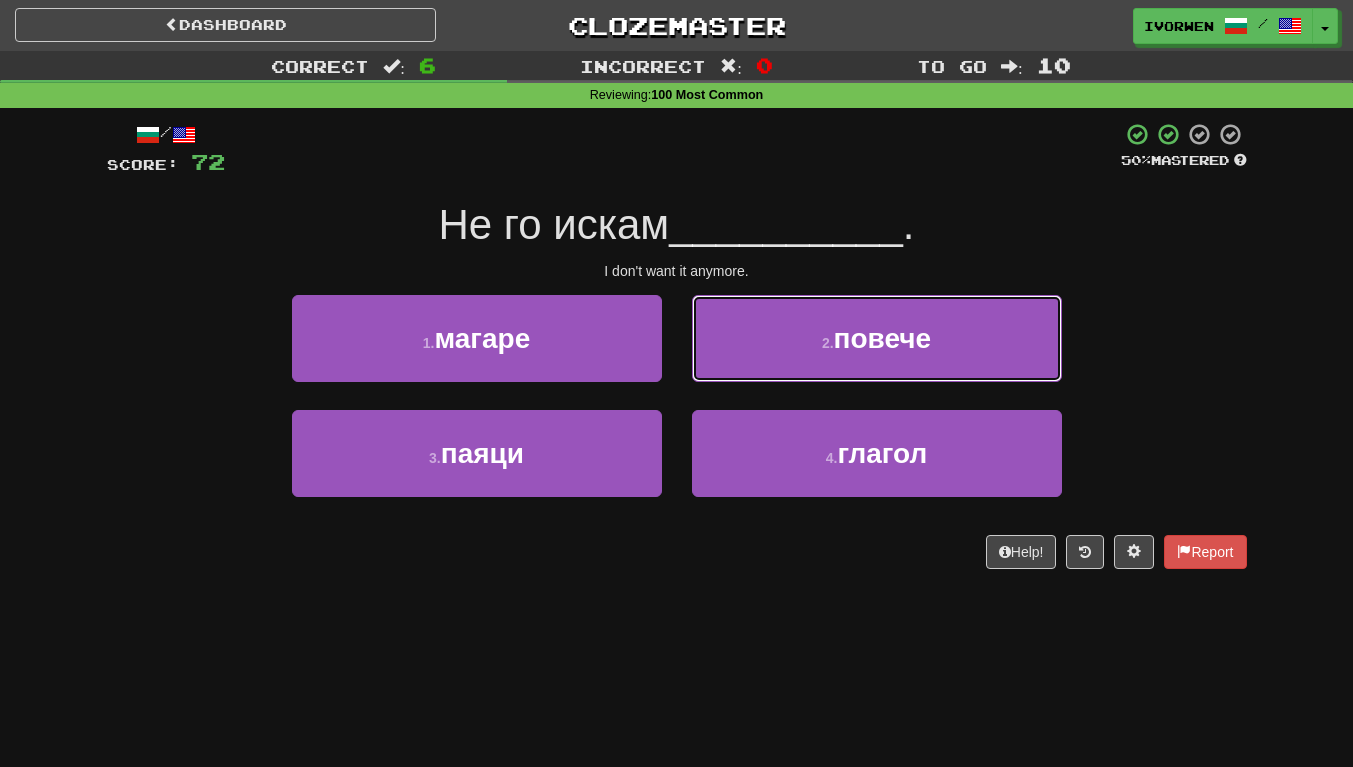 click on "2 .  повече" at bounding box center (877, 338) 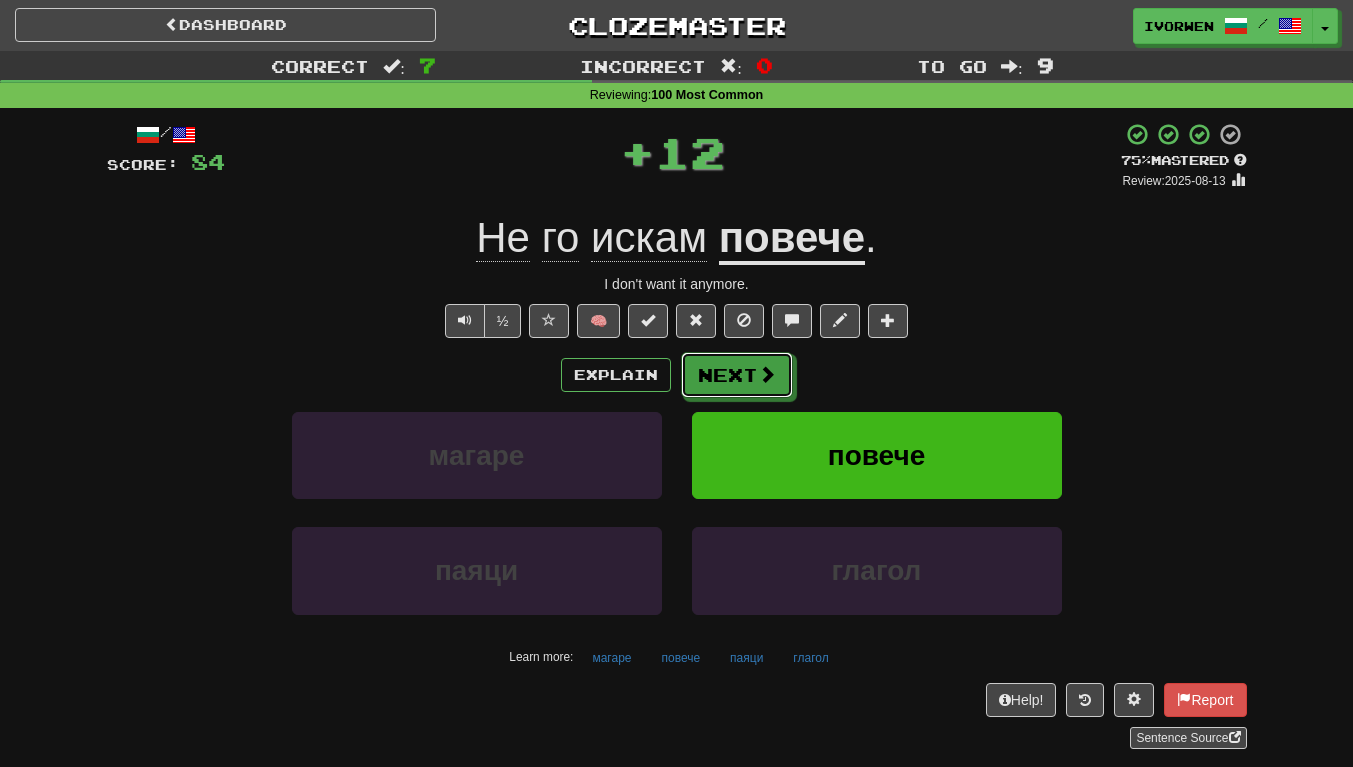 click on "Next" at bounding box center [737, 375] 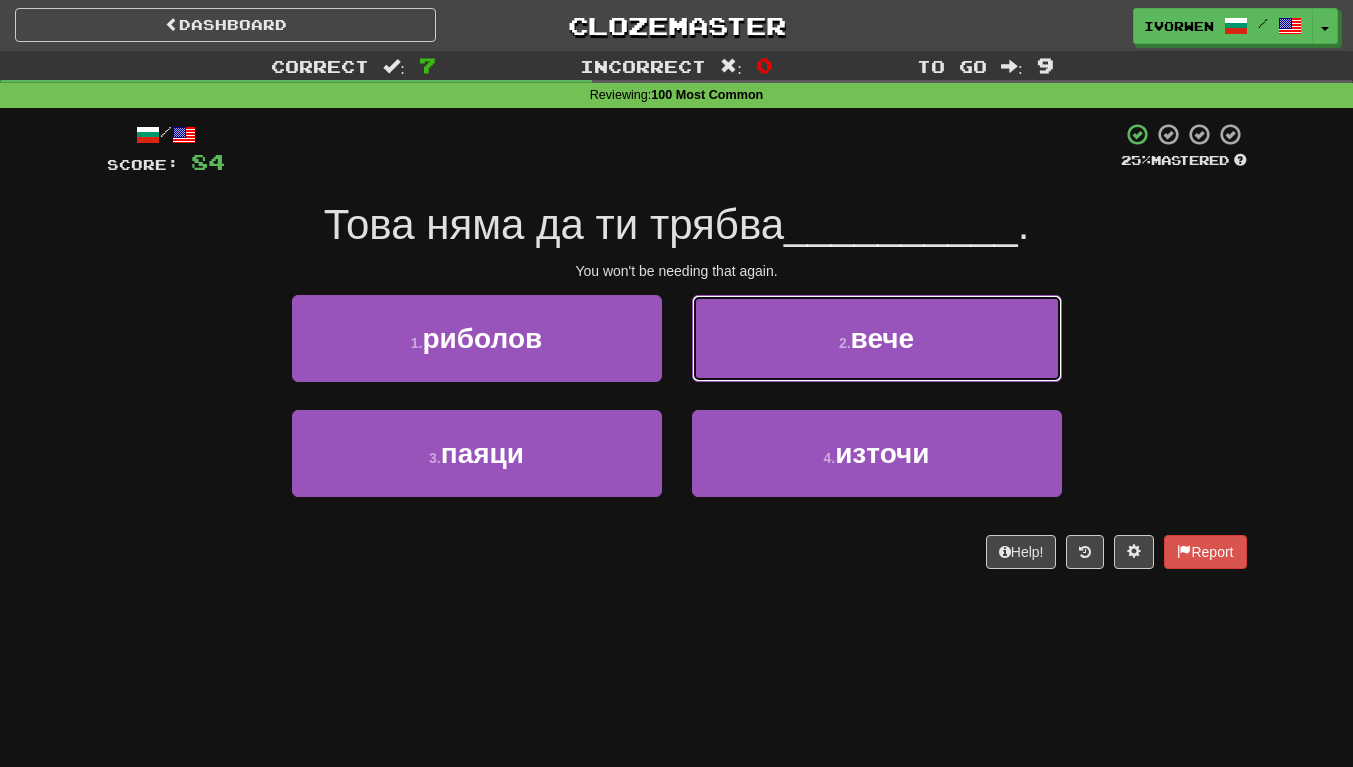 click on "2 .  вече" at bounding box center [877, 338] 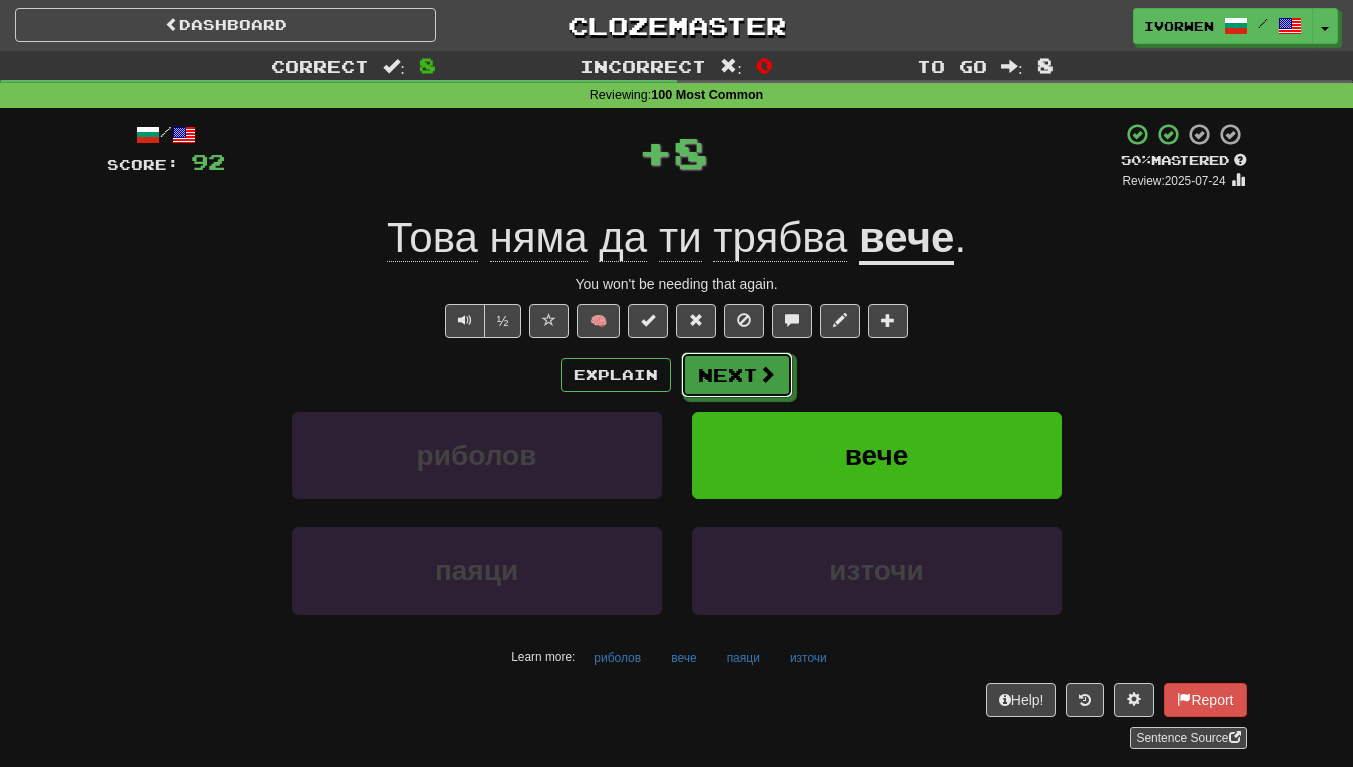 click on "Next" at bounding box center (737, 375) 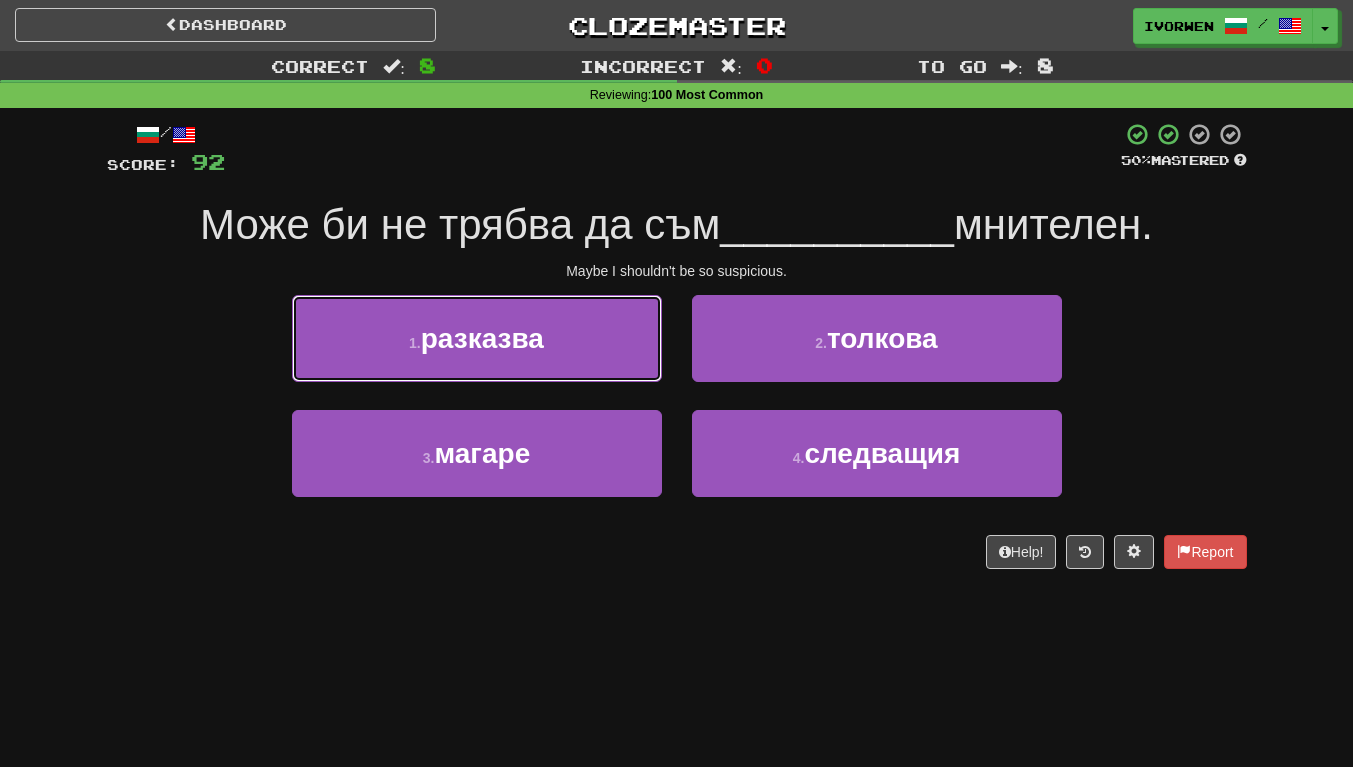 click on "1 .  разказва" at bounding box center [477, 338] 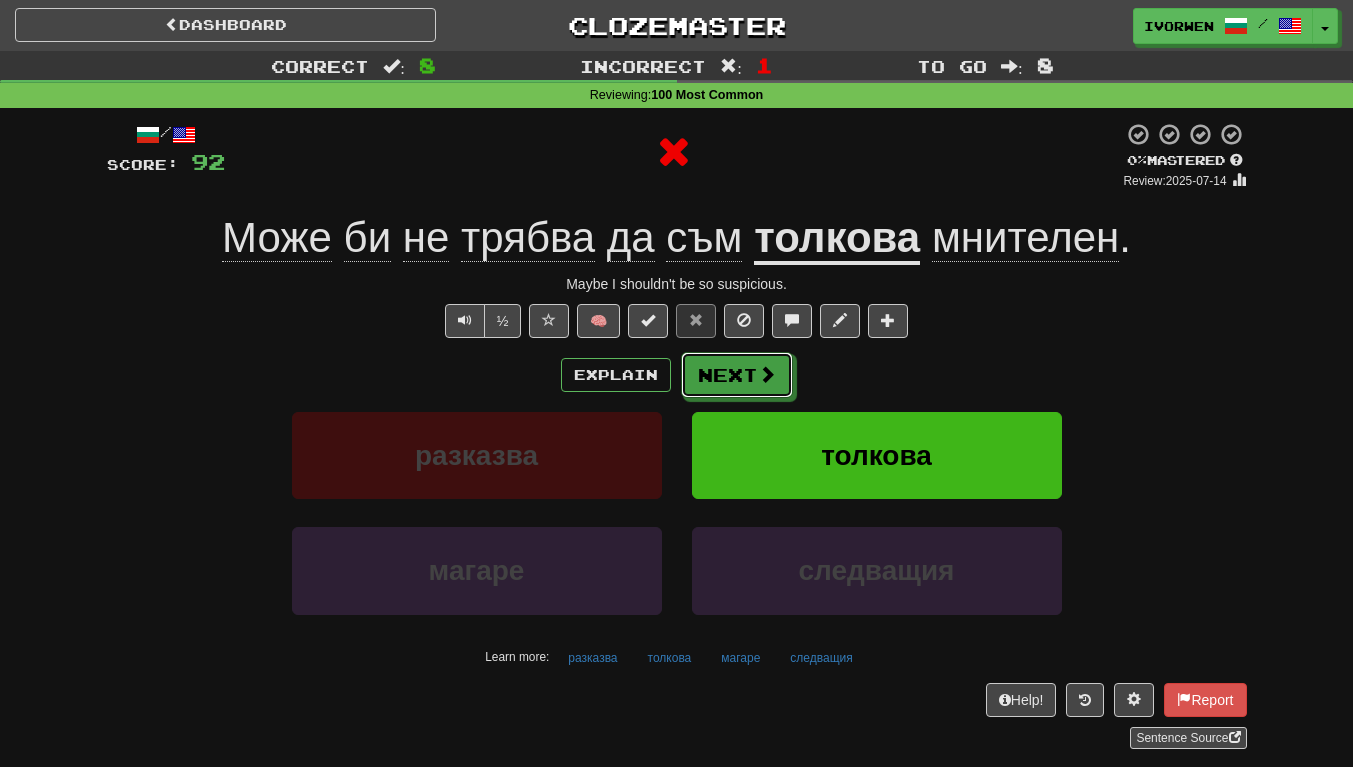 click on "Next" at bounding box center [737, 375] 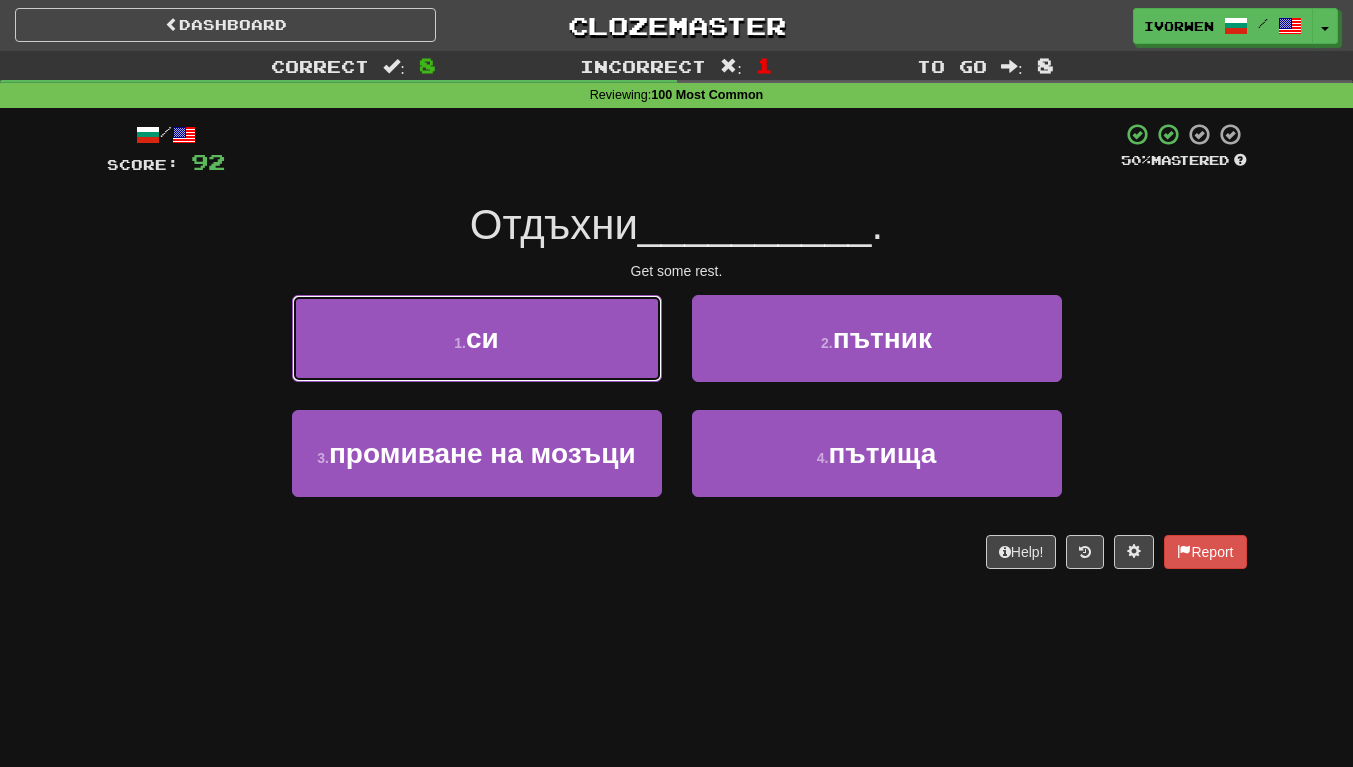 click on "1 .  си" at bounding box center [477, 338] 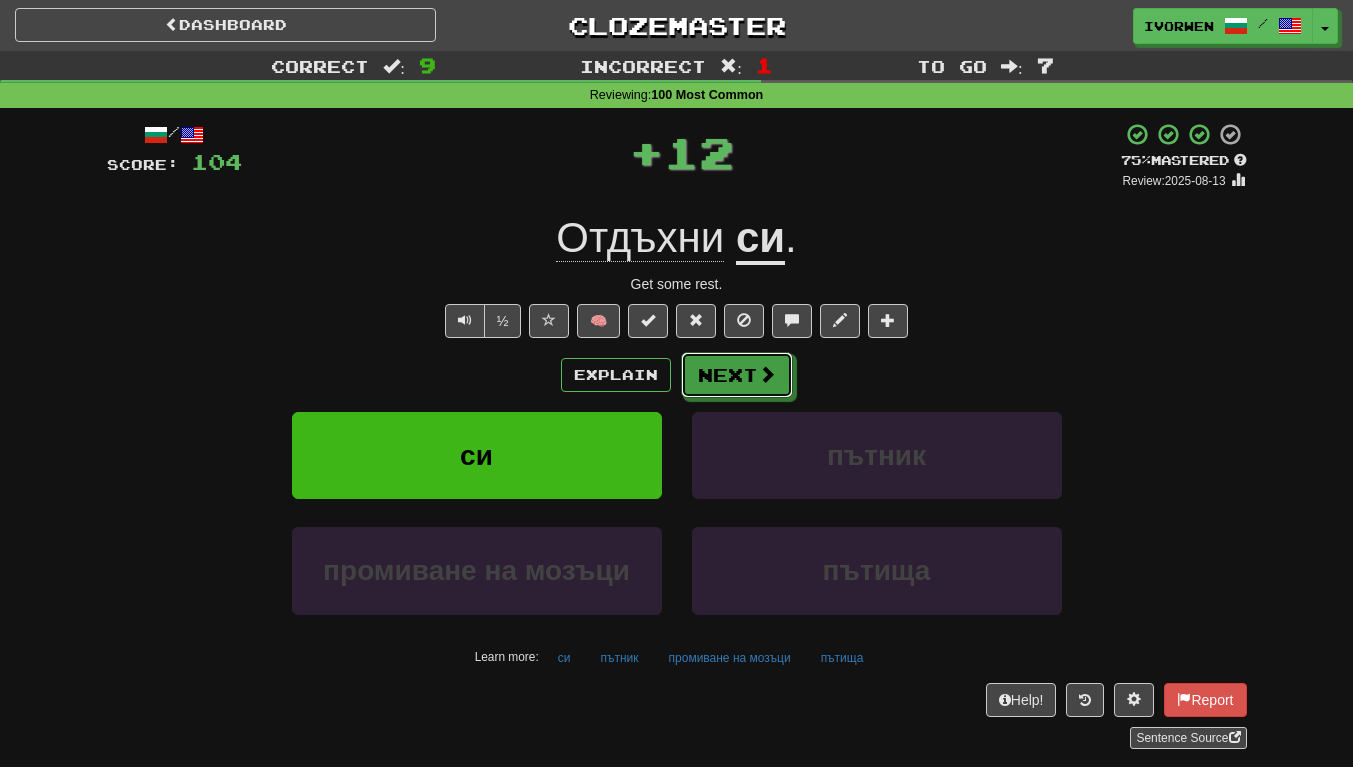 click on "Next" at bounding box center [737, 375] 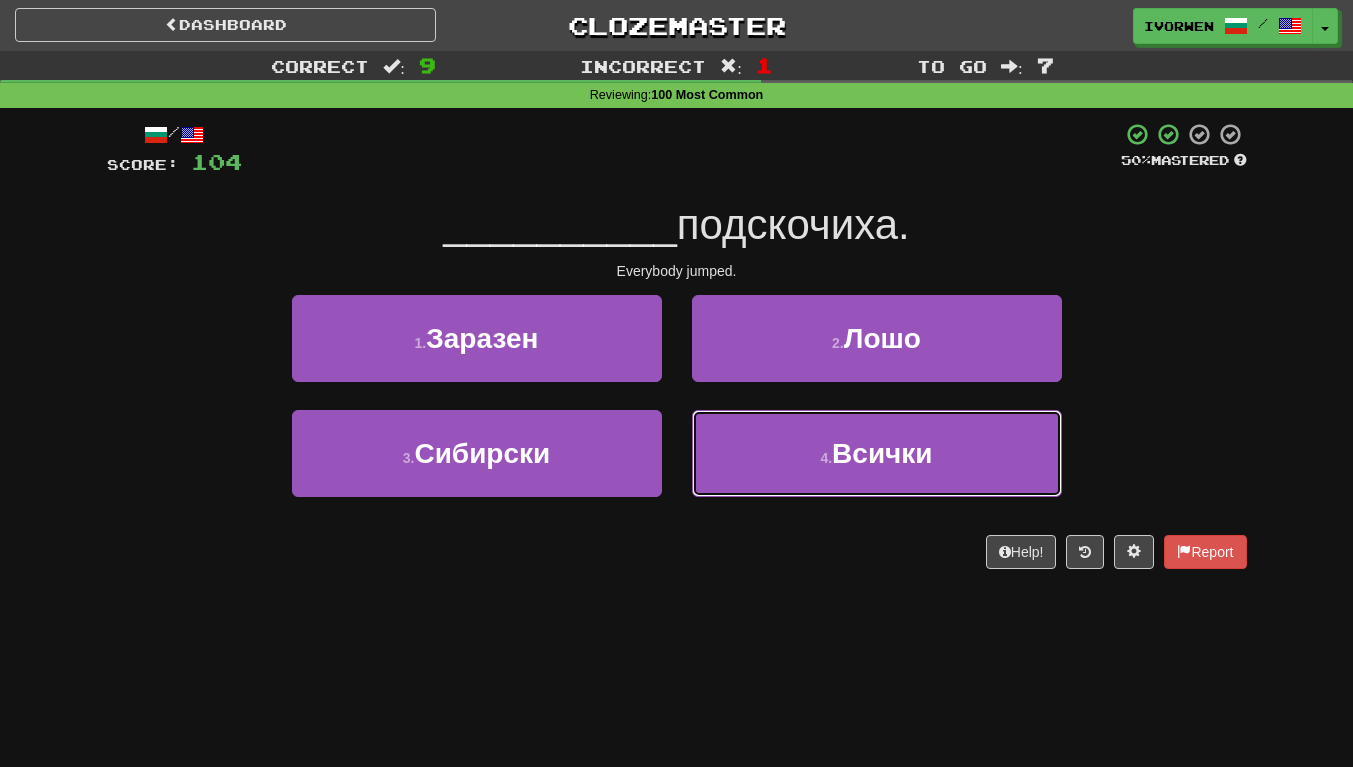 click on "4 ." at bounding box center [826, 458] 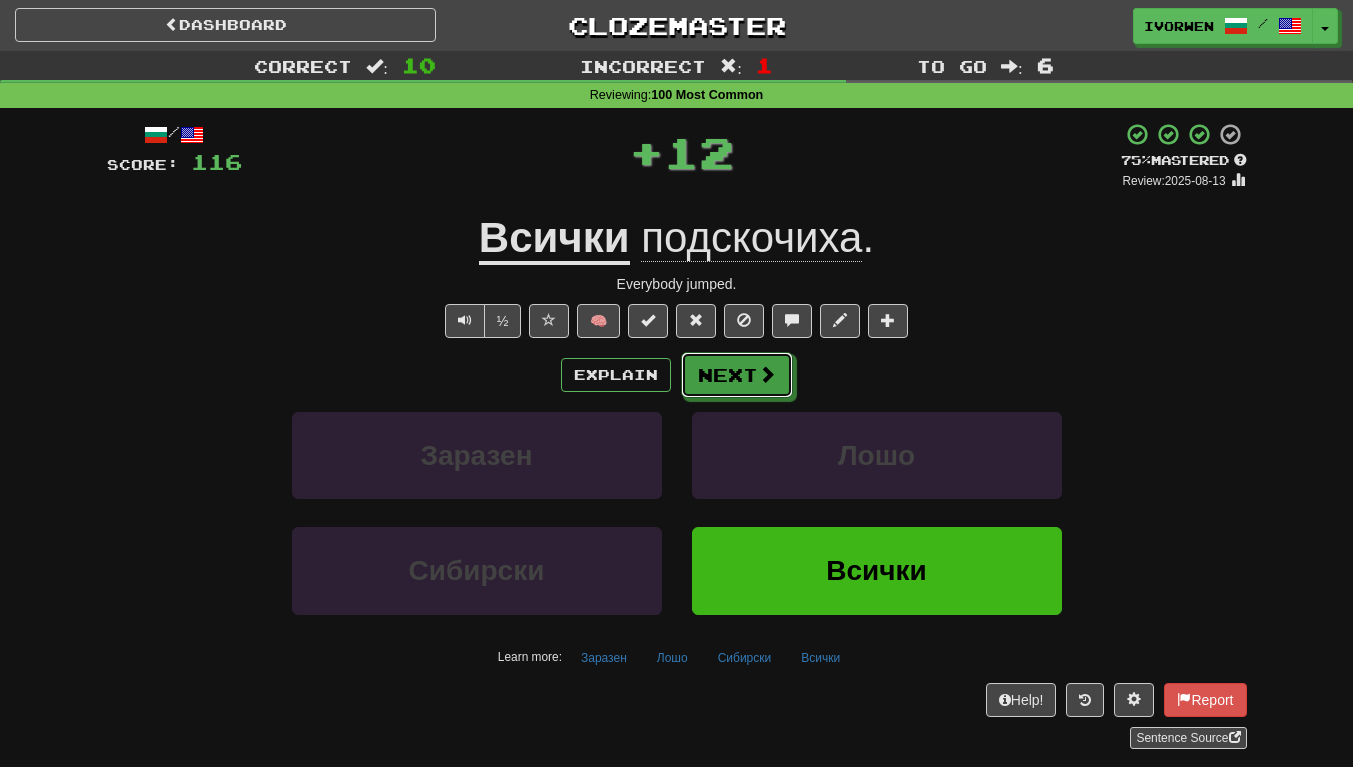 click on "Next" at bounding box center [737, 375] 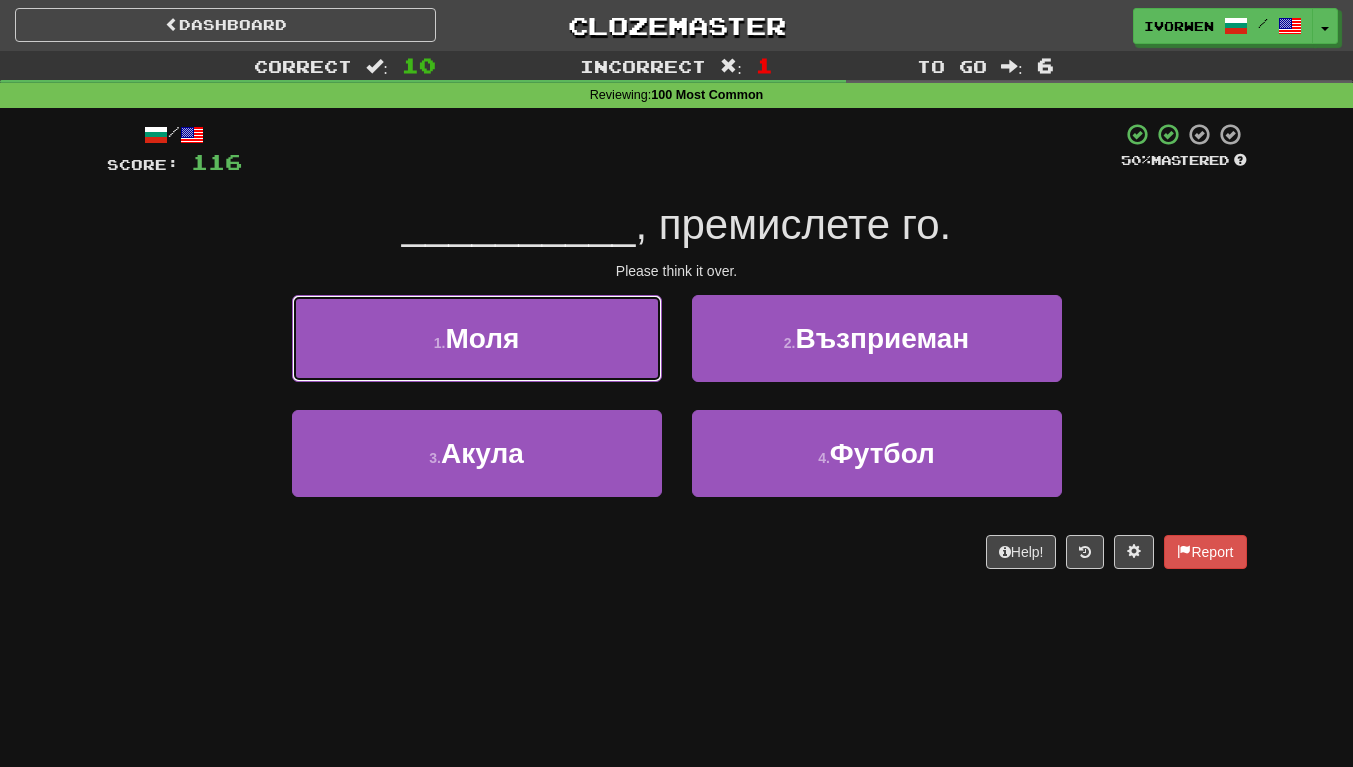 click on "1 .  Моля" at bounding box center [477, 338] 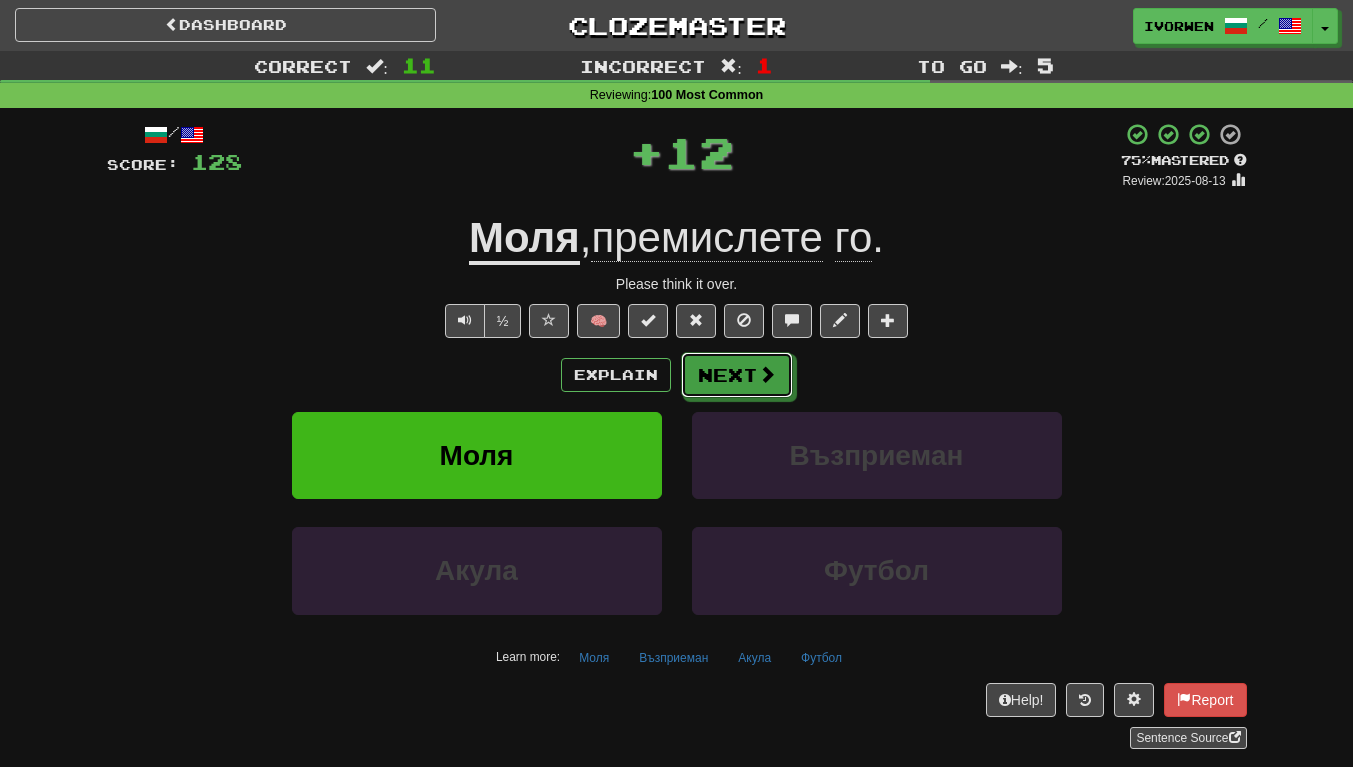click on "Next" at bounding box center [737, 375] 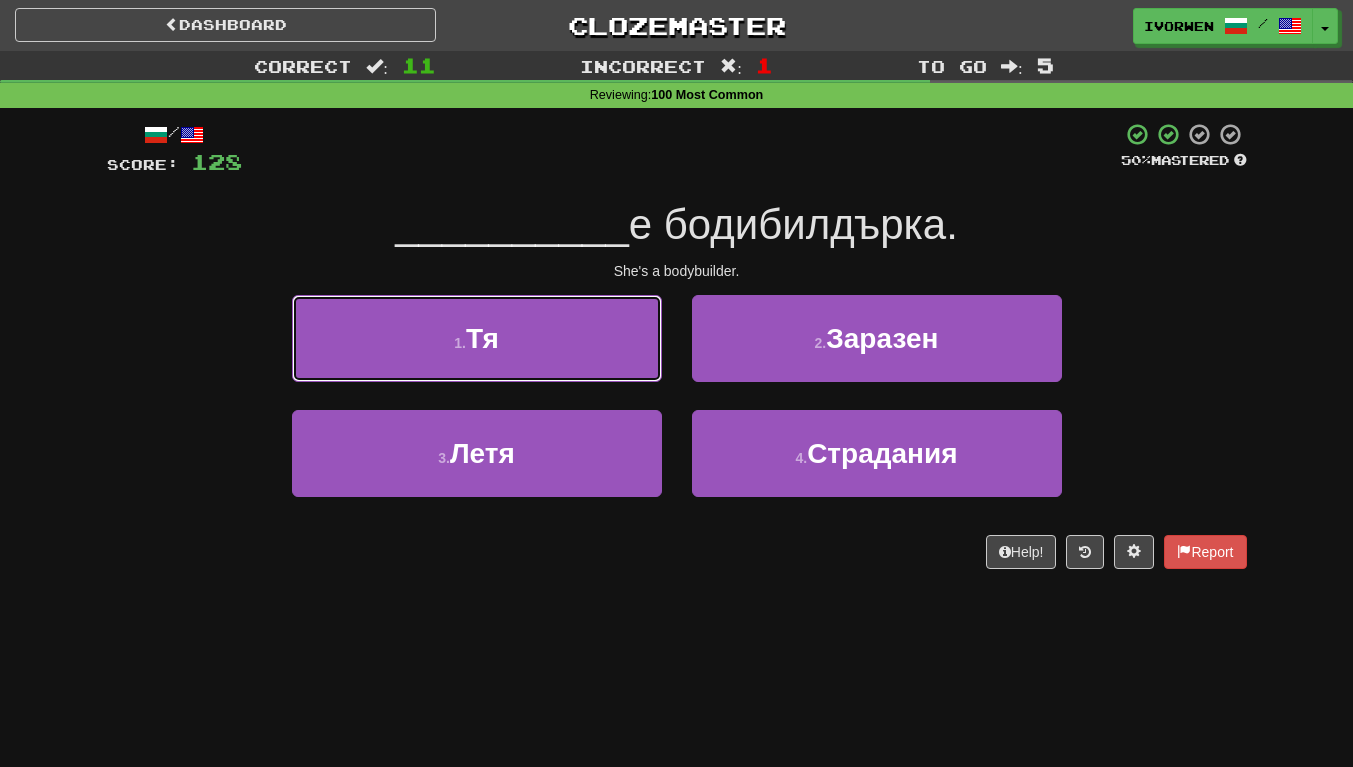 click on "Тя" at bounding box center (482, 338) 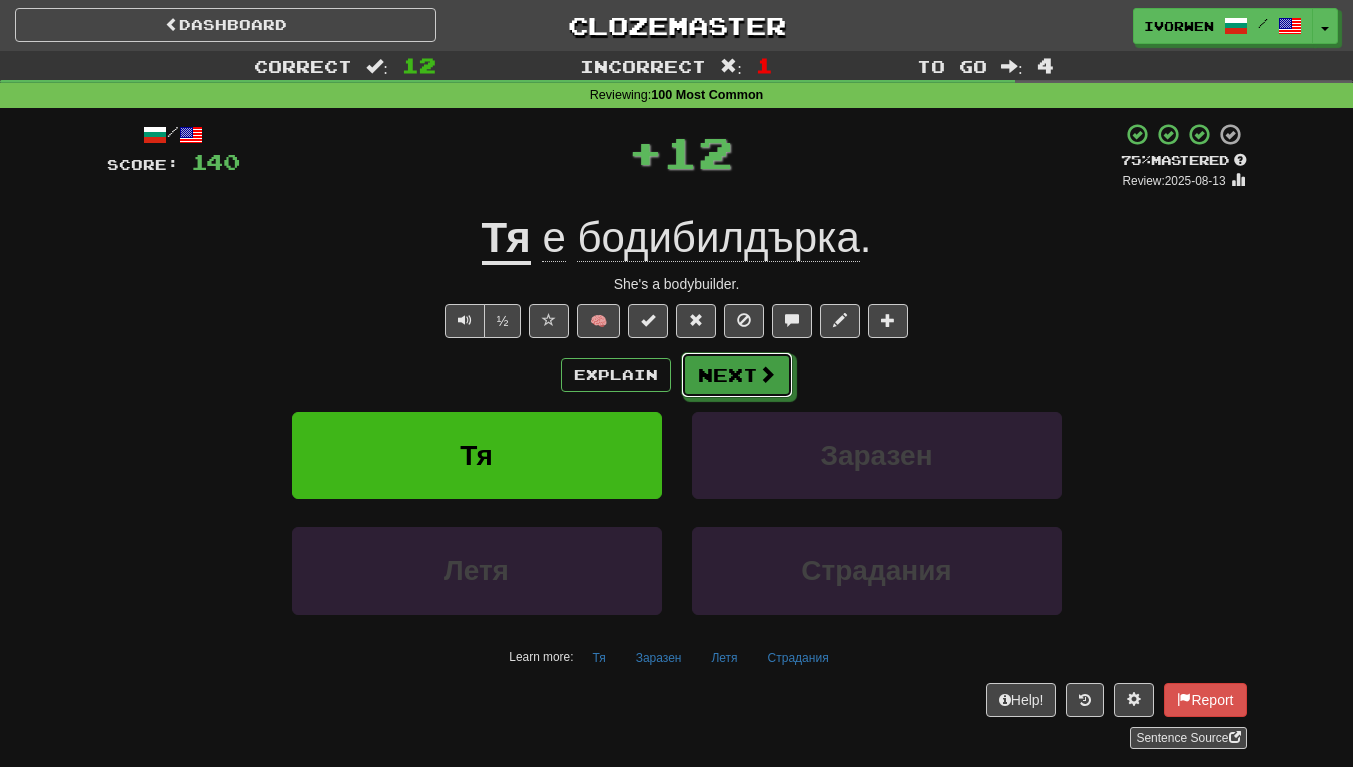 click on "Next" at bounding box center (737, 375) 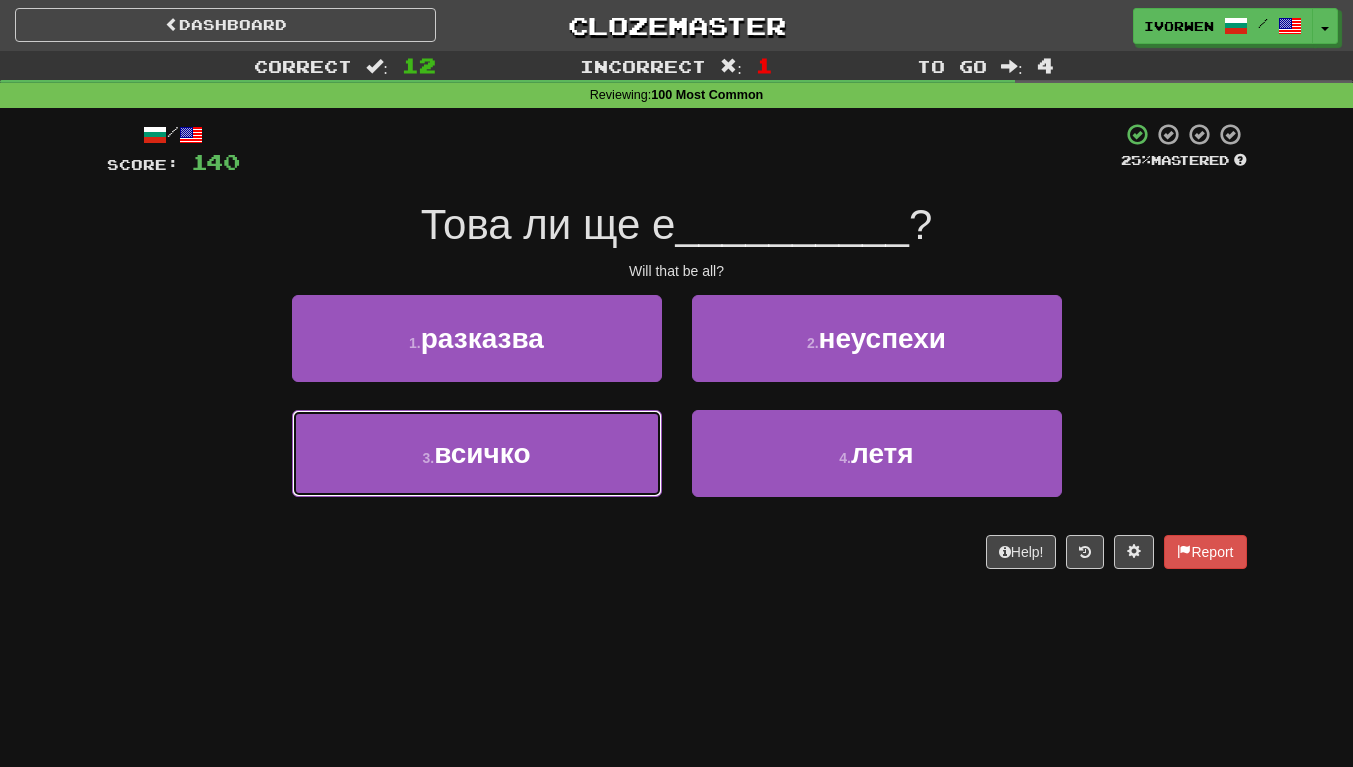 click on "всичко" at bounding box center [482, 453] 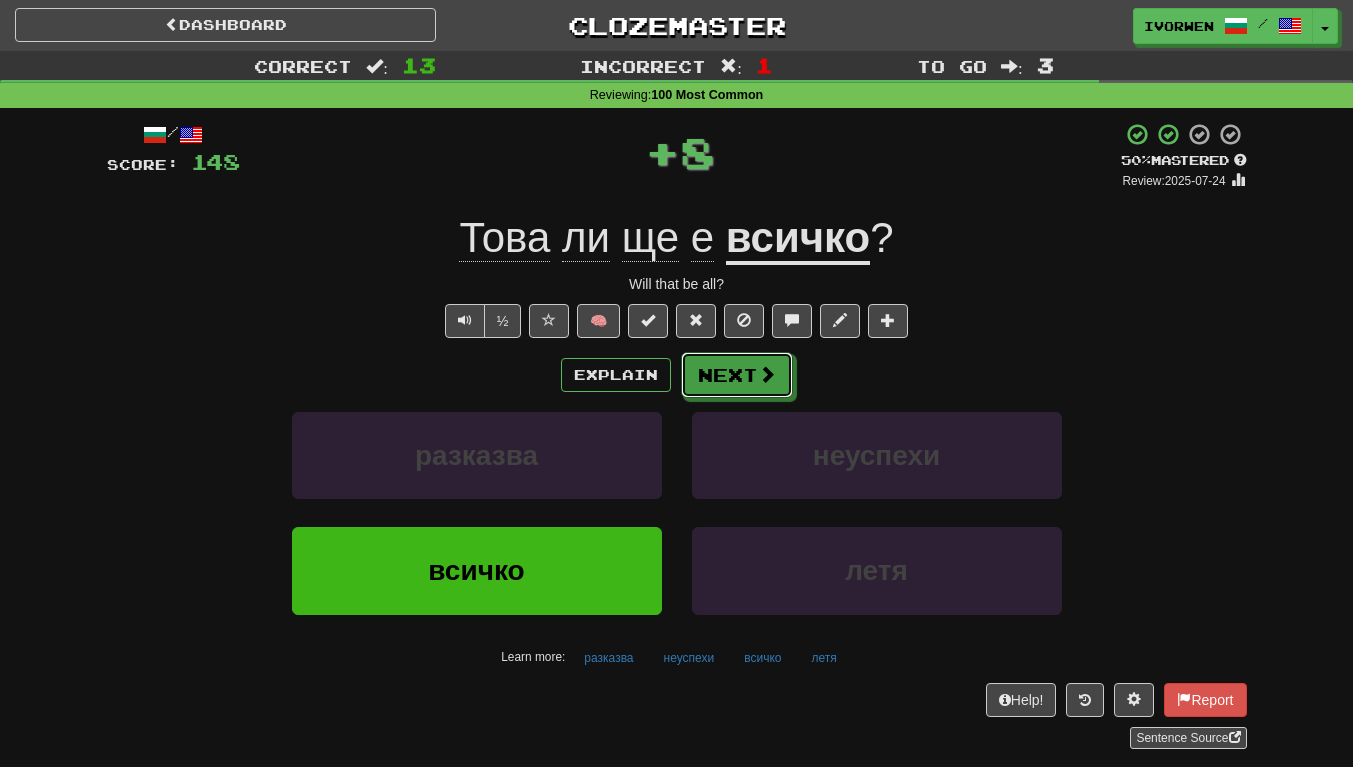 click on "Next" at bounding box center [737, 375] 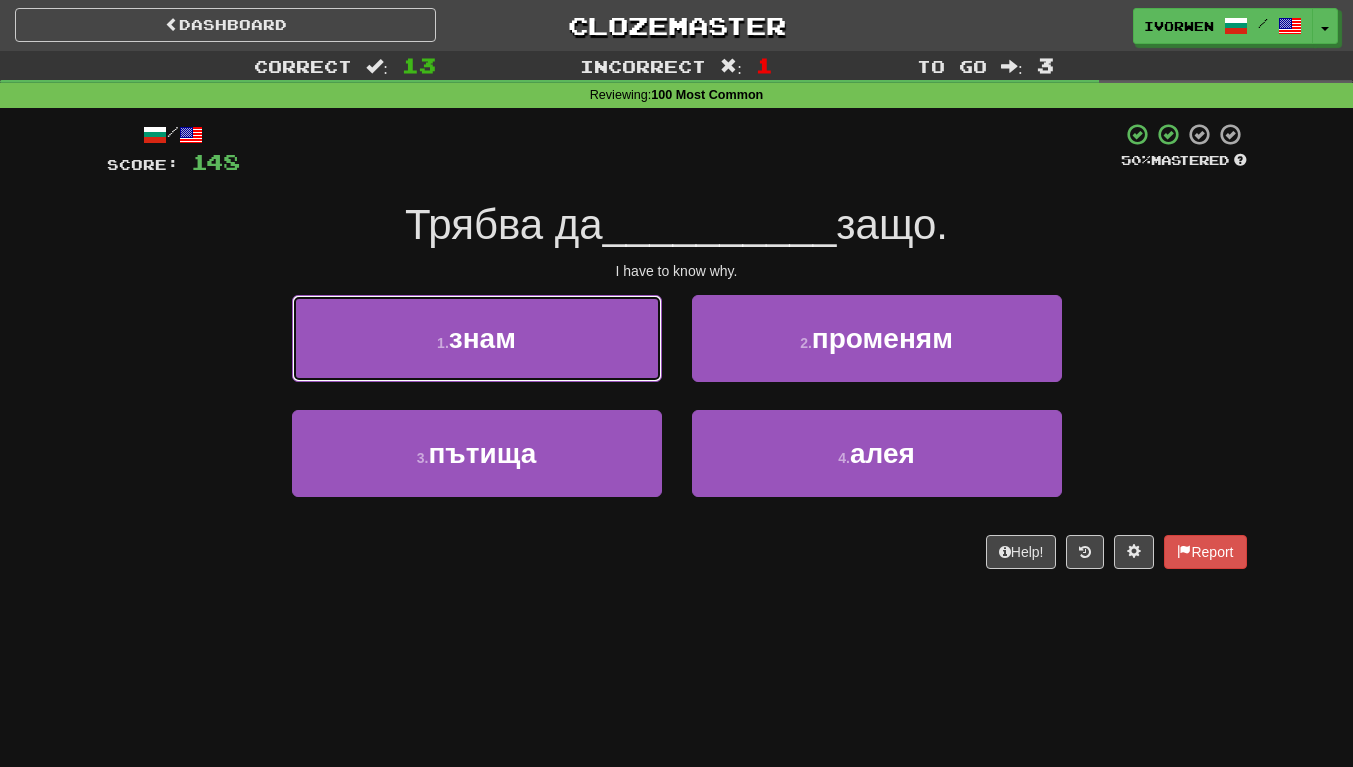 click on "знам" at bounding box center (482, 338) 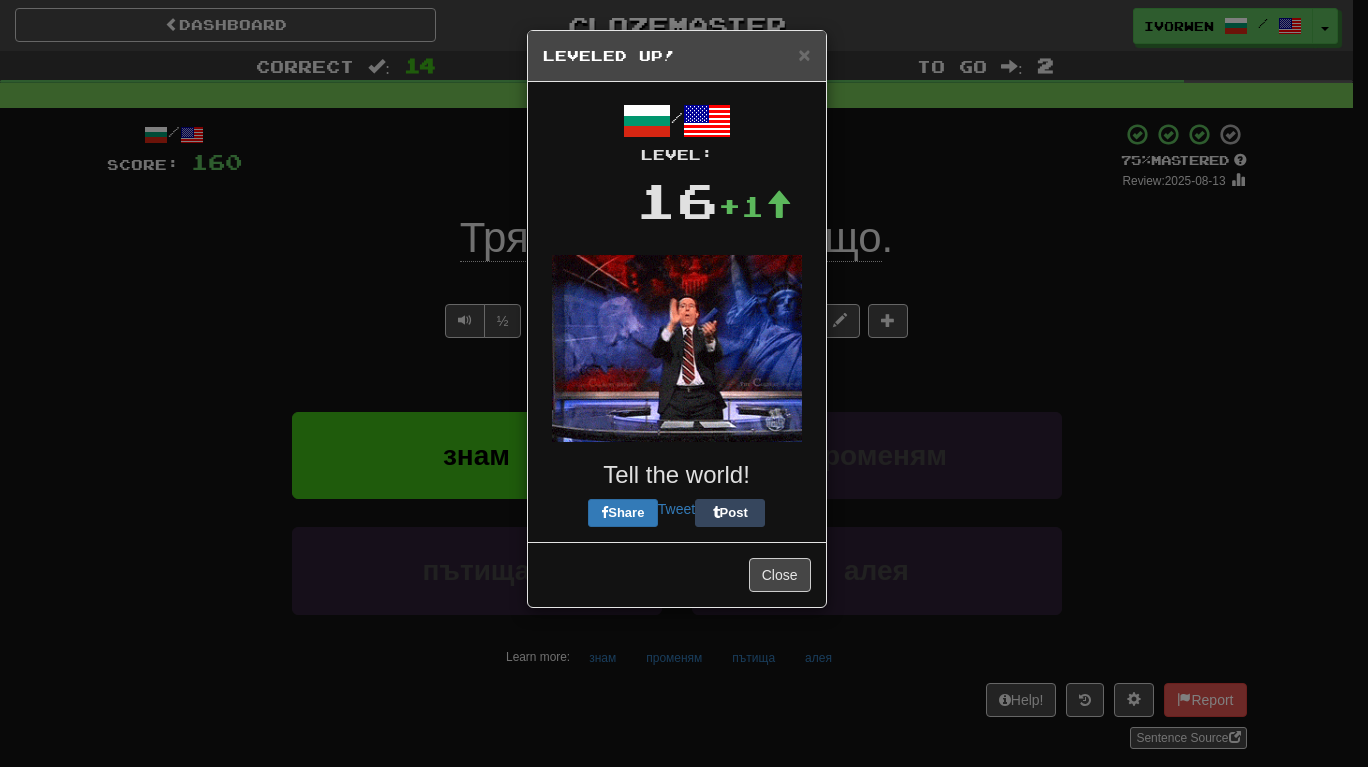 click at bounding box center (677, 348) 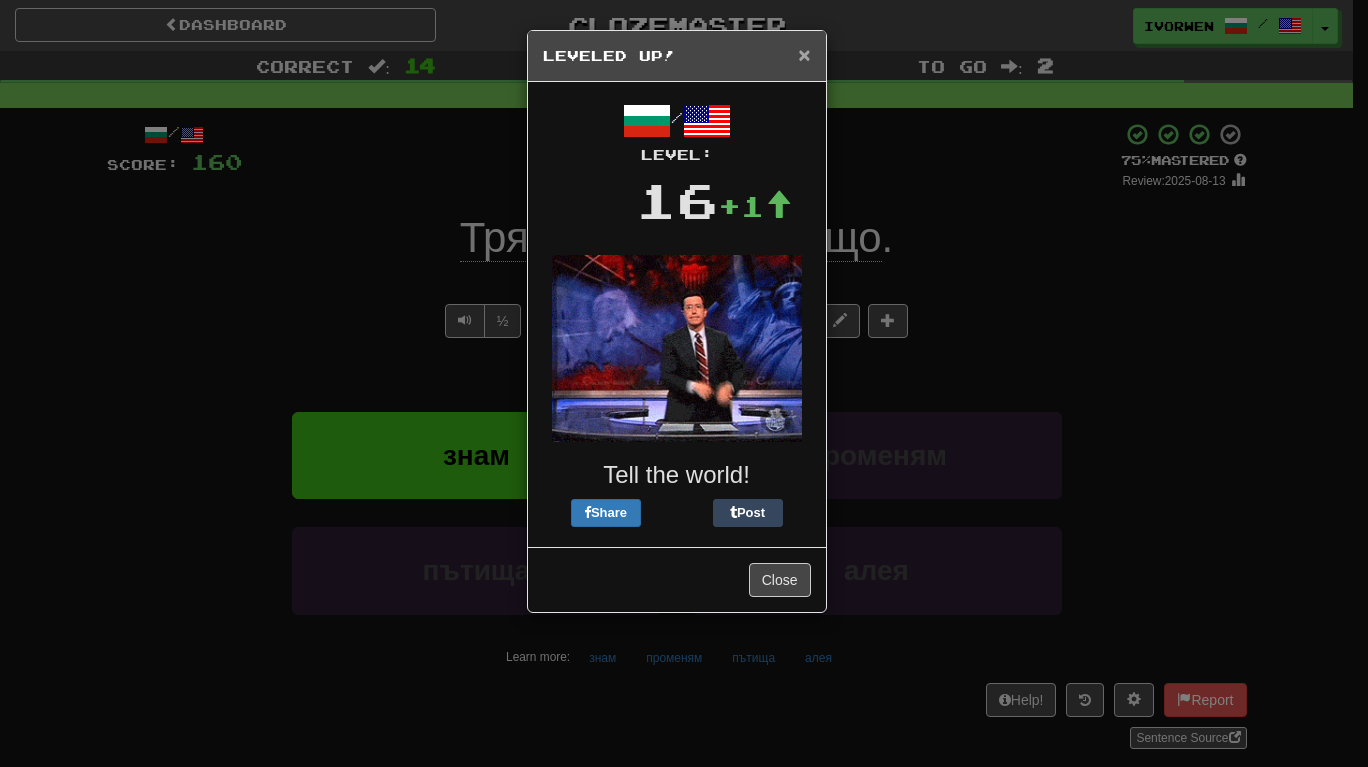 click on "×" at bounding box center [804, 54] 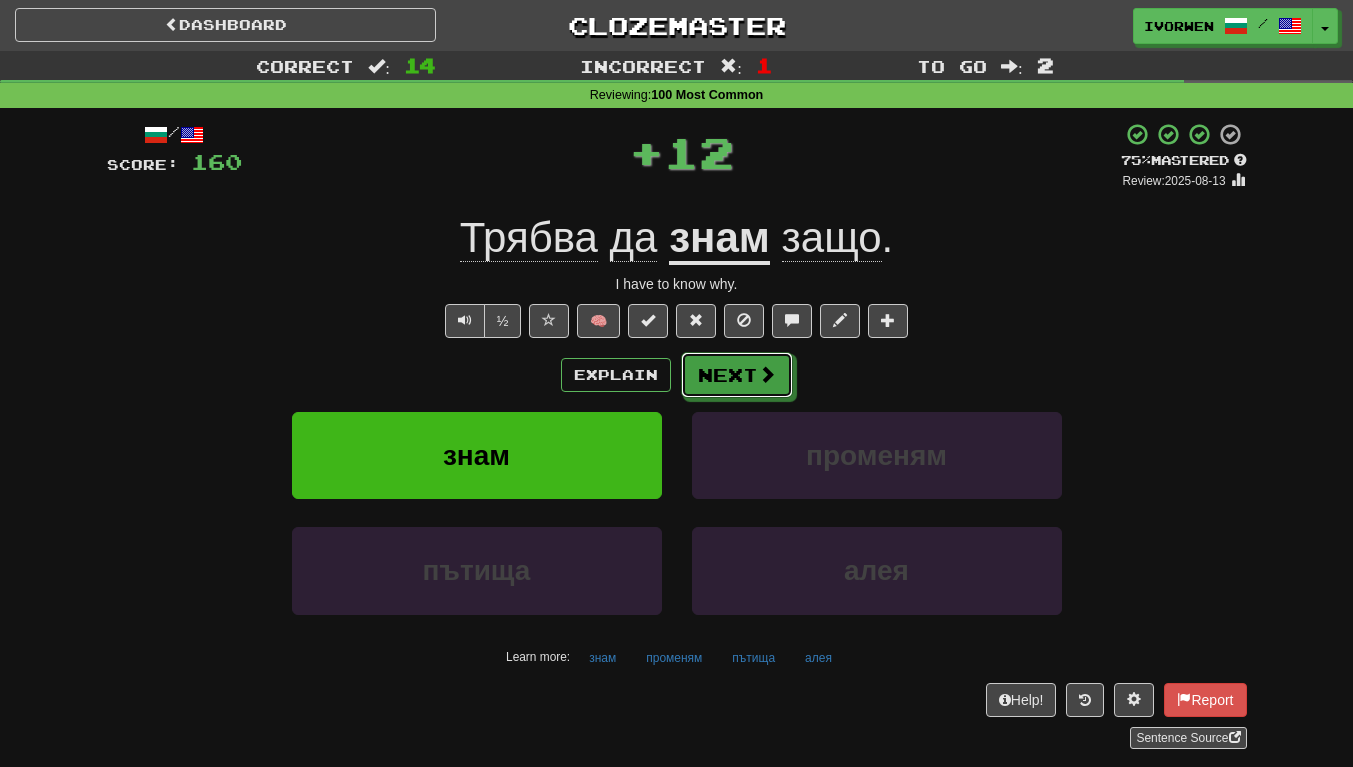 click on "Next" at bounding box center [737, 375] 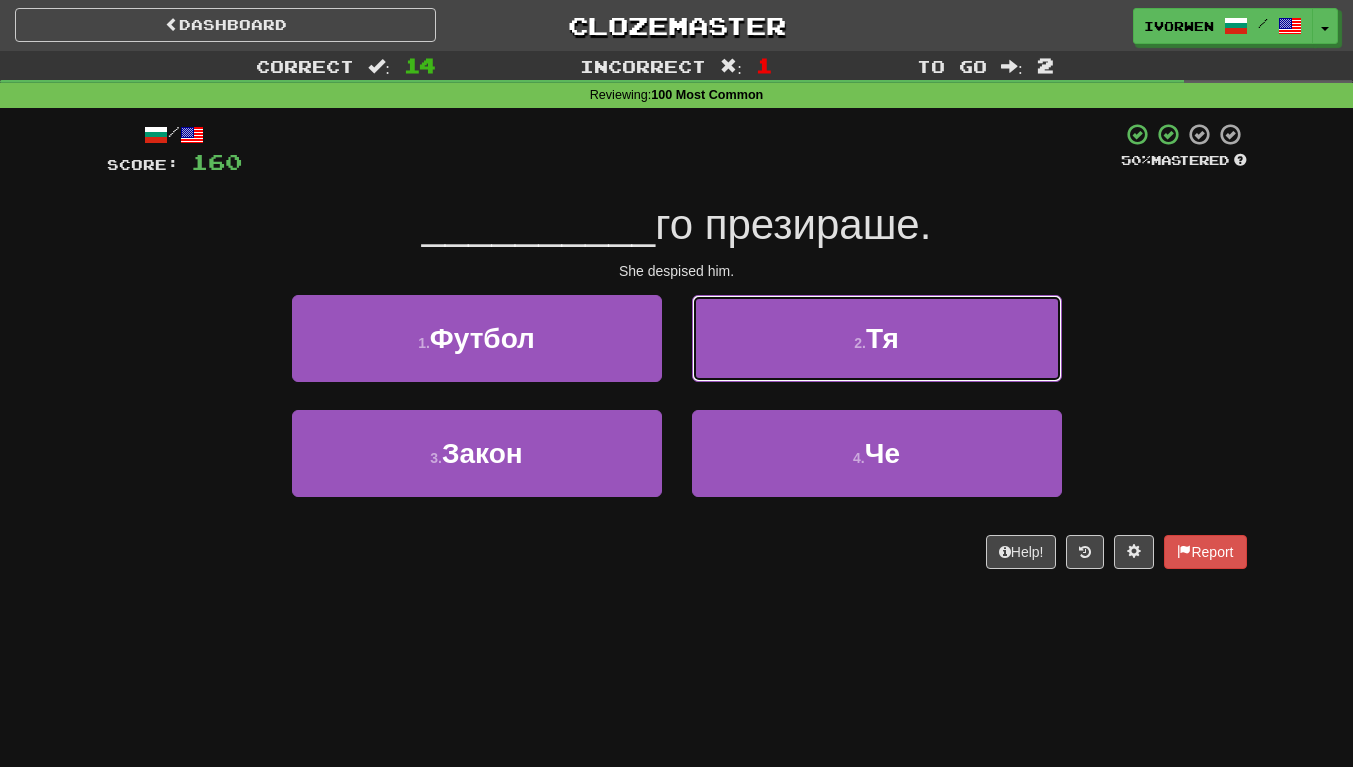 click on "2 .  Тя" at bounding box center [877, 338] 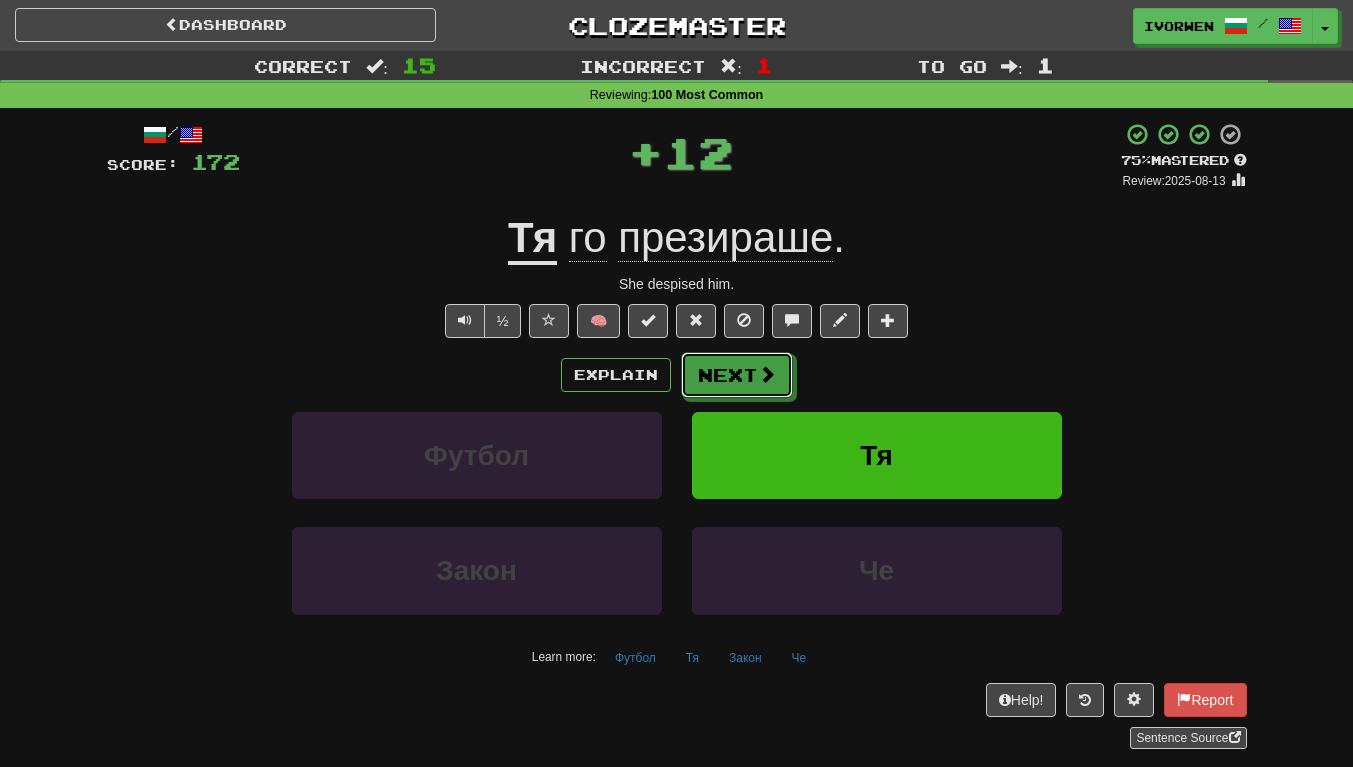 click on "Next" at bounding box center [737, 375] 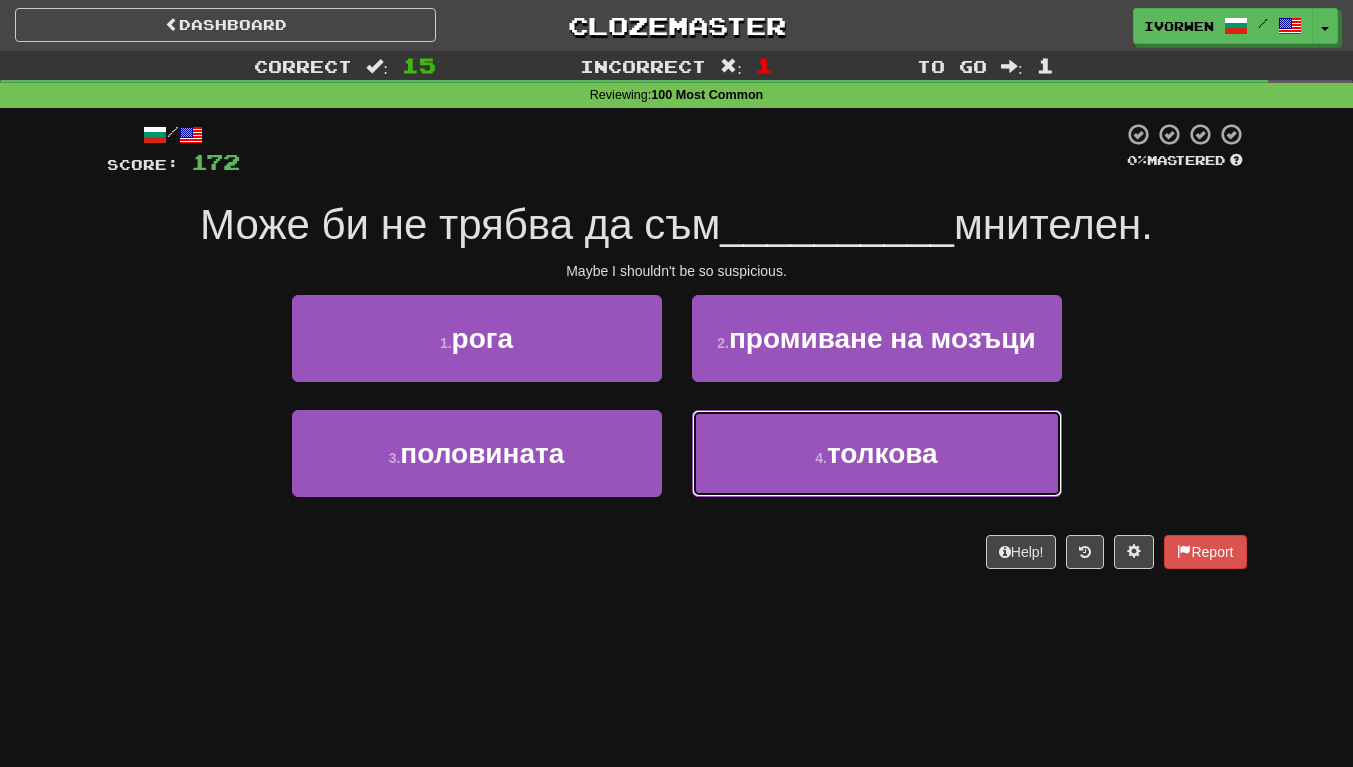 click on "4 .  толкова" at bounding box center (877, 453) 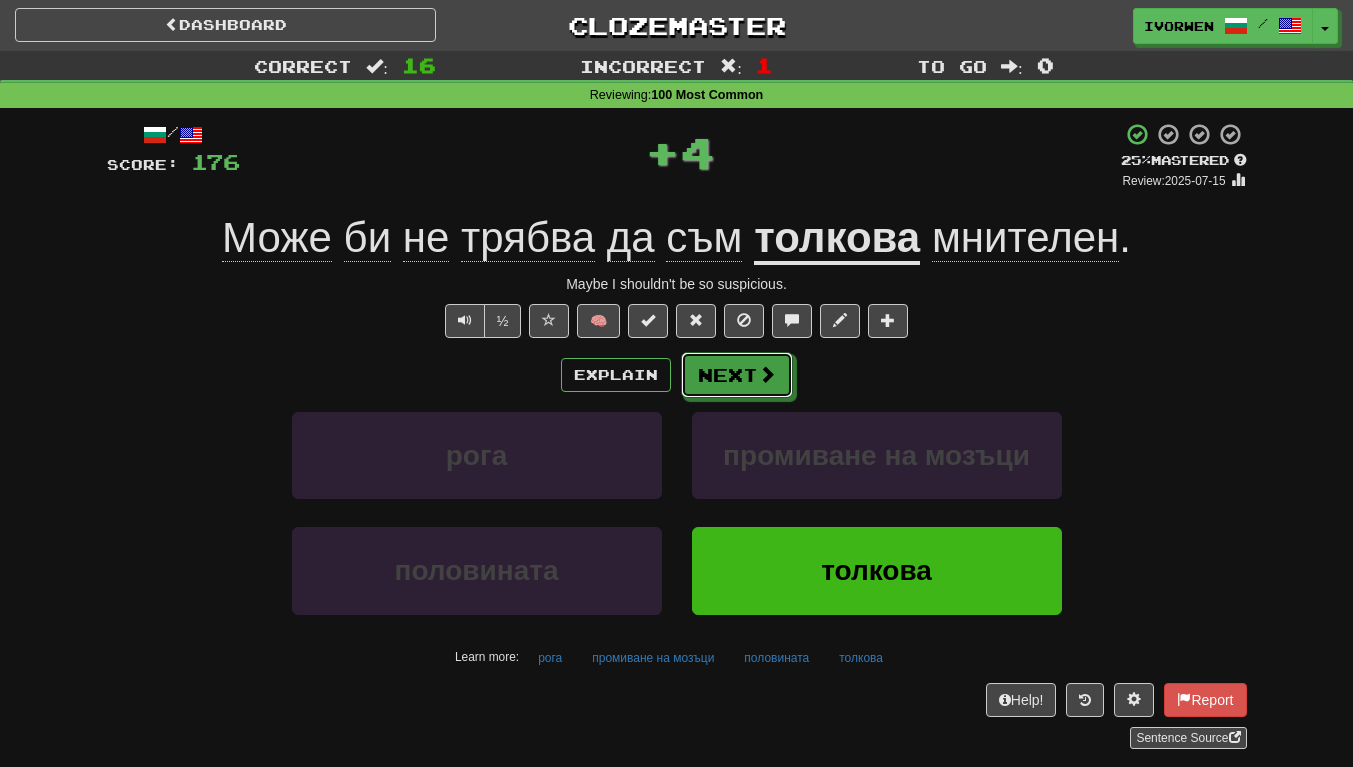 click on "Next" at bounding box center [737, 375] 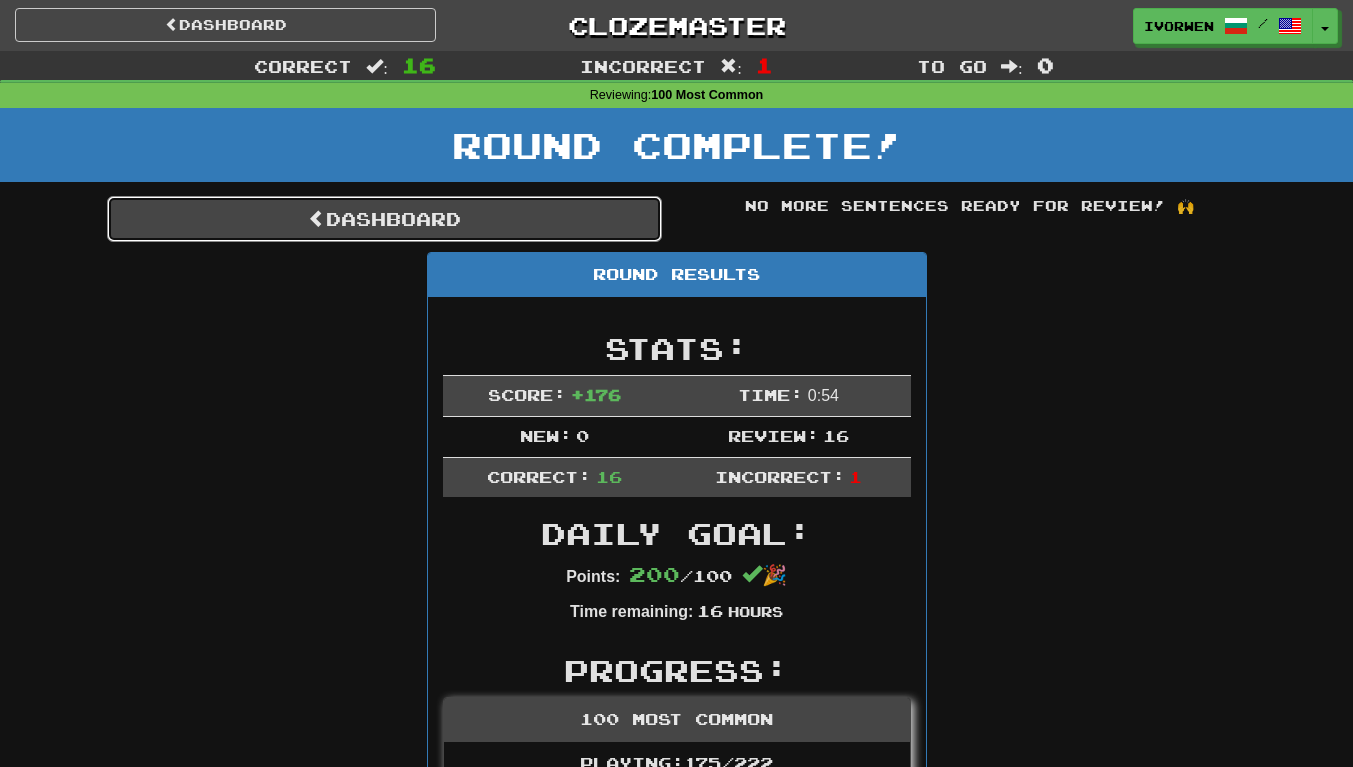 click on "Dashboard" at bounding box center (384, 219) 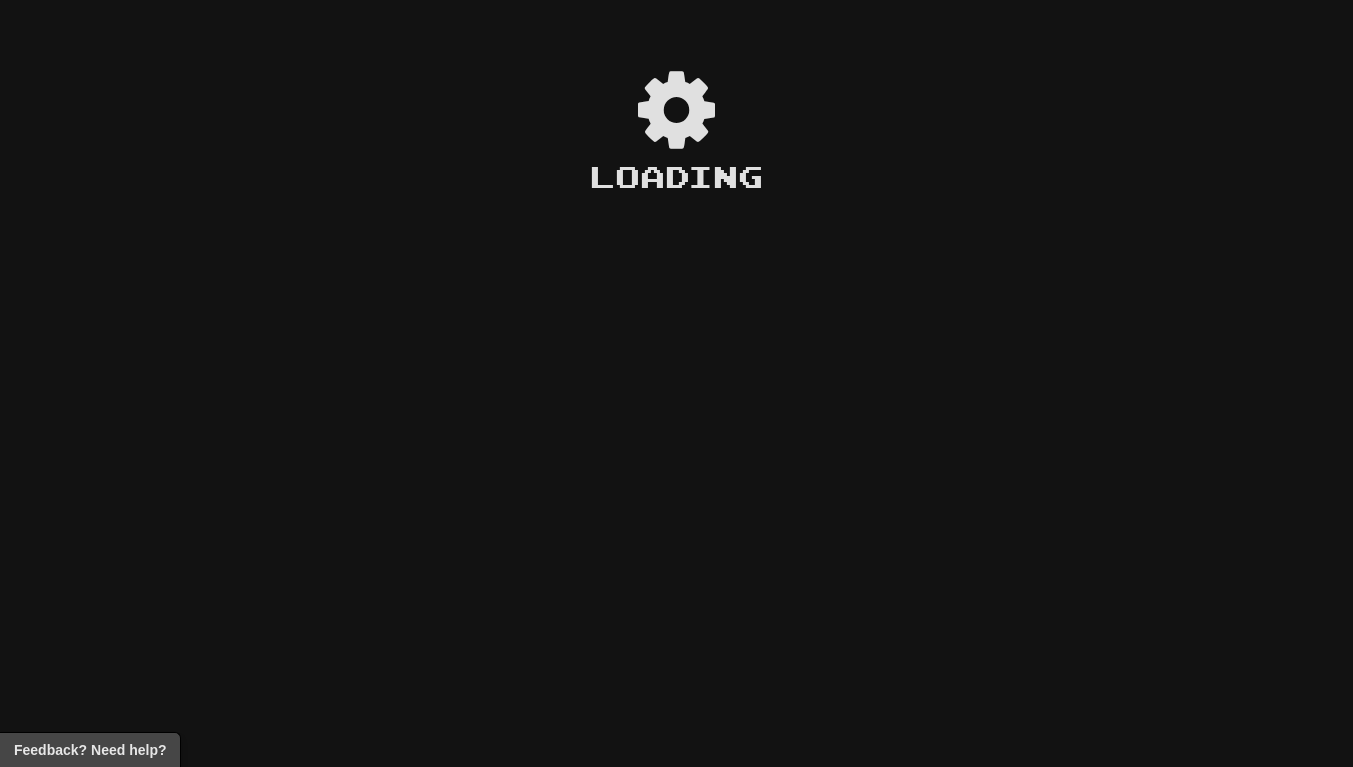 scroll, scrollTop: 0, scrollLeft: 0, axis: both 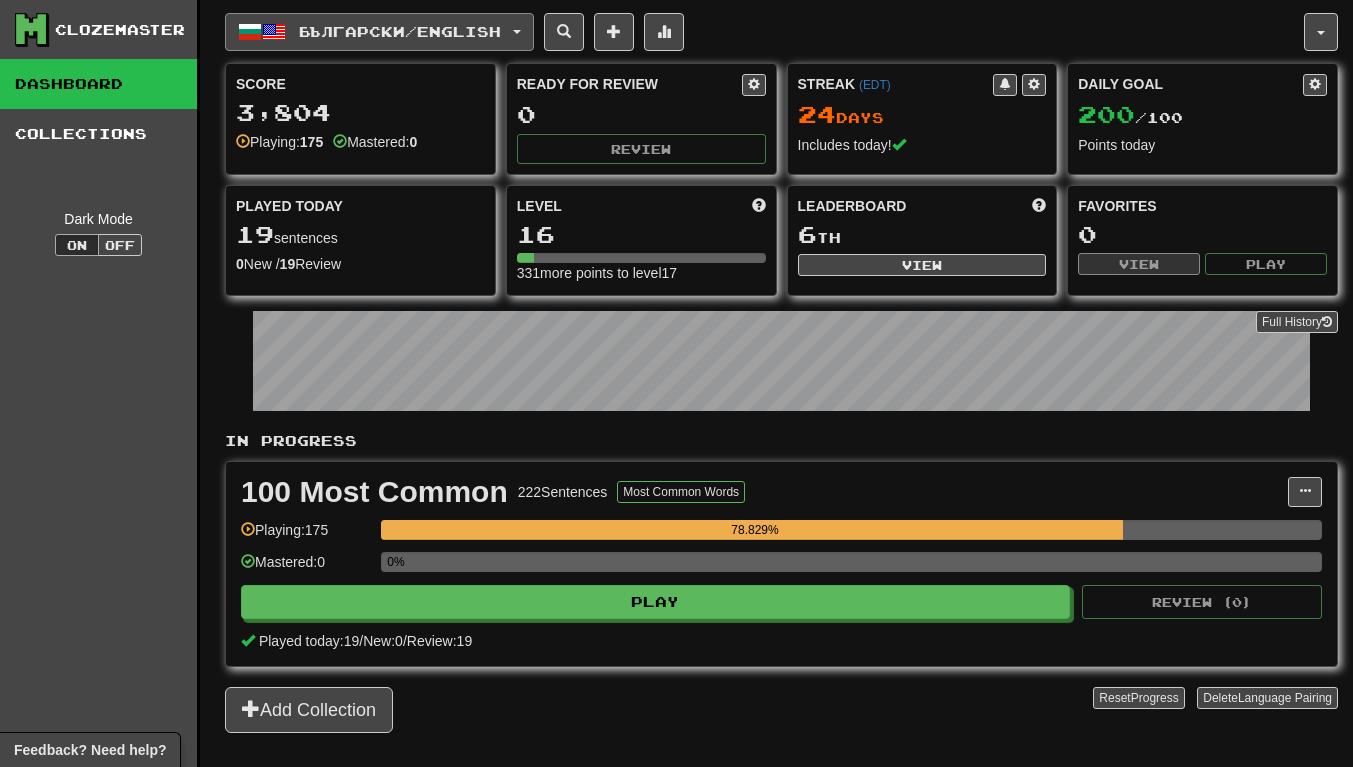 click on "Български  /  English" at bounding box center (400, 31) 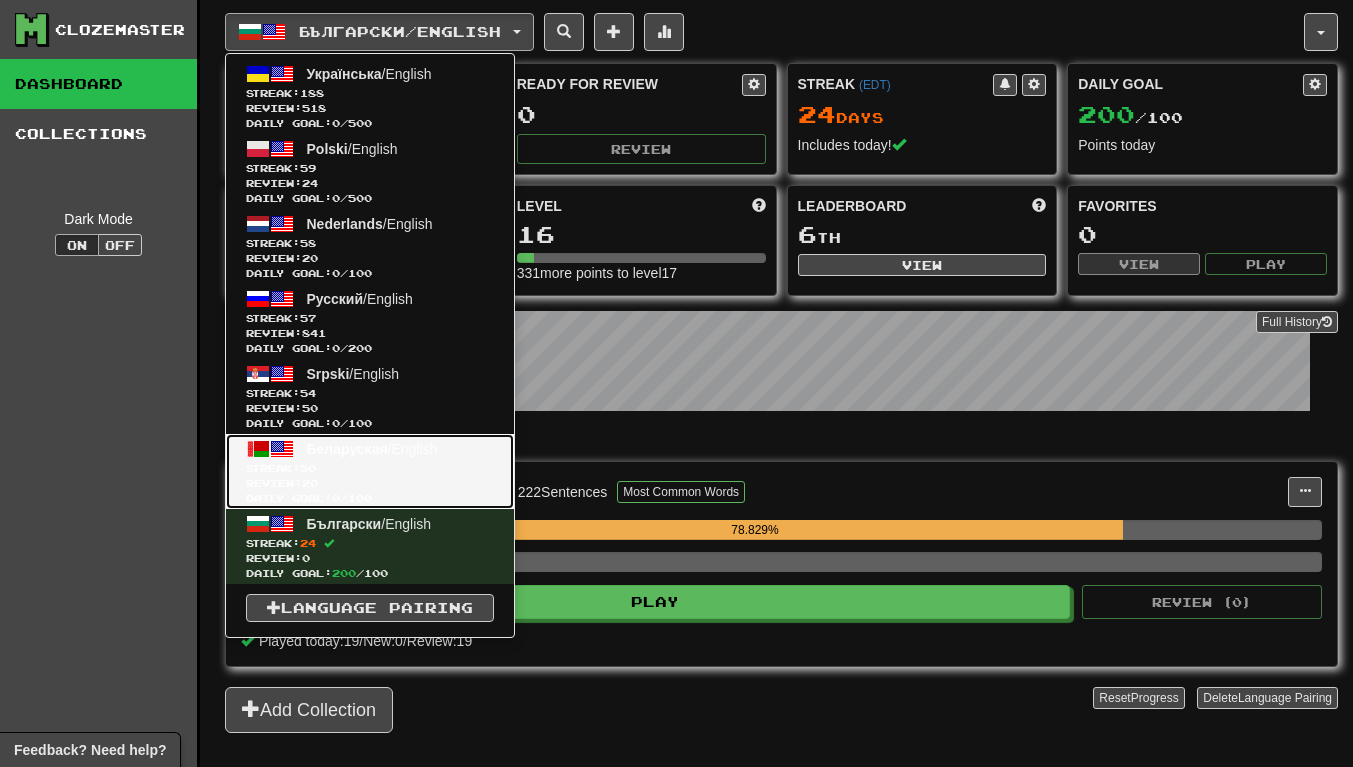 click on "Беларуская" at bounding box center (347, 449) 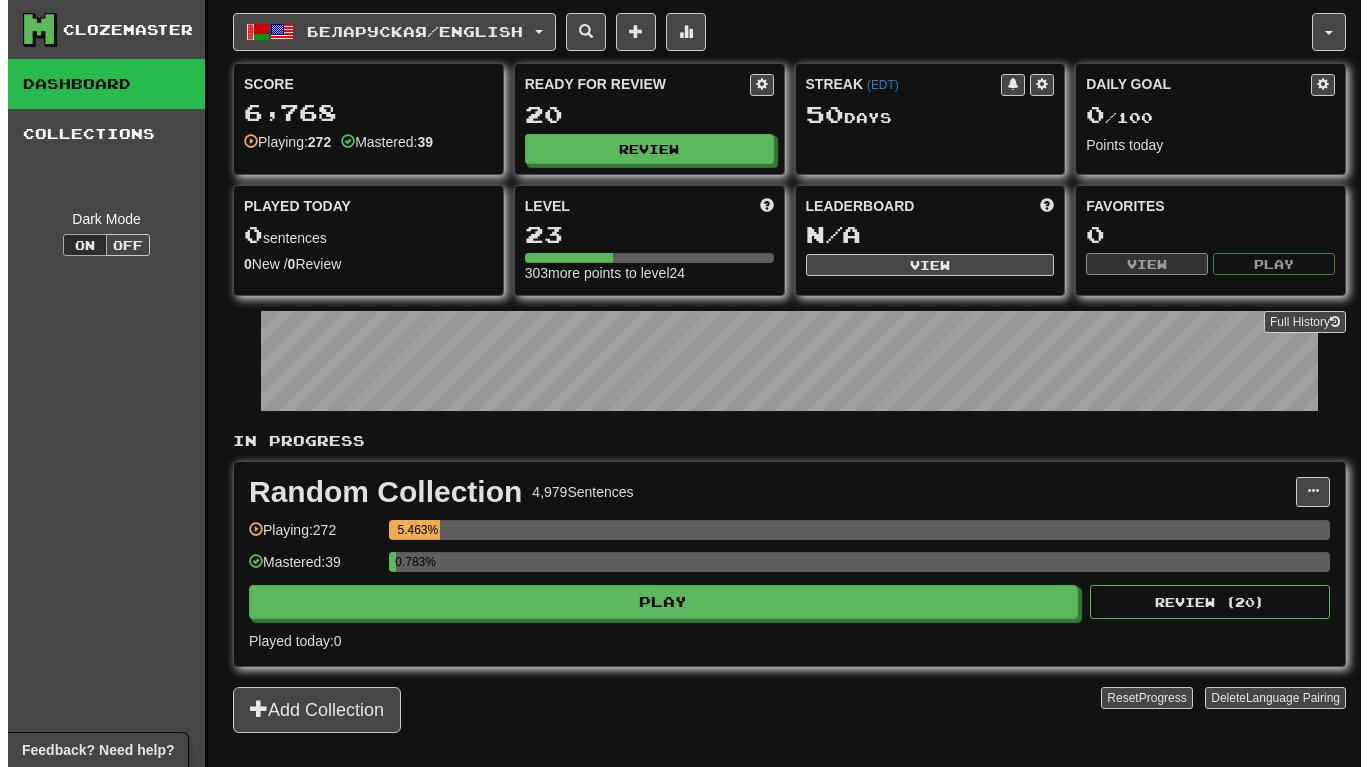 scroll, scrollTop: 0, scrollLeft: 0, axis: both 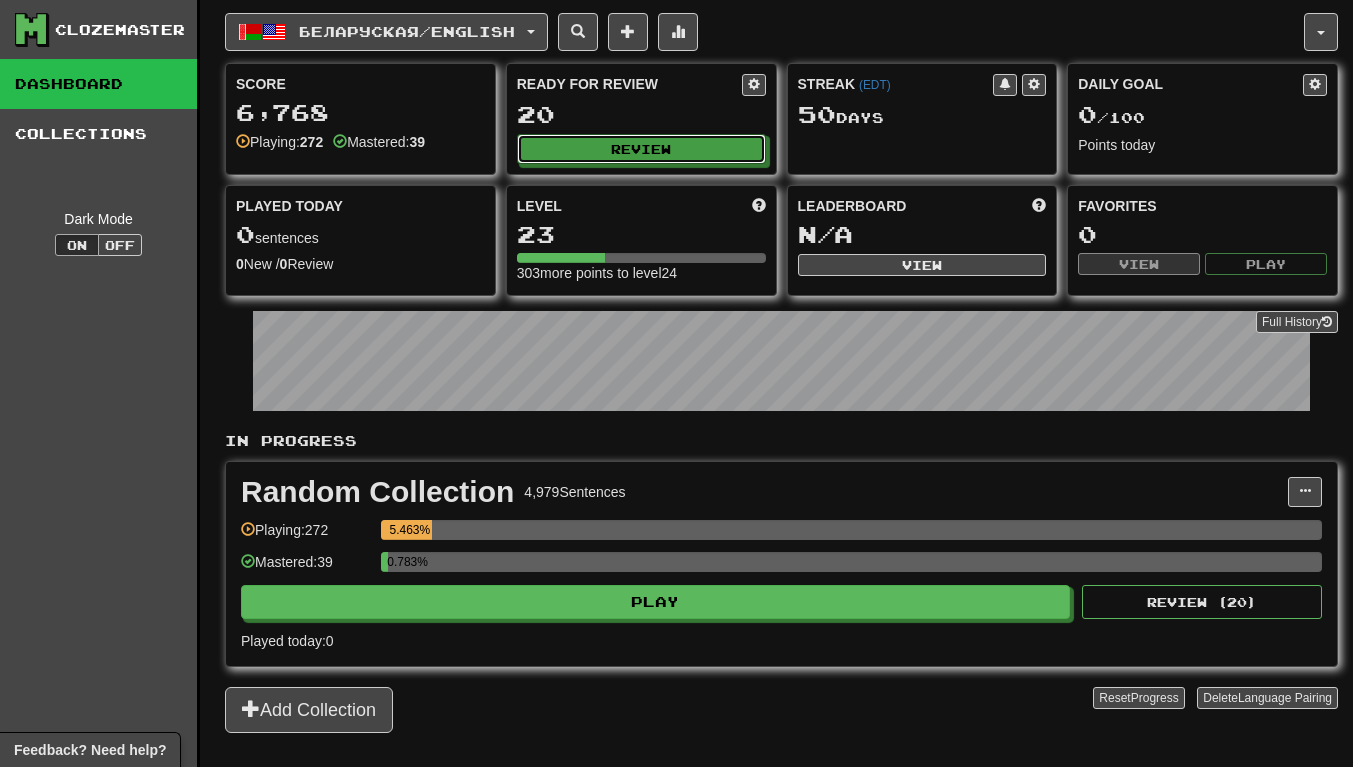 click on "Review" 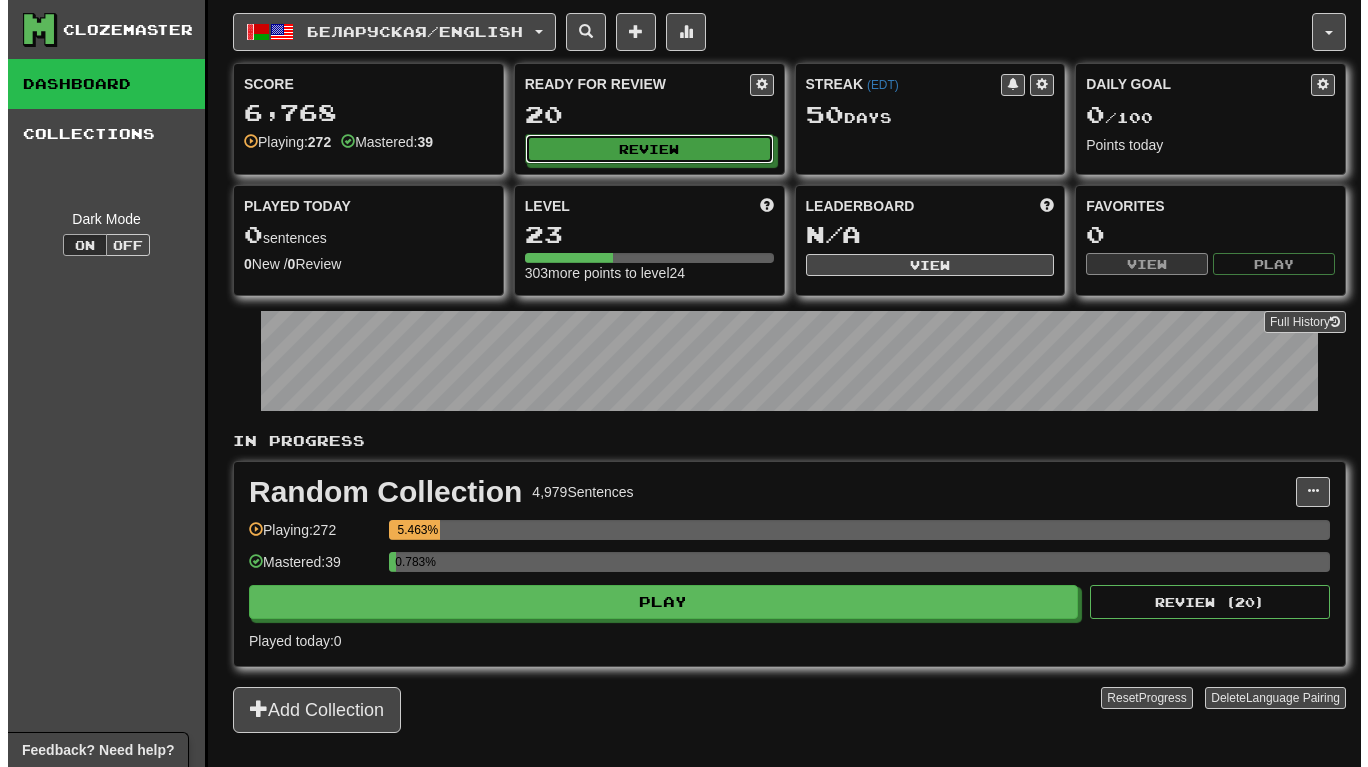 select on "**" 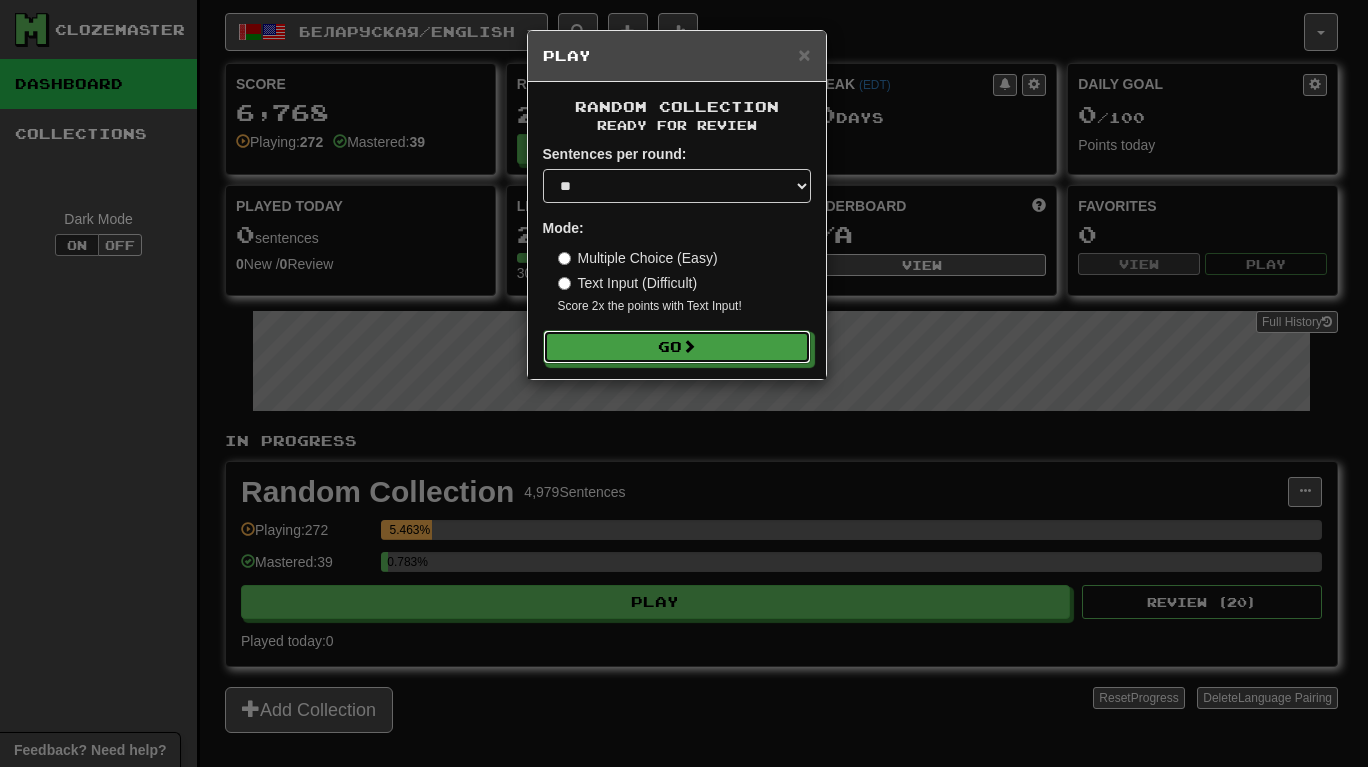 click on "Go" at bounding box center (677, 347) 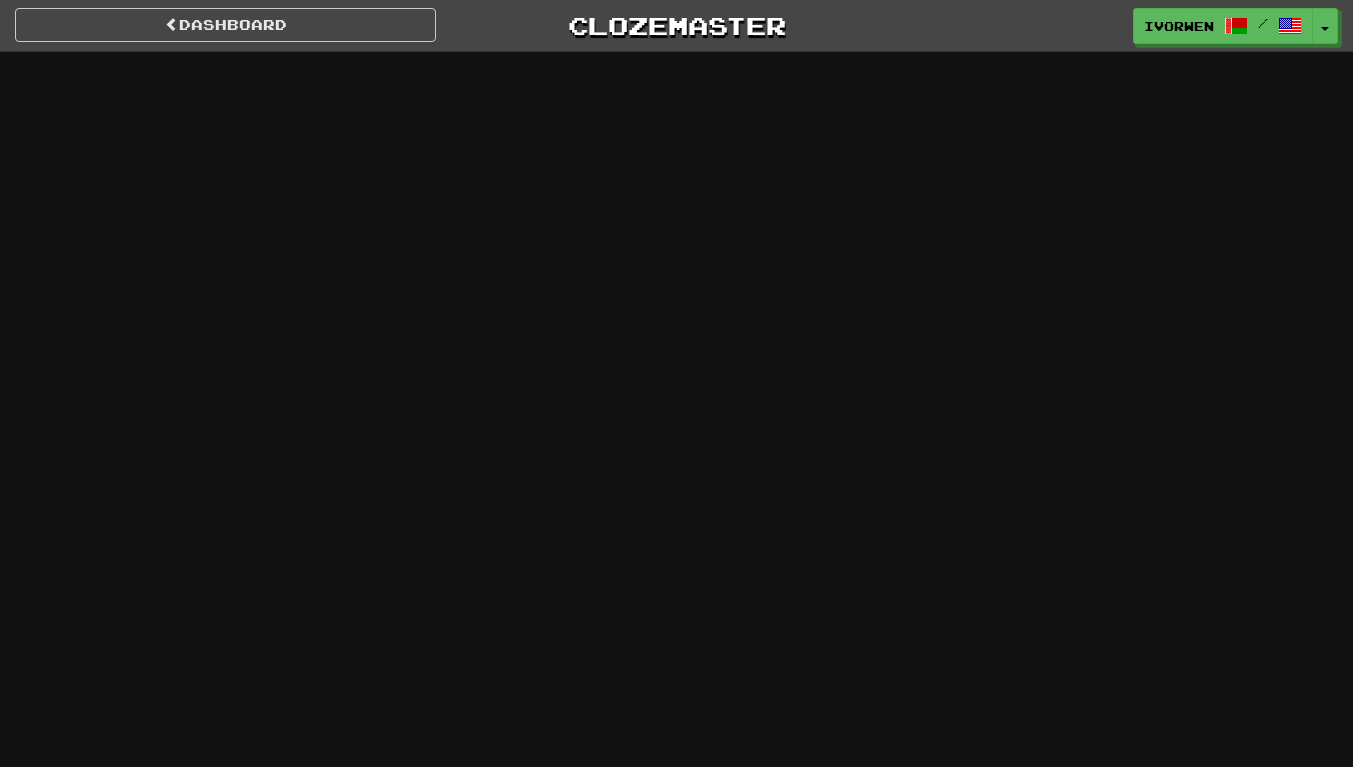 scroll, scrollTop: 0, scrollLeft: 0, axis: both 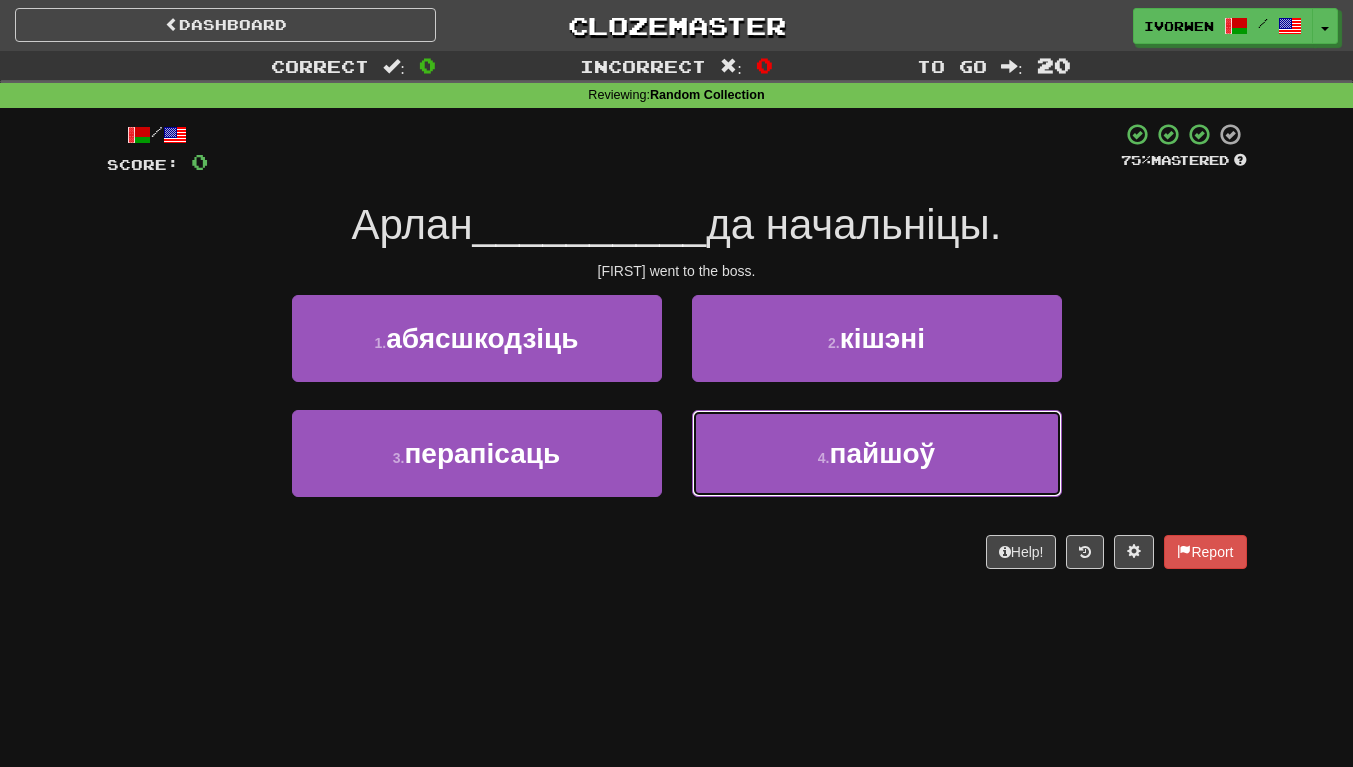 click on "4 .  пайшоў" at bounding box center (877, 453) 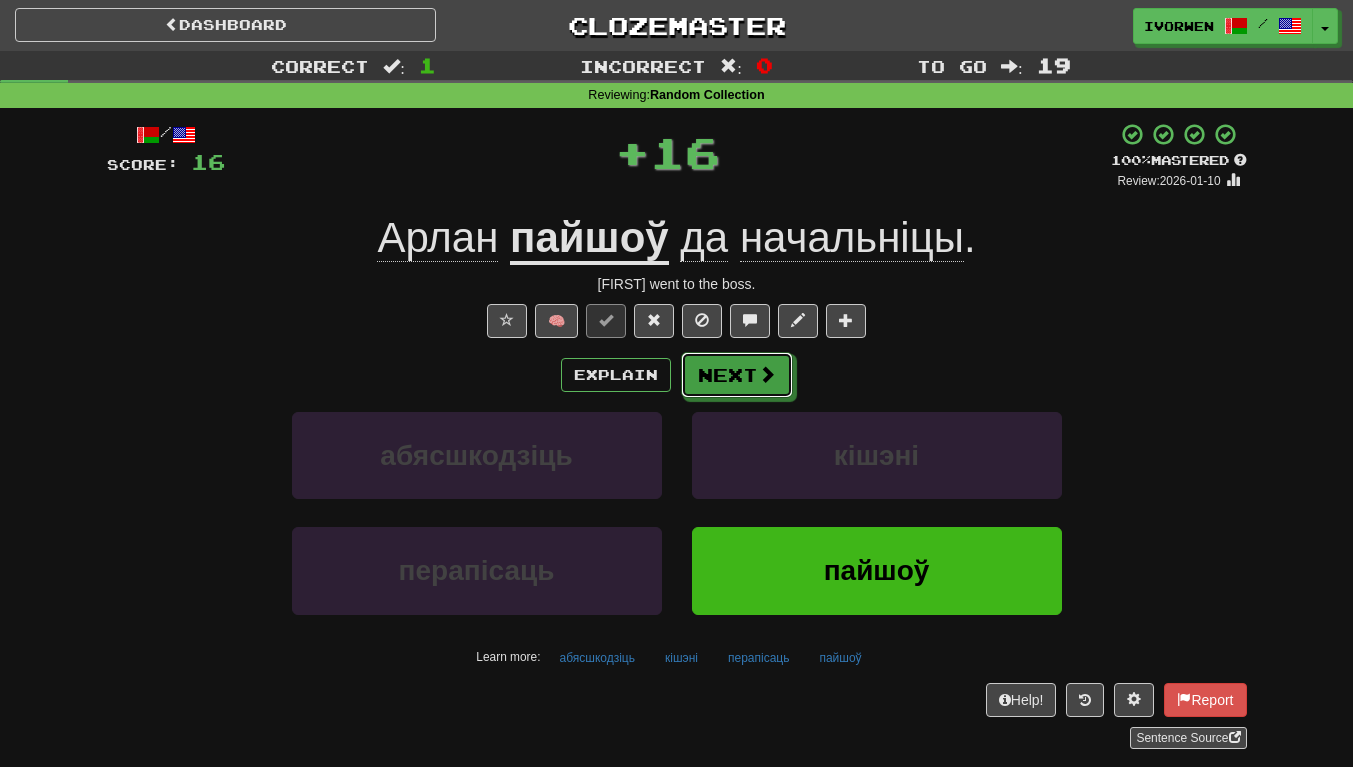 click on "Next" at bounding box center [737, 375] 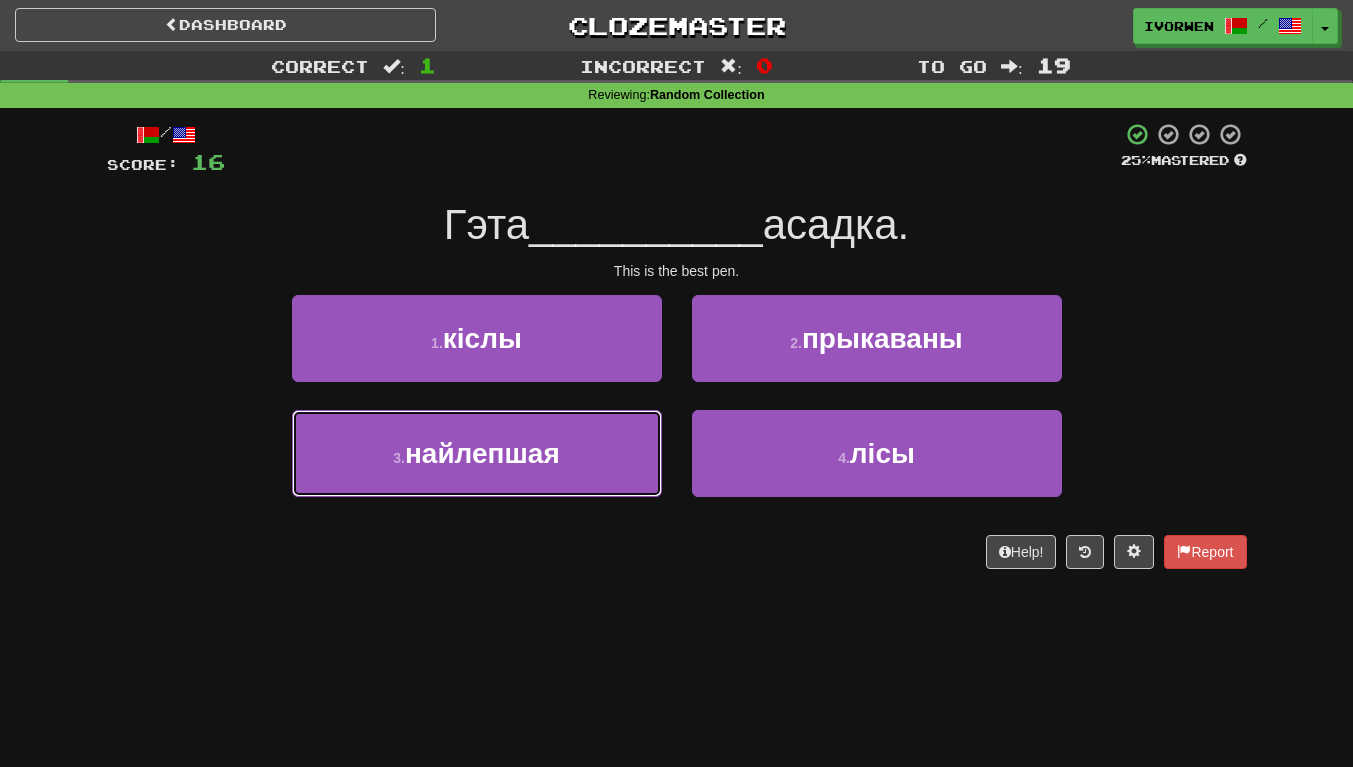 click on "найлепшая" at bounding box center [482, 453] 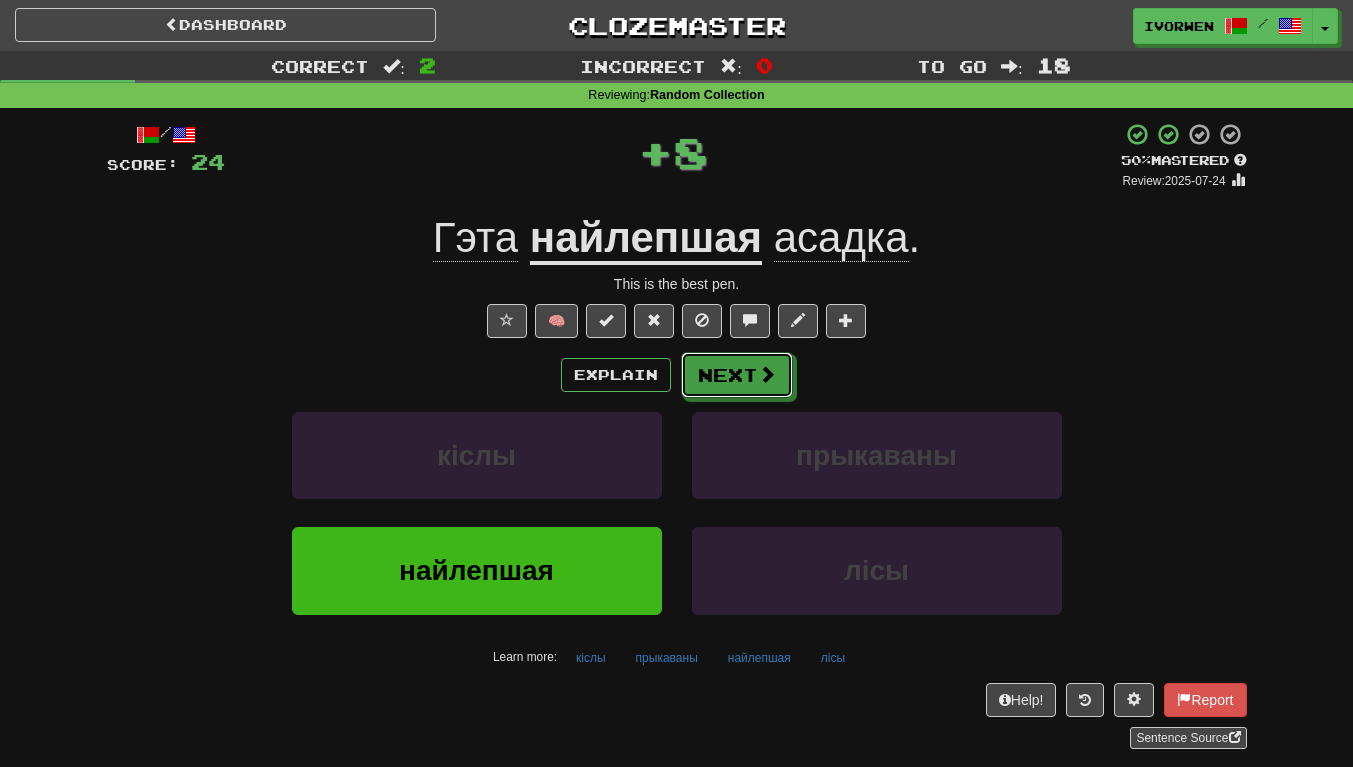 click on "Next" at bounding box center (737, 375) 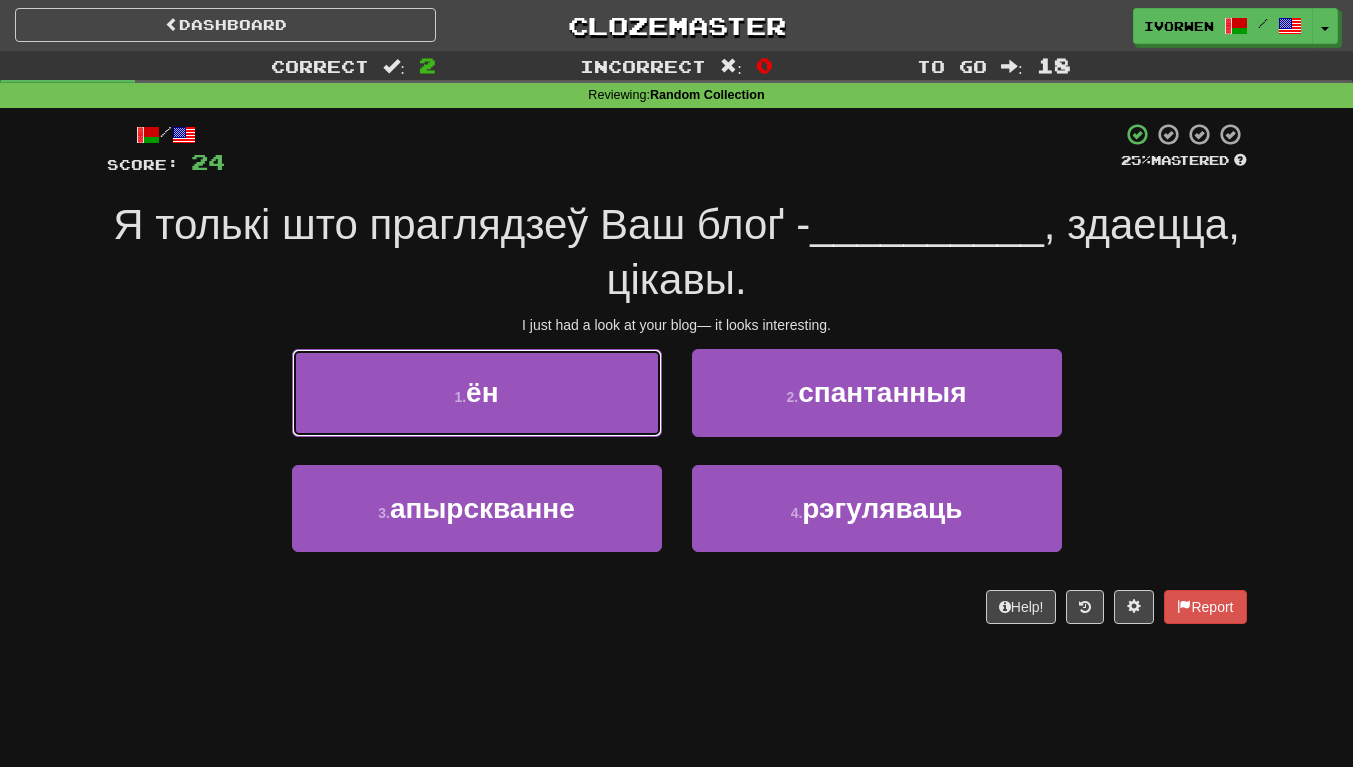 click on "1 .  ён" at bounding box center (477, 392) 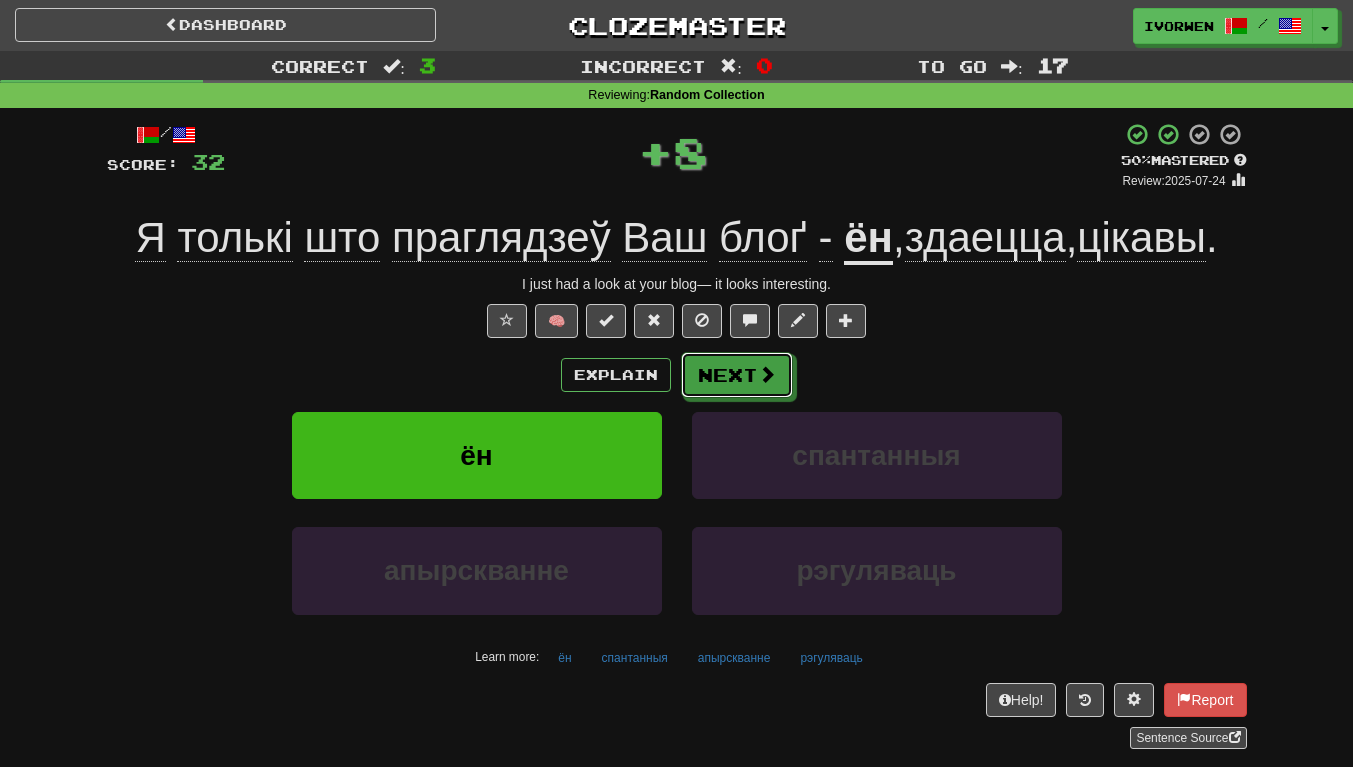 click at bounding box center (767, 374) 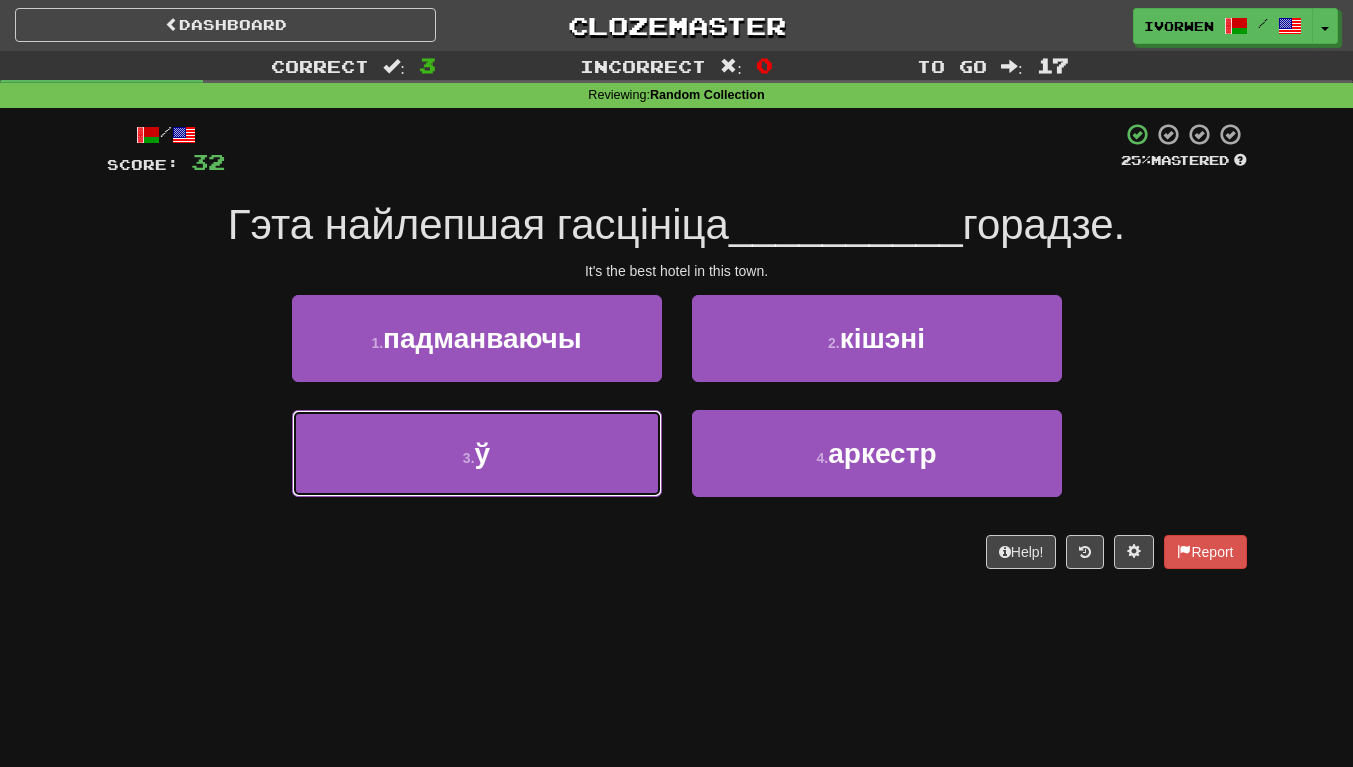 click on "3 .  ў" at bounding box center (477, 453) 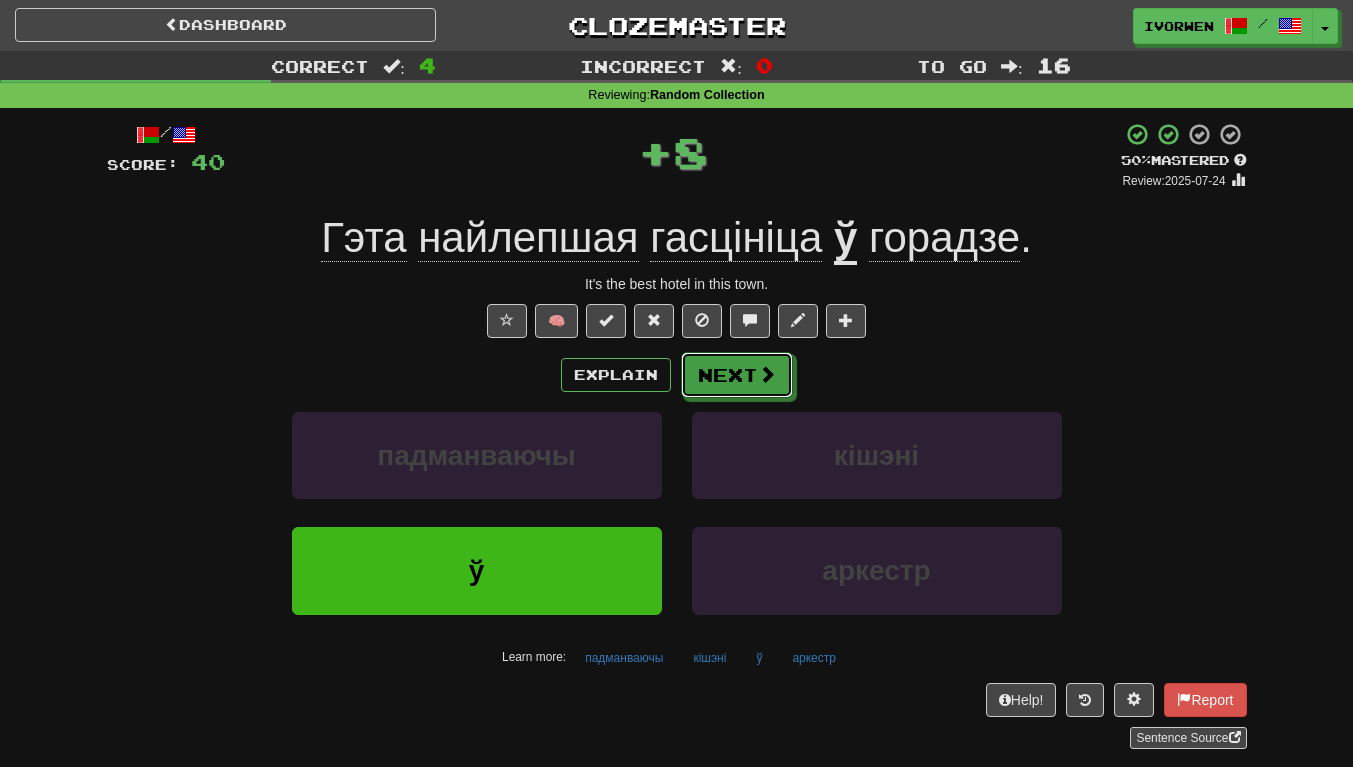 click on "Next" at bounding box center [737, 375] 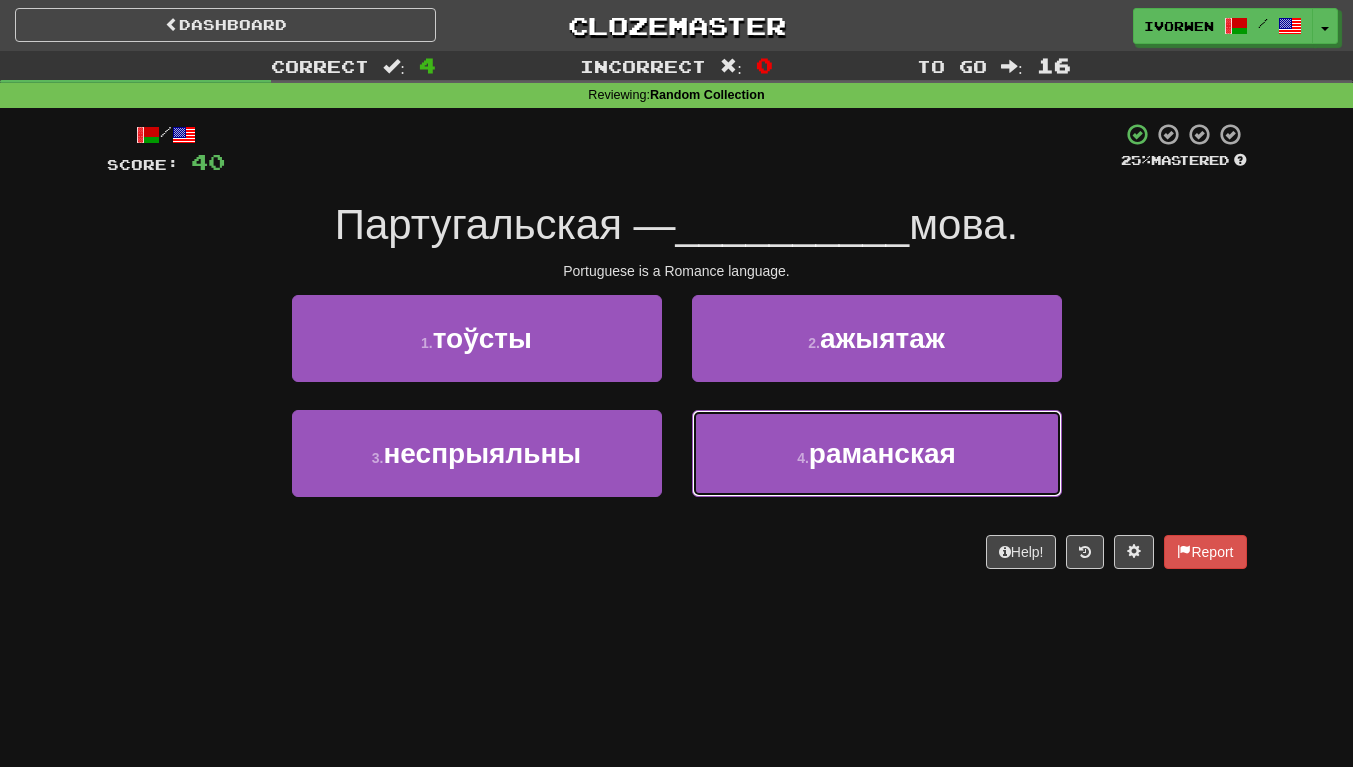 click on "4 .  раманская" at bounding box center (877, 453) 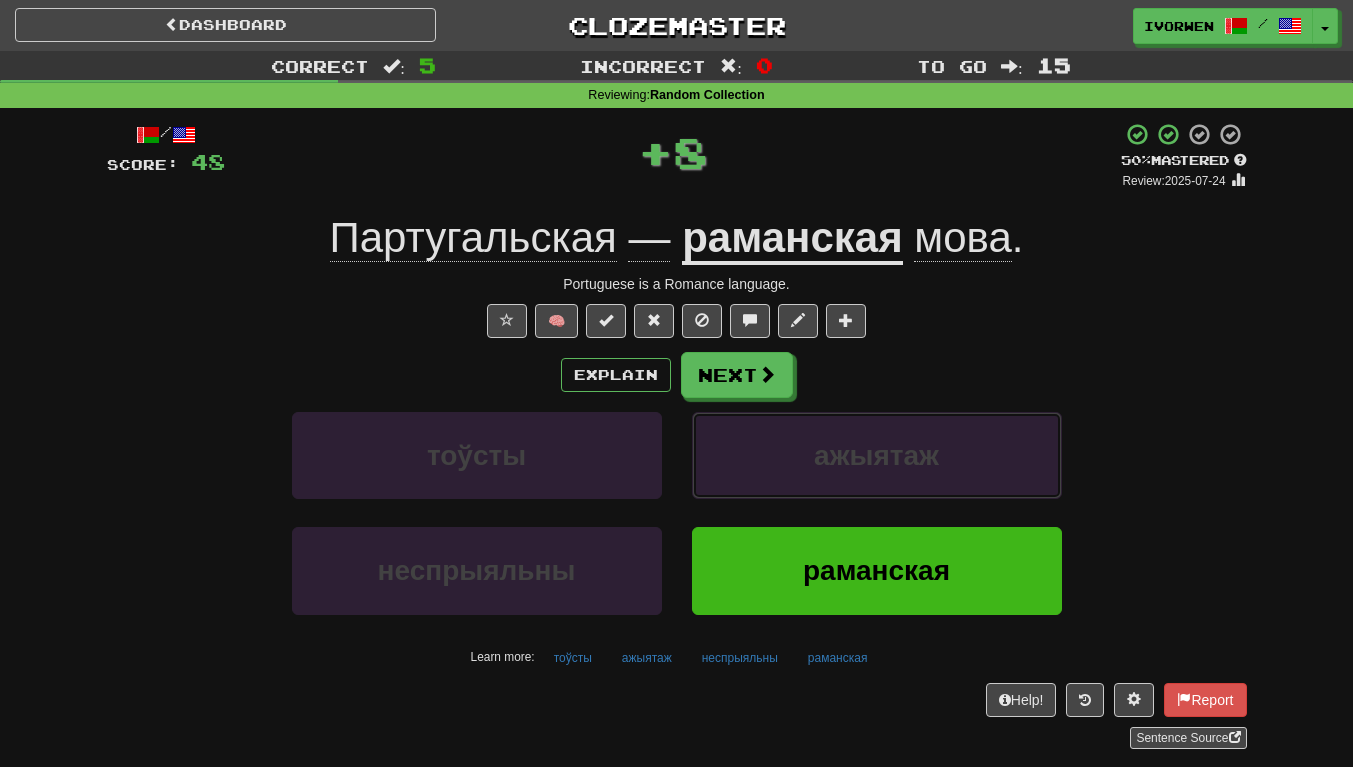 click on "ажыятаж" at bounding box center (877, 455) 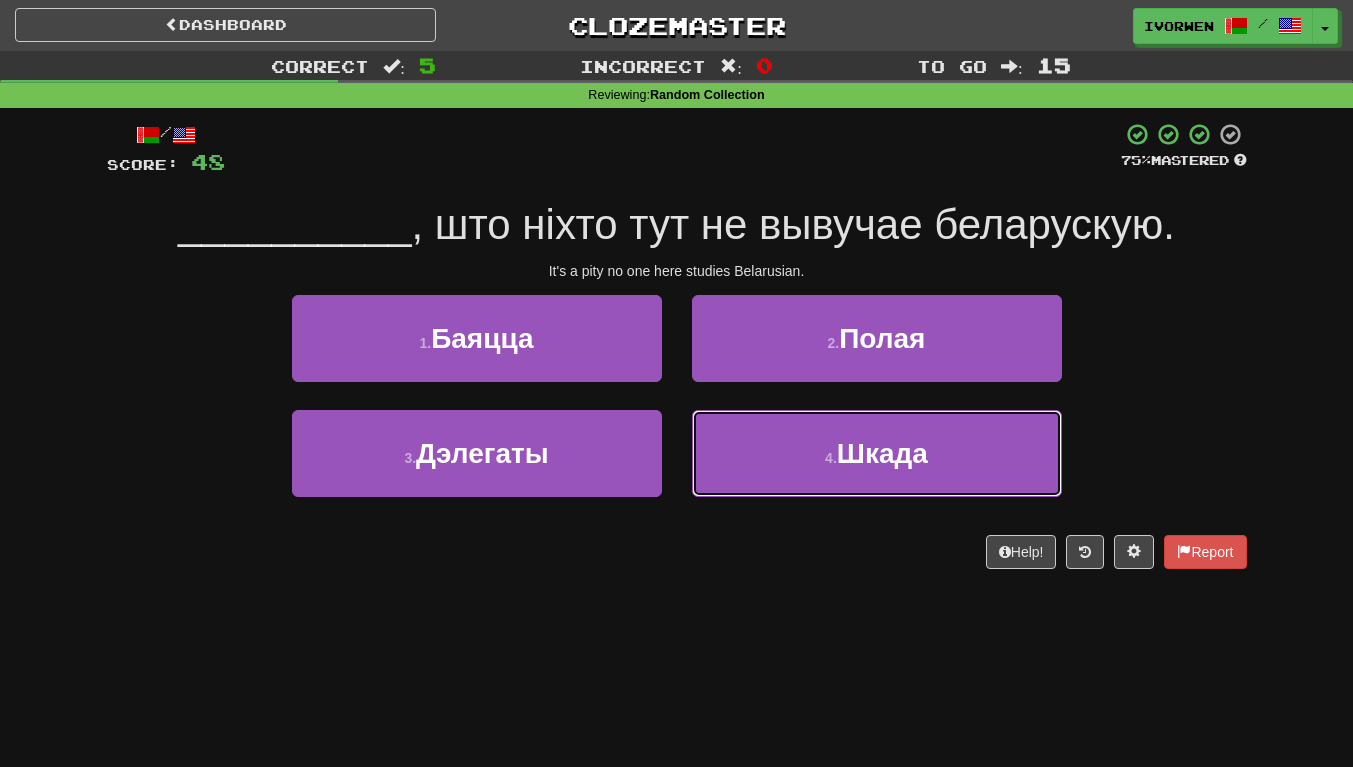 click on "4 .  Шкада" at bounding box center [877, 453] 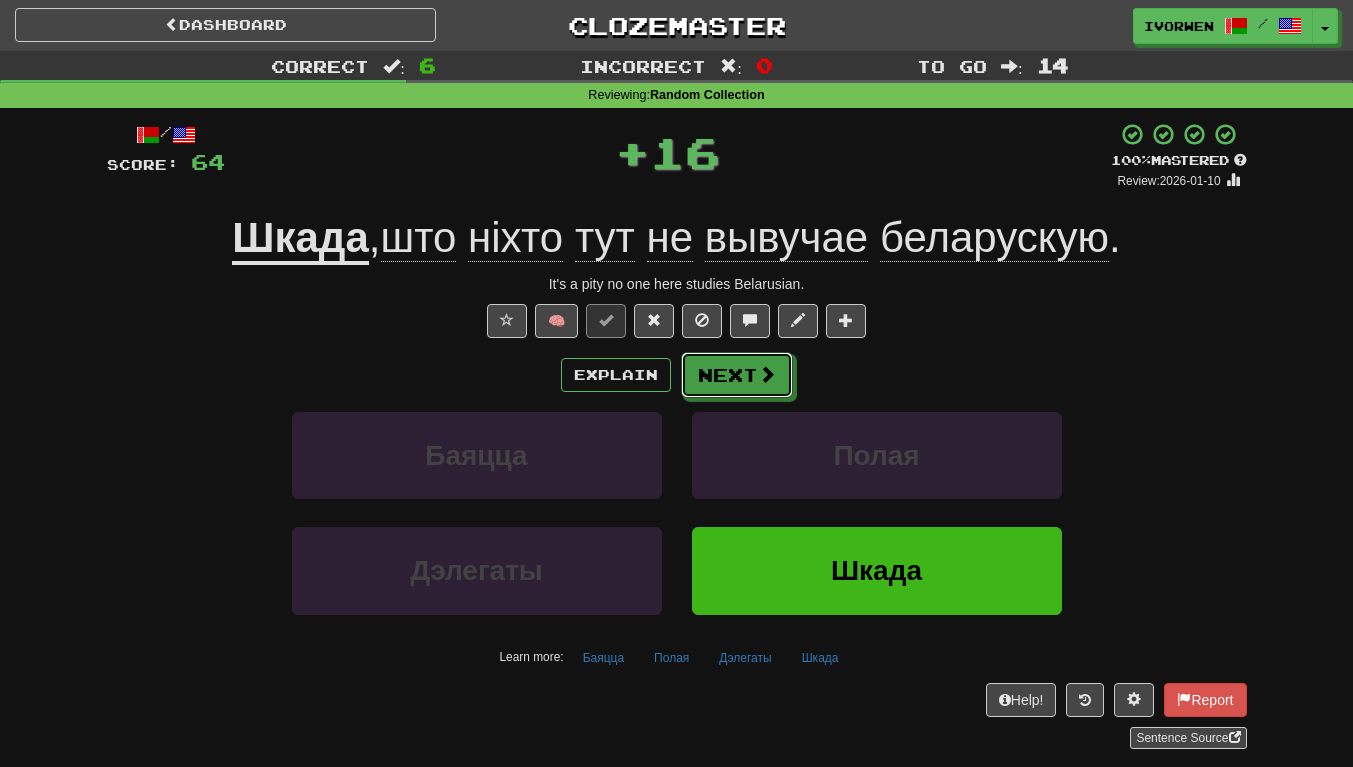 click on "Next" at bounding box center [737, 375] 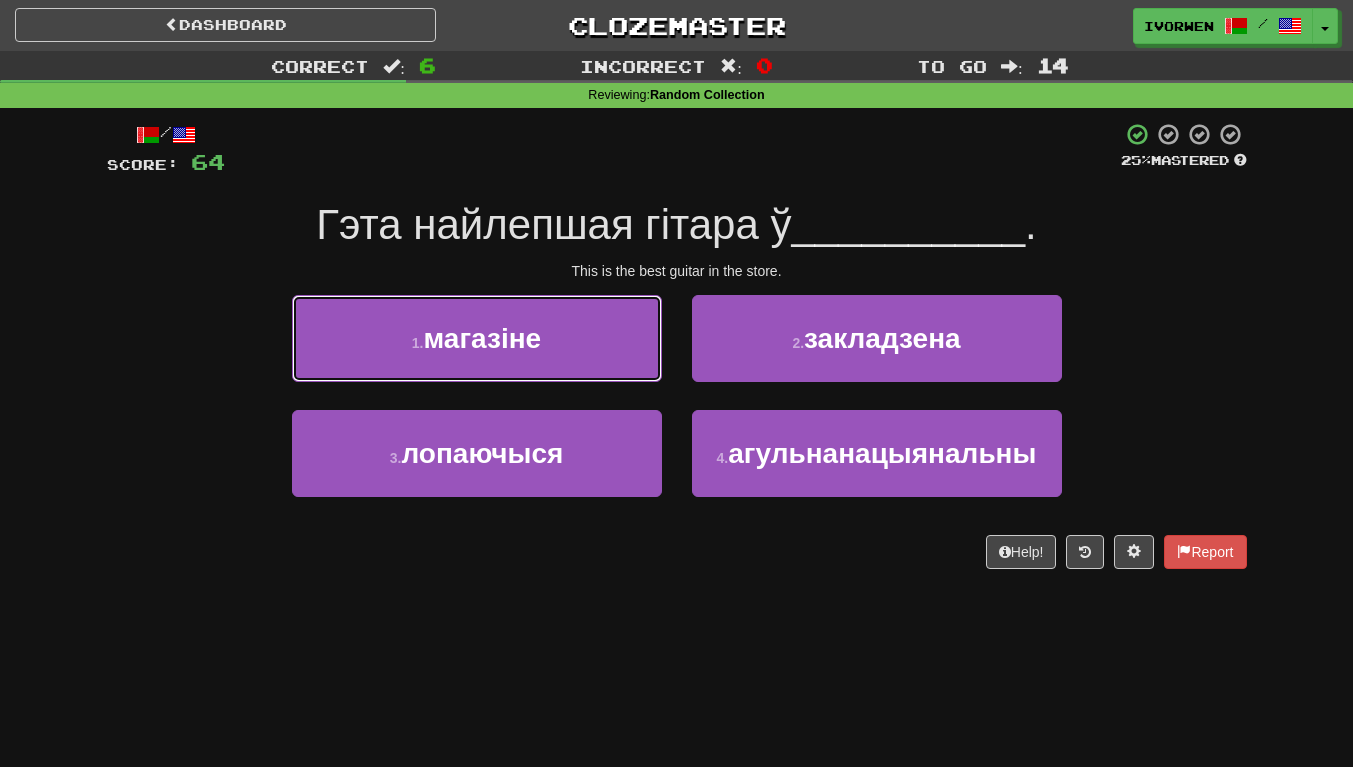 click on "магазіне" at bounding box center (483, 338) 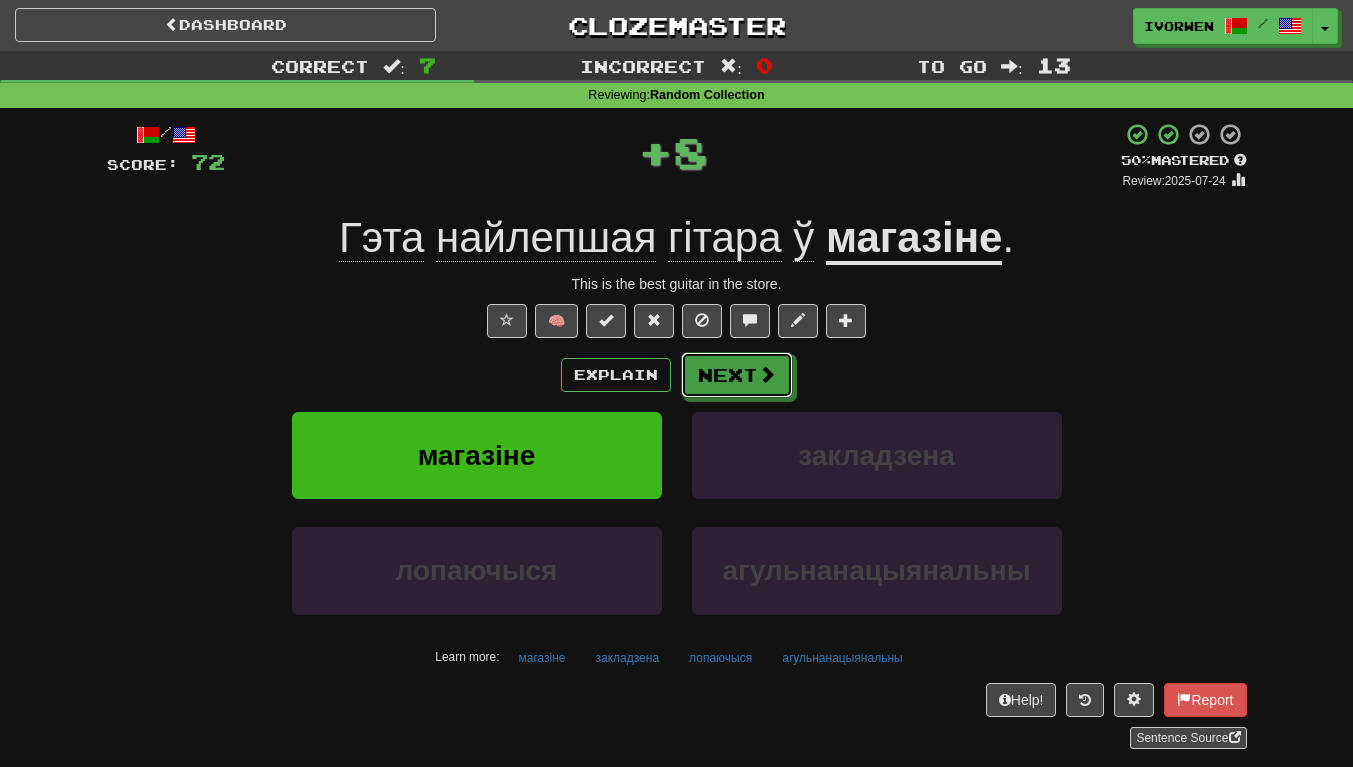 click on "Next" at bounding box center [737, 375] 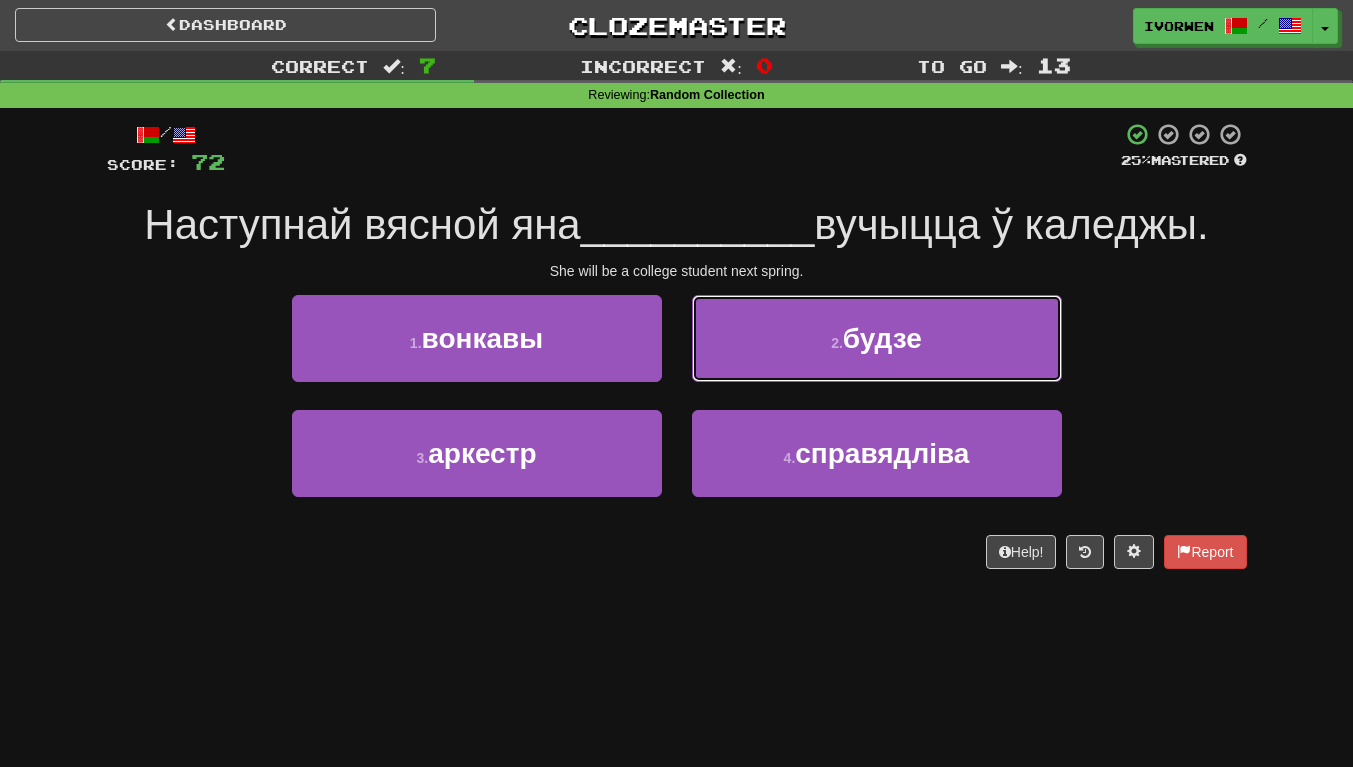 click on "2 .  будзе" at bounding box center [877, 338] 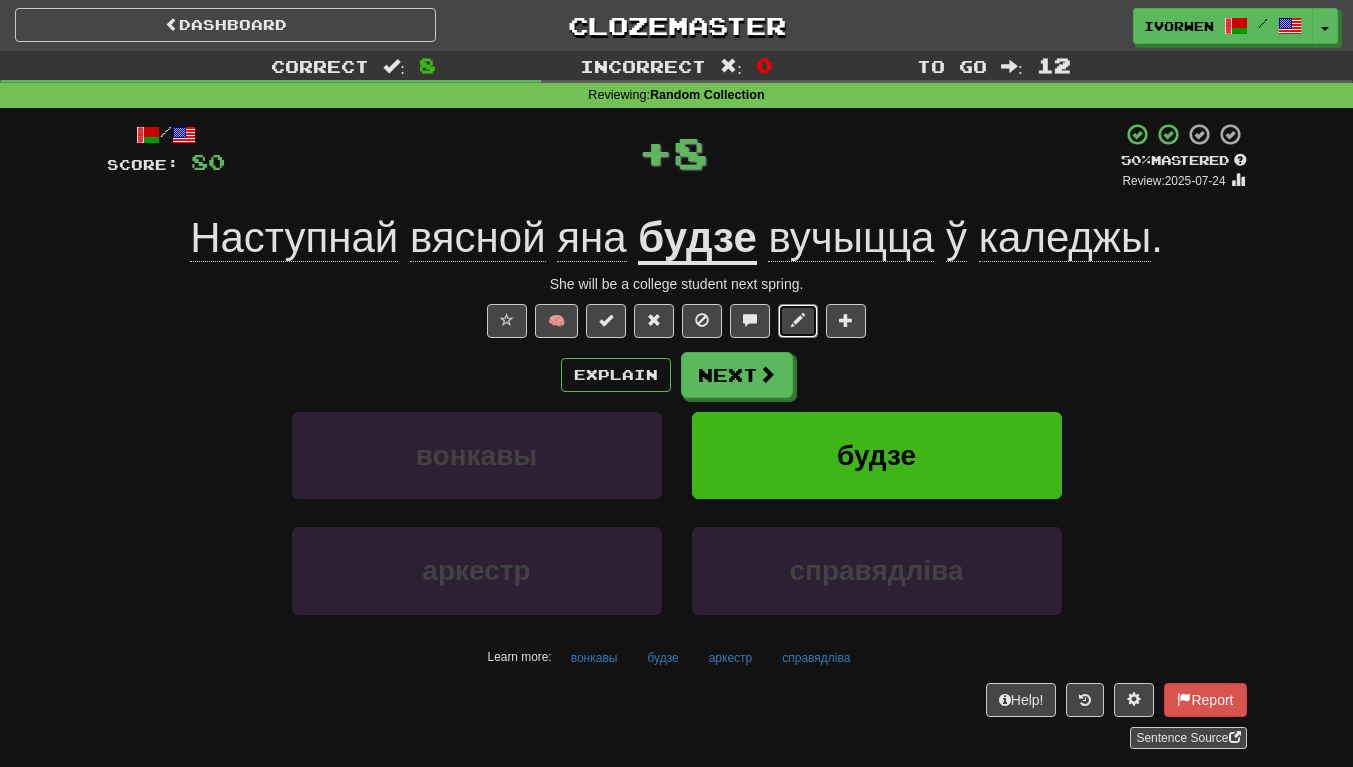 click at bounding box center [798, 321] 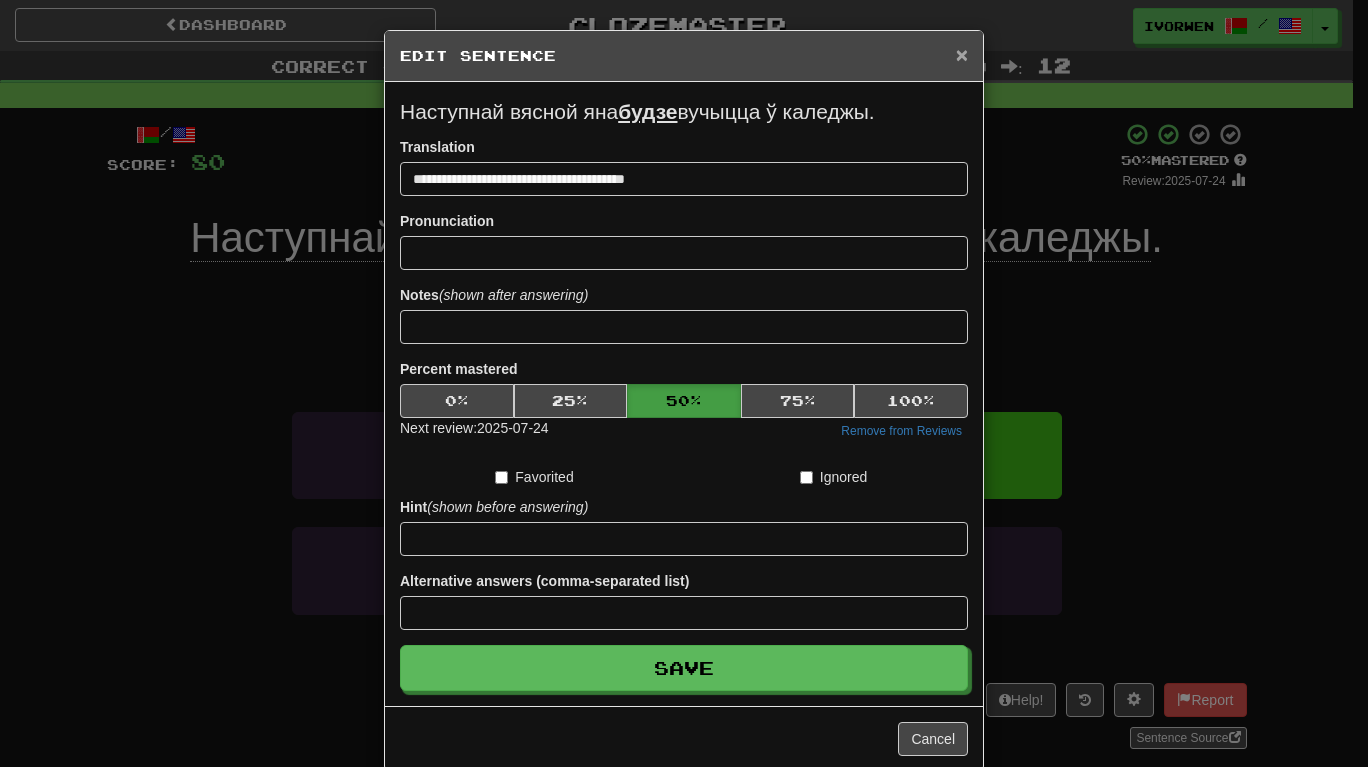 click on "×" at bounding box center (962, 54) 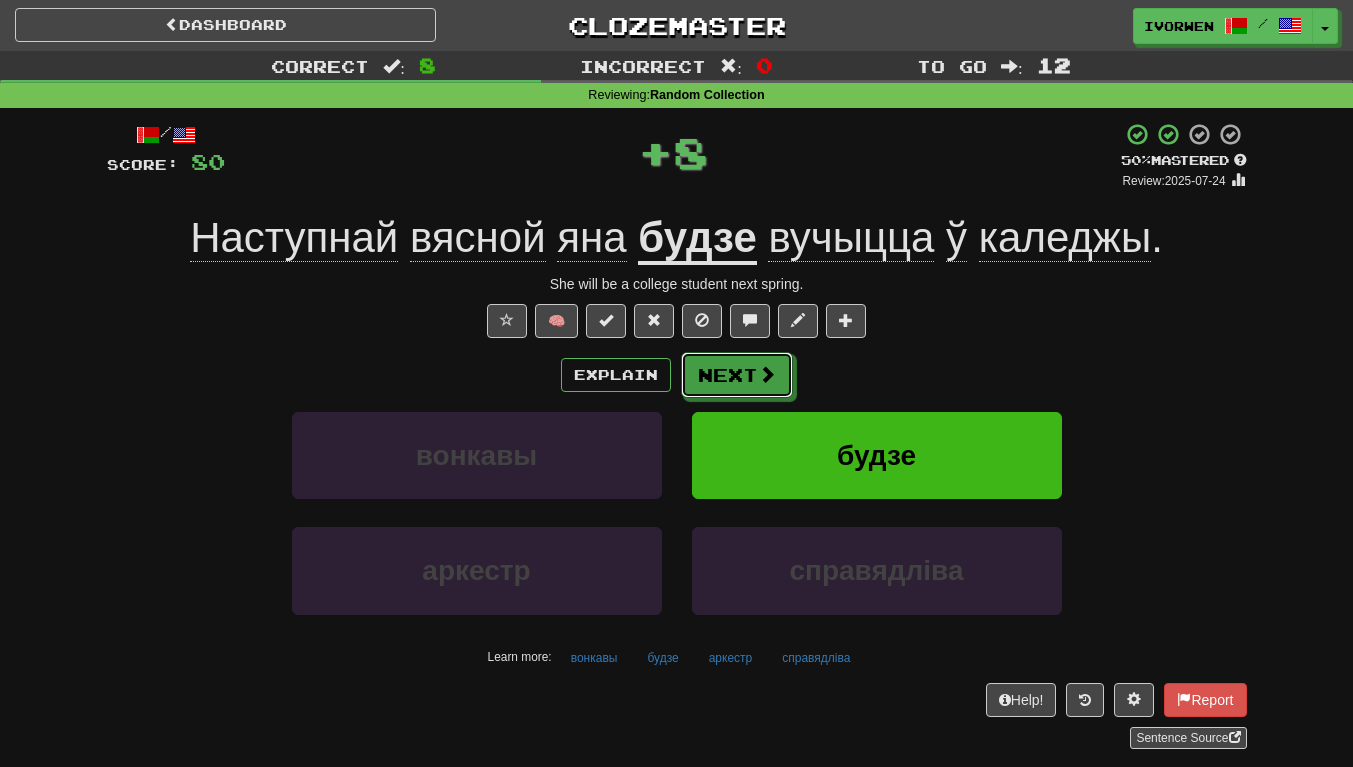 click on "Next" at bounding box center (737, 375) 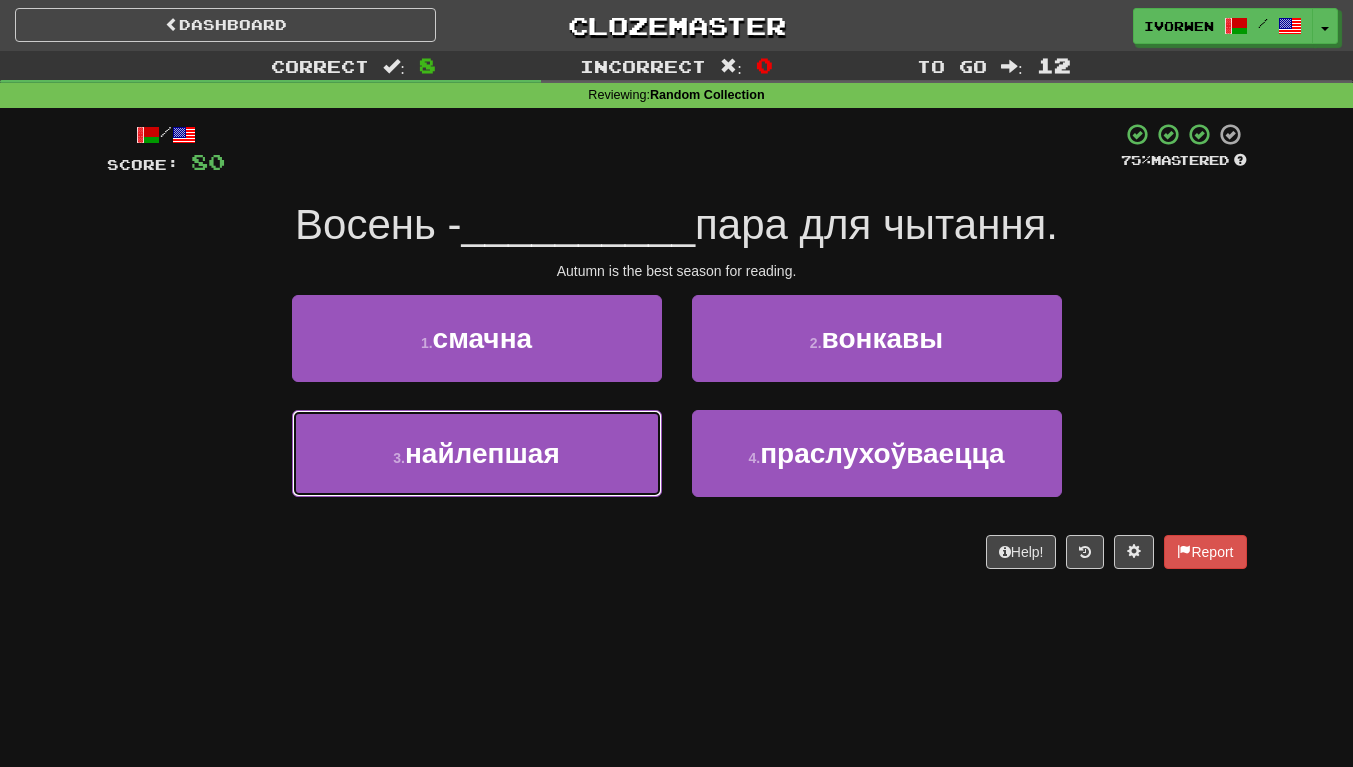 click on "3 .  найлепшая" at bounding box center (477, 453) 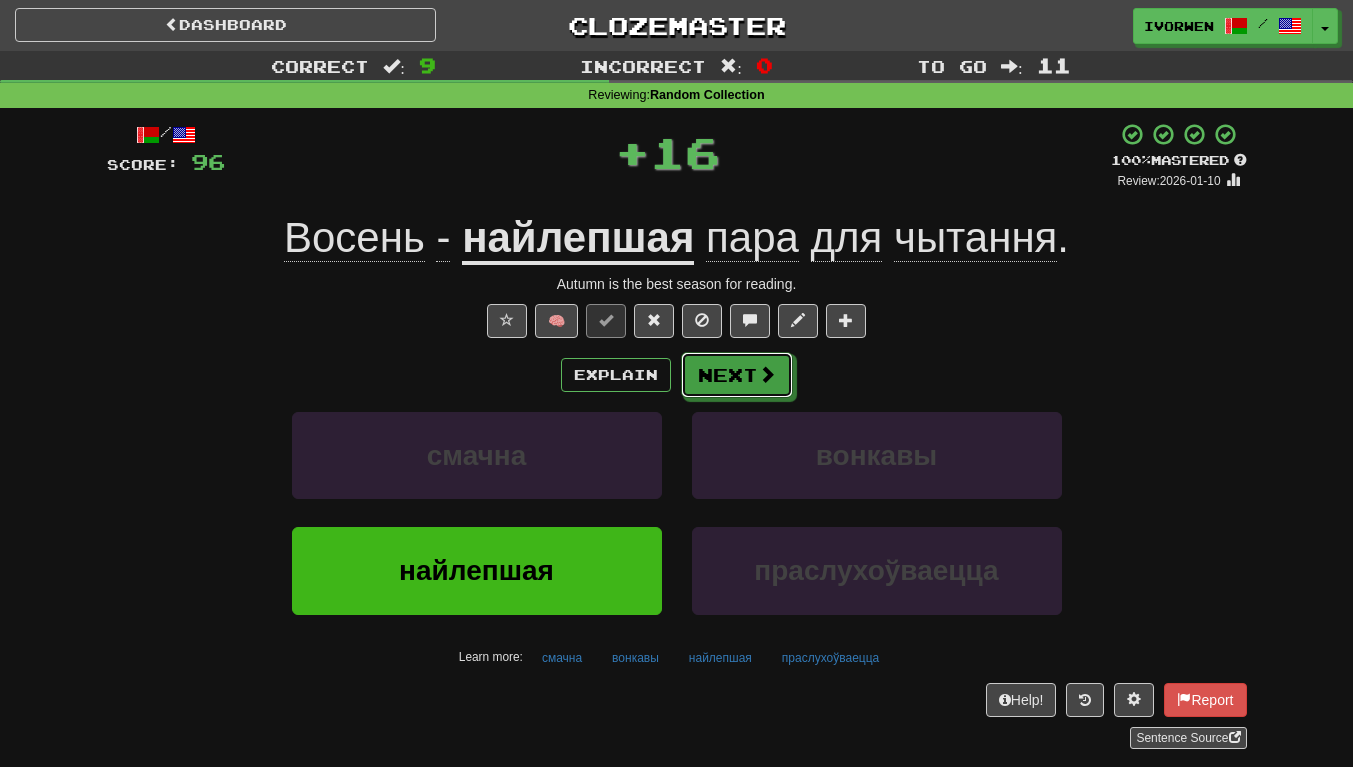 click on "Next" at bounding box center (737, 375) 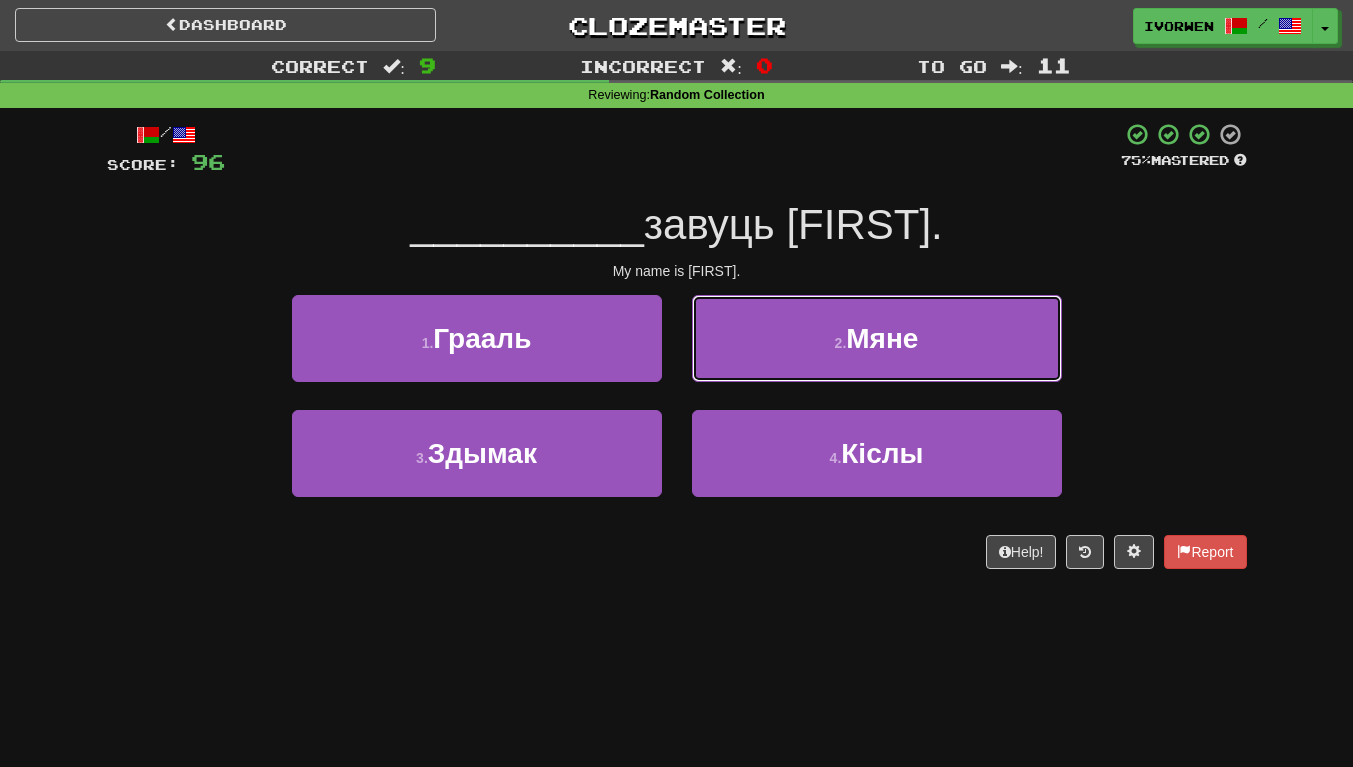 click on "2 .  Мяне" at bounding box center [877, 338] 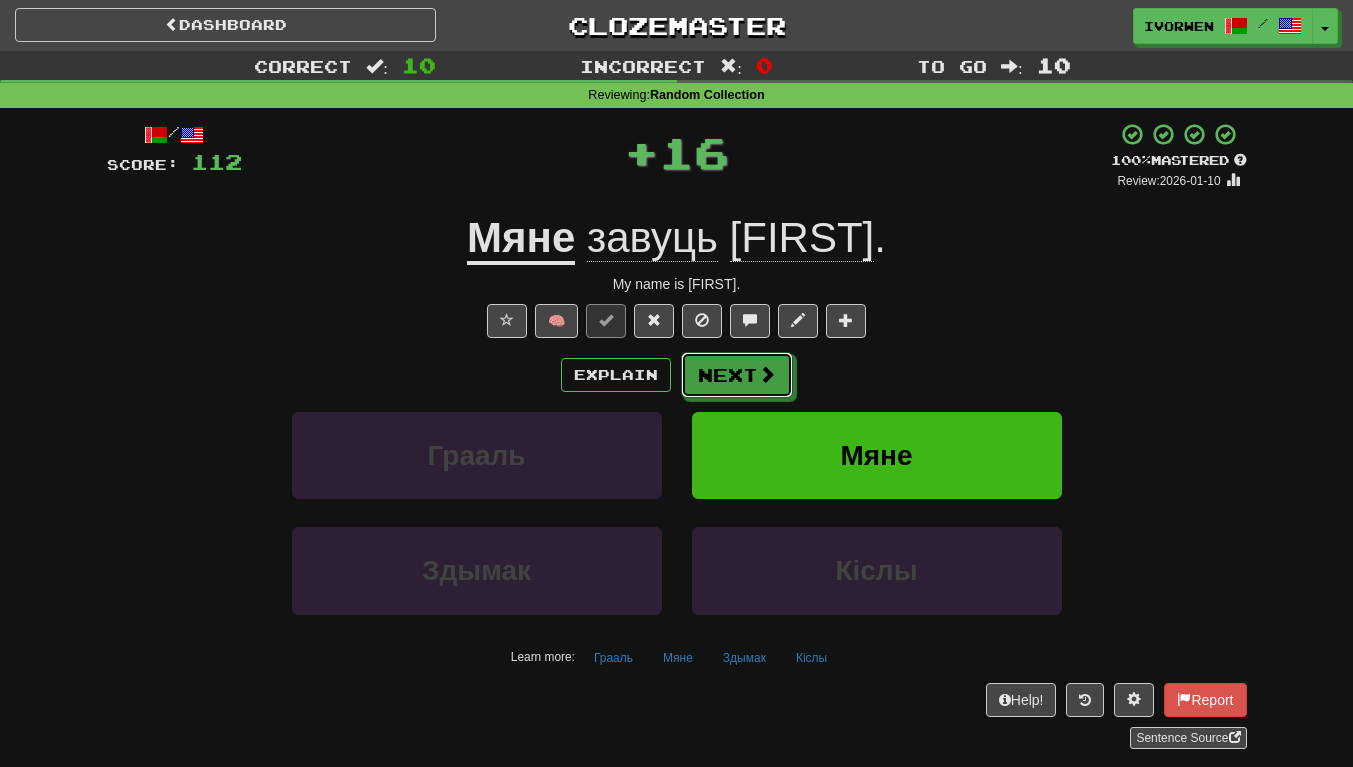 click on "Next" at bounding box center [737, 375] 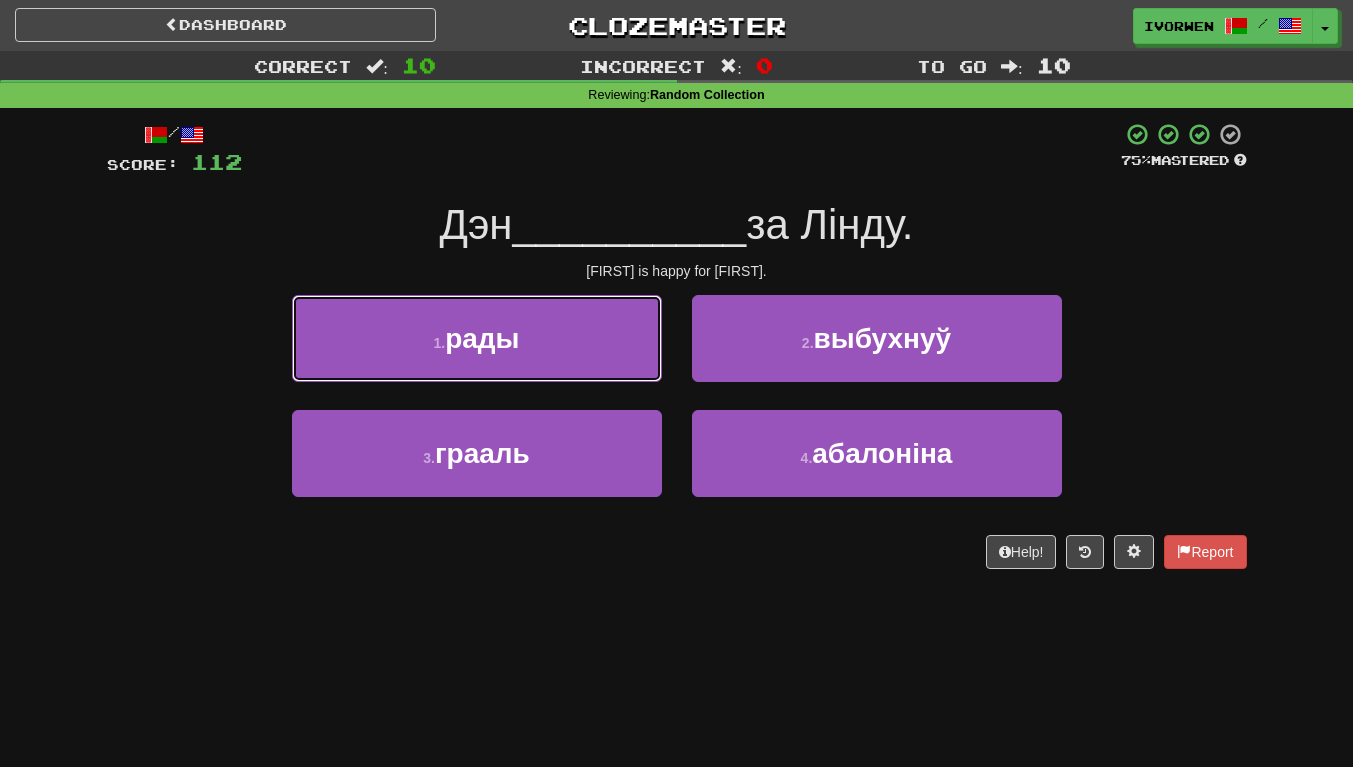 click on "1 .  рады" at bounding box center [477, 338] 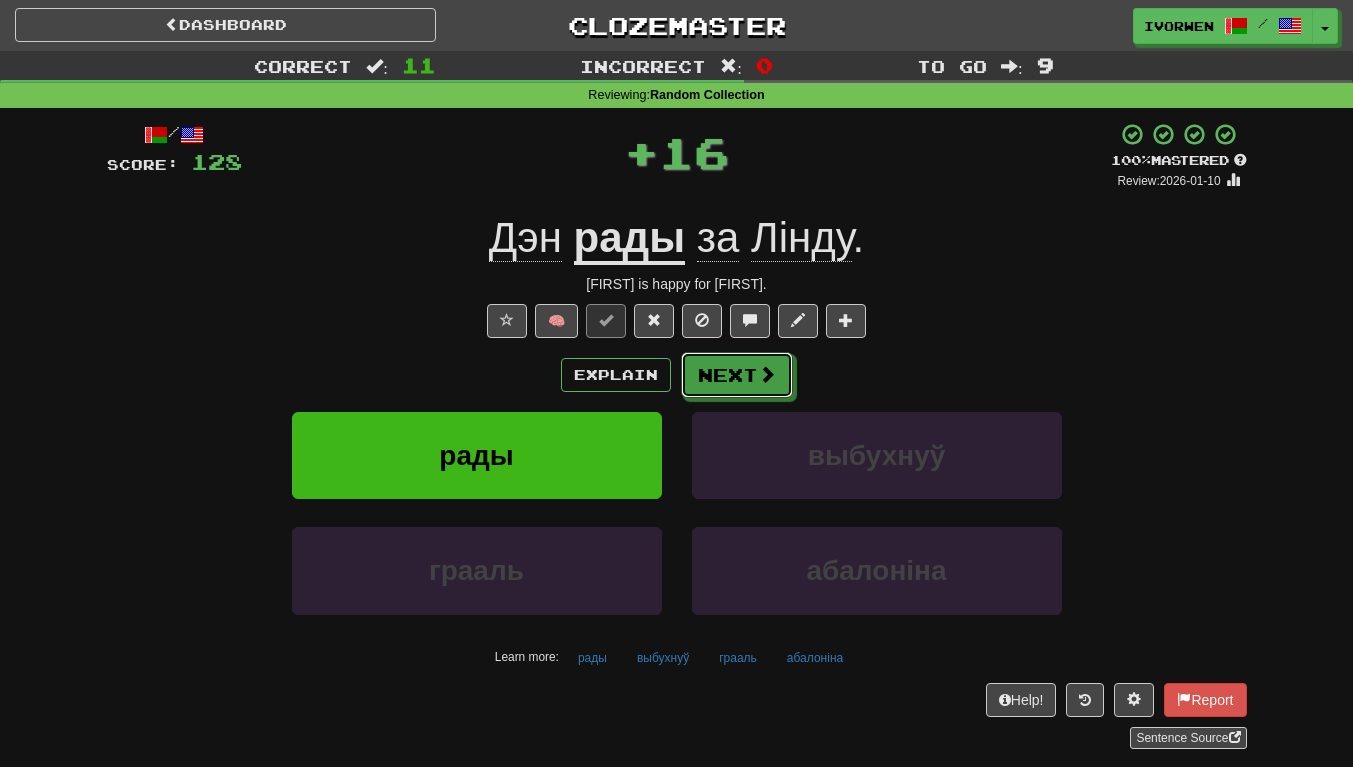 click on "Next" at bounding box center [737, 375] 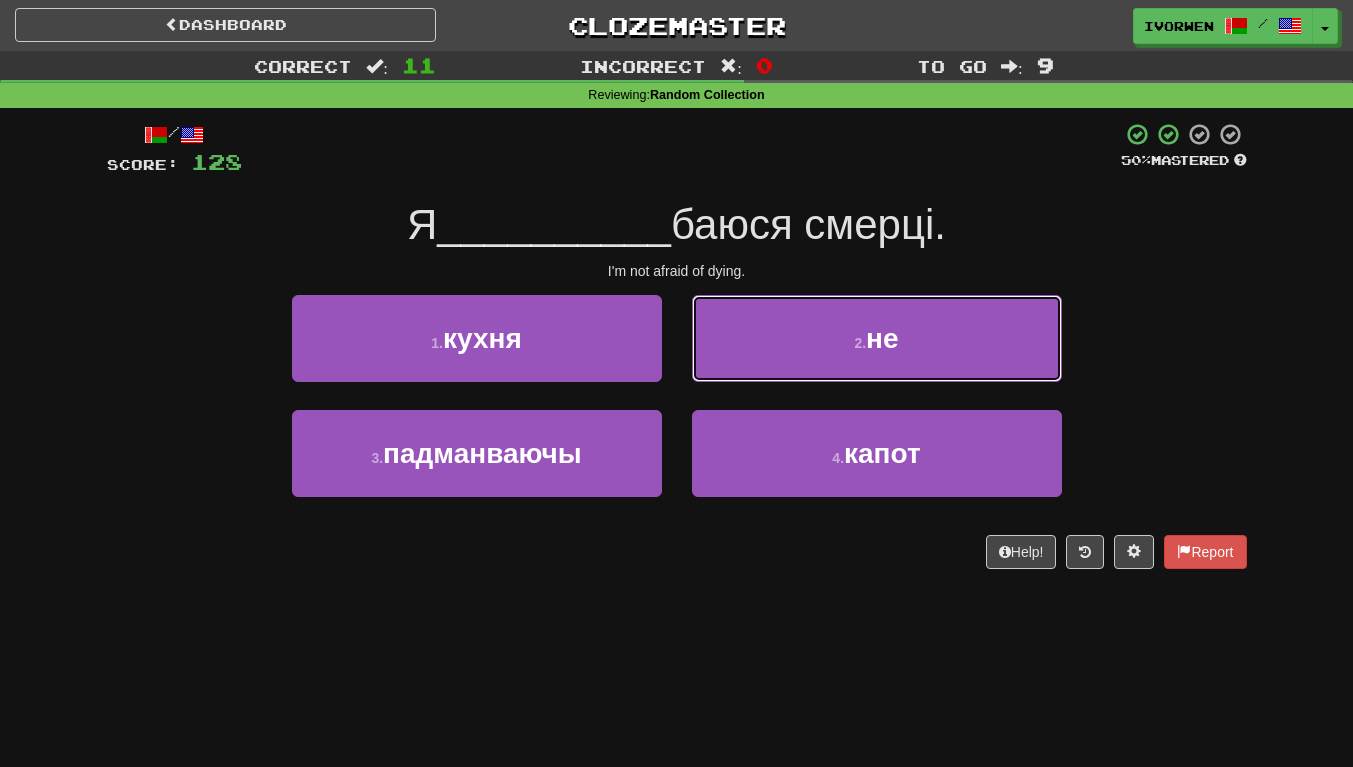 click on "2 .  не" at bounding box center [877, 338] 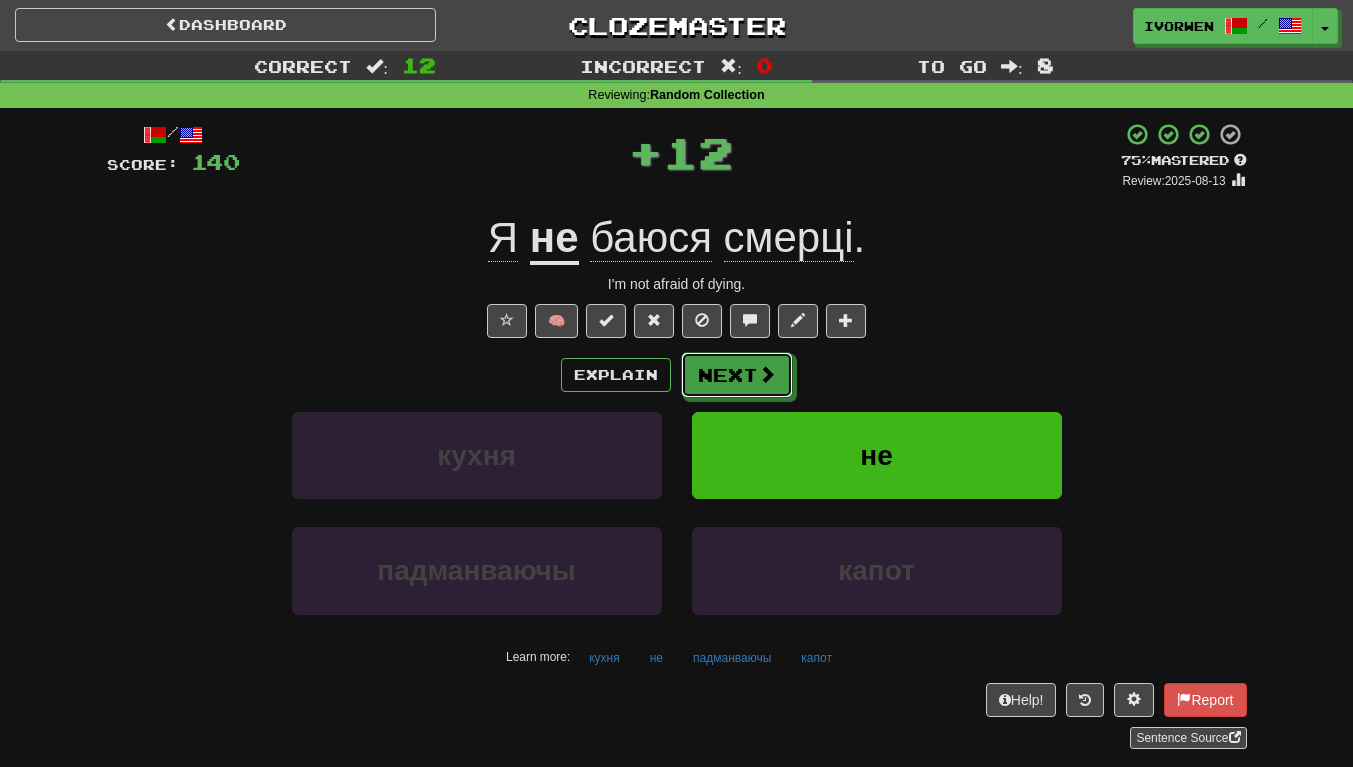 click on "Next" at bounding box center [737, 375] 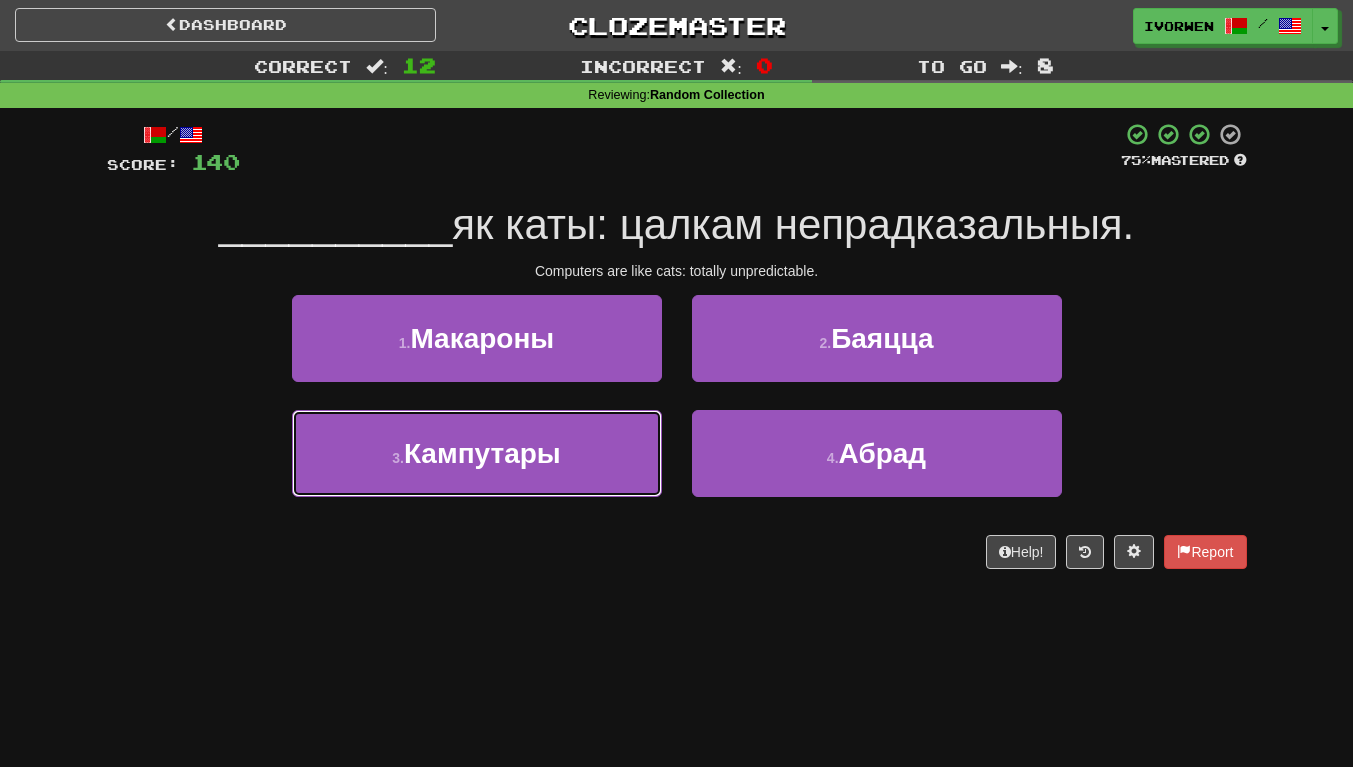 click on "3 .  Кампутары" at bounding box center (477, 453) 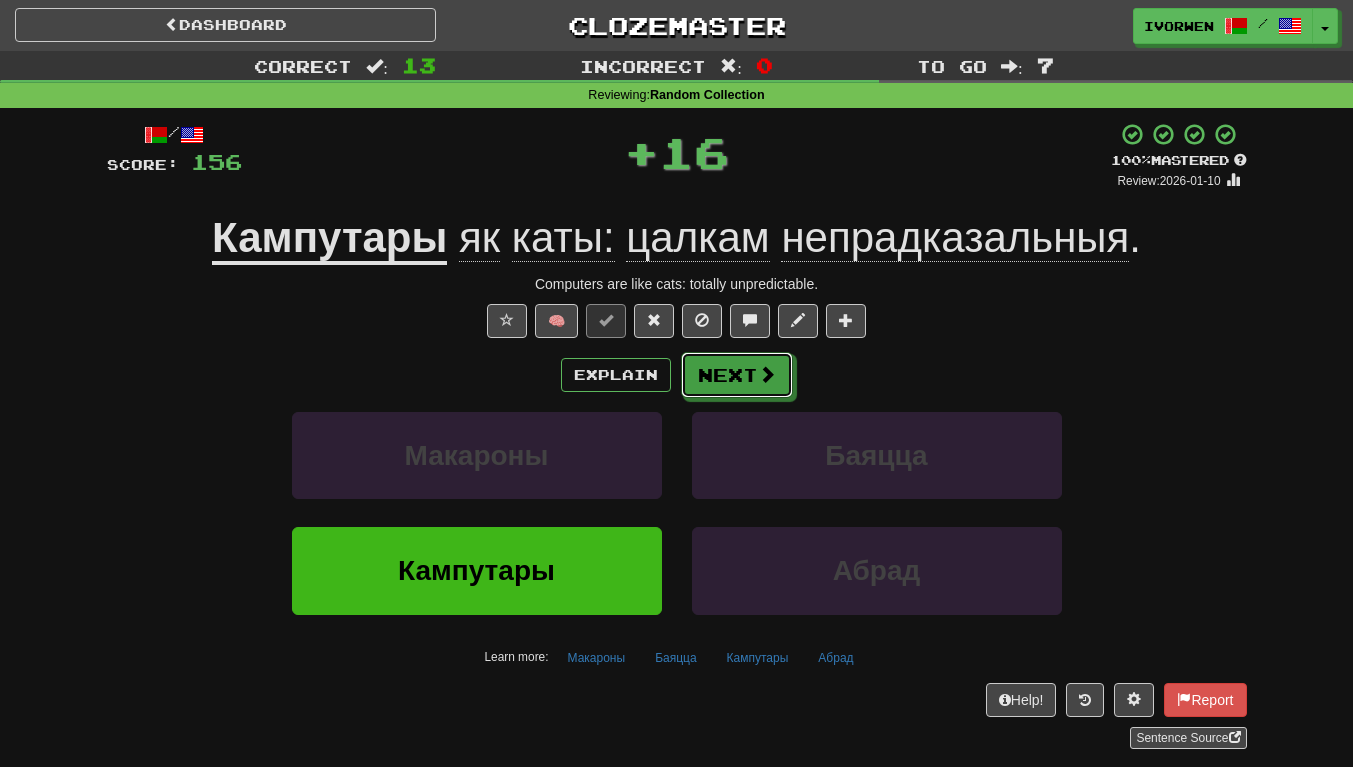 click on "Next" at bounding box center (737, 375) 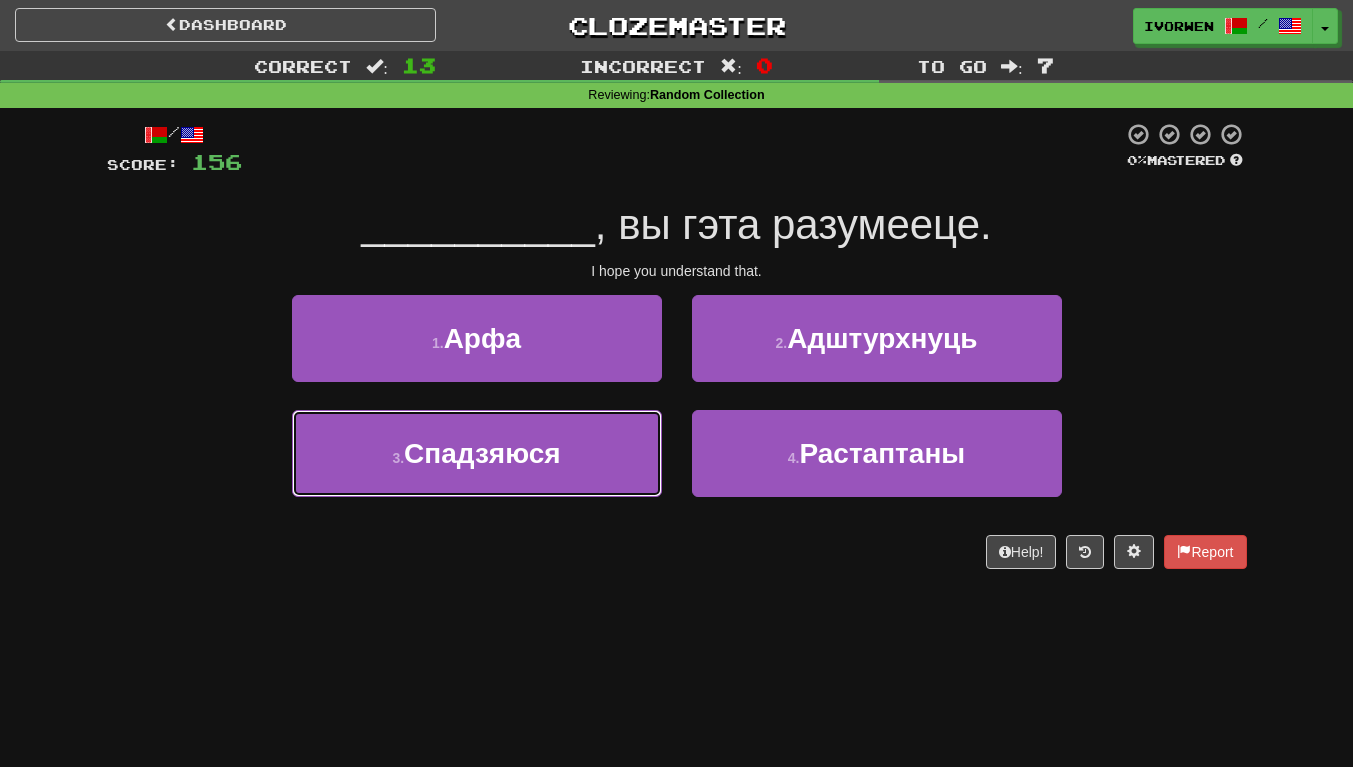 click on "3 .  Спадзяюся" at bounding box center (477, 453) 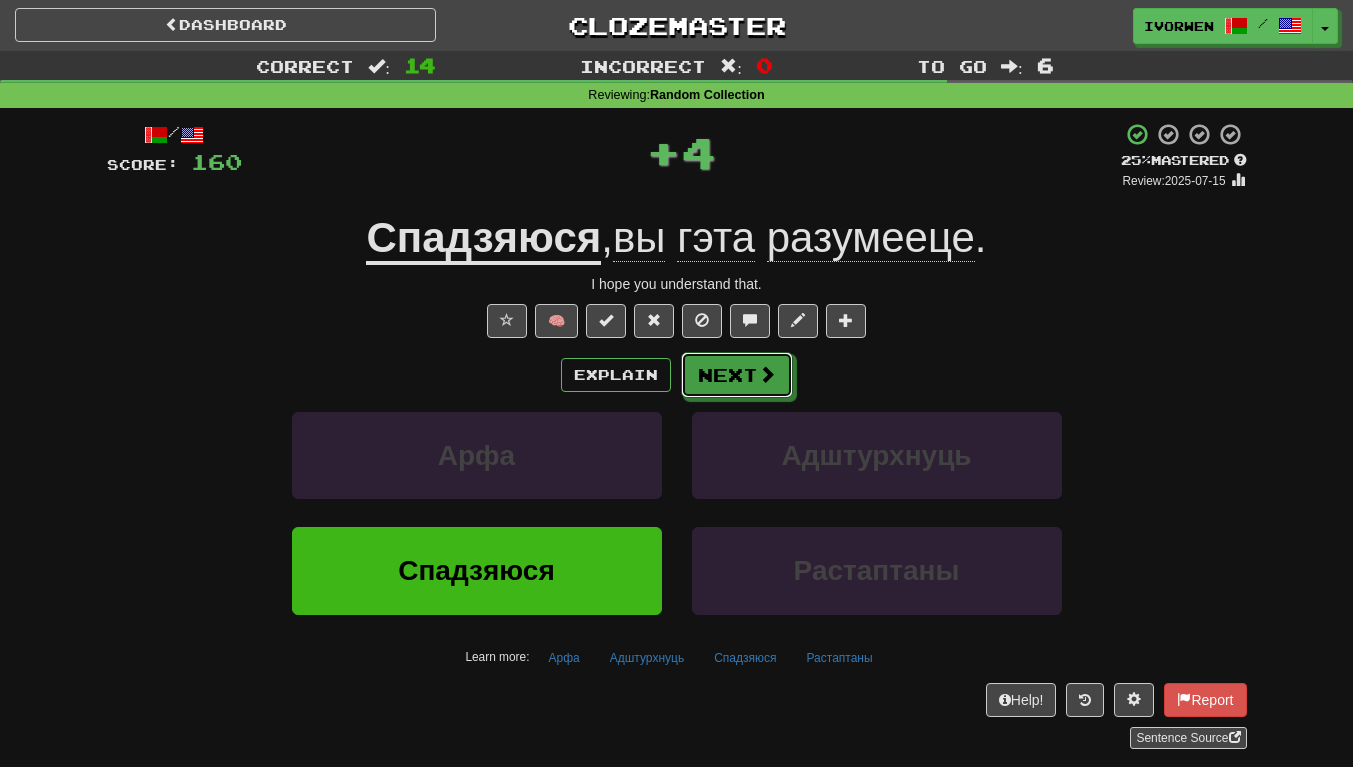 click at bounding box center [767, 374] 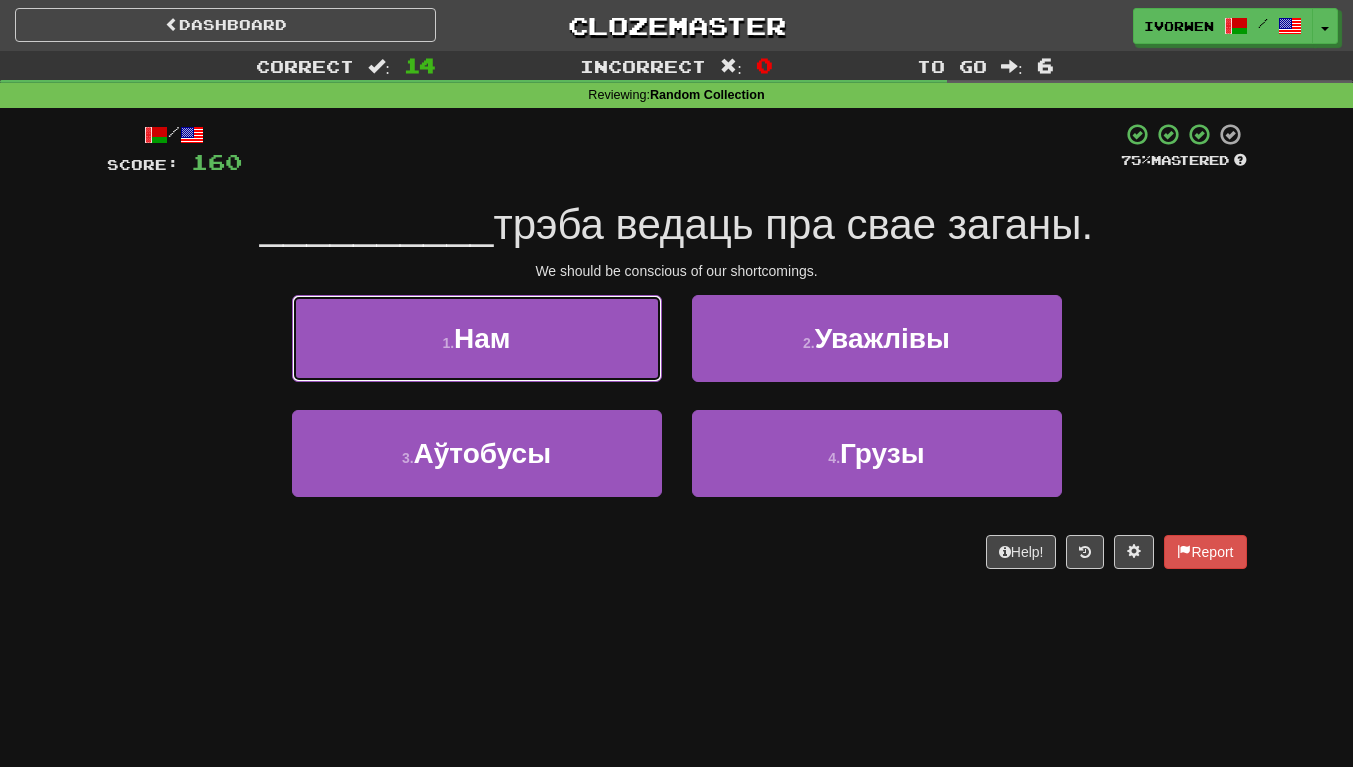 click on "1 .  Нам" at bounding box center [477, 338] 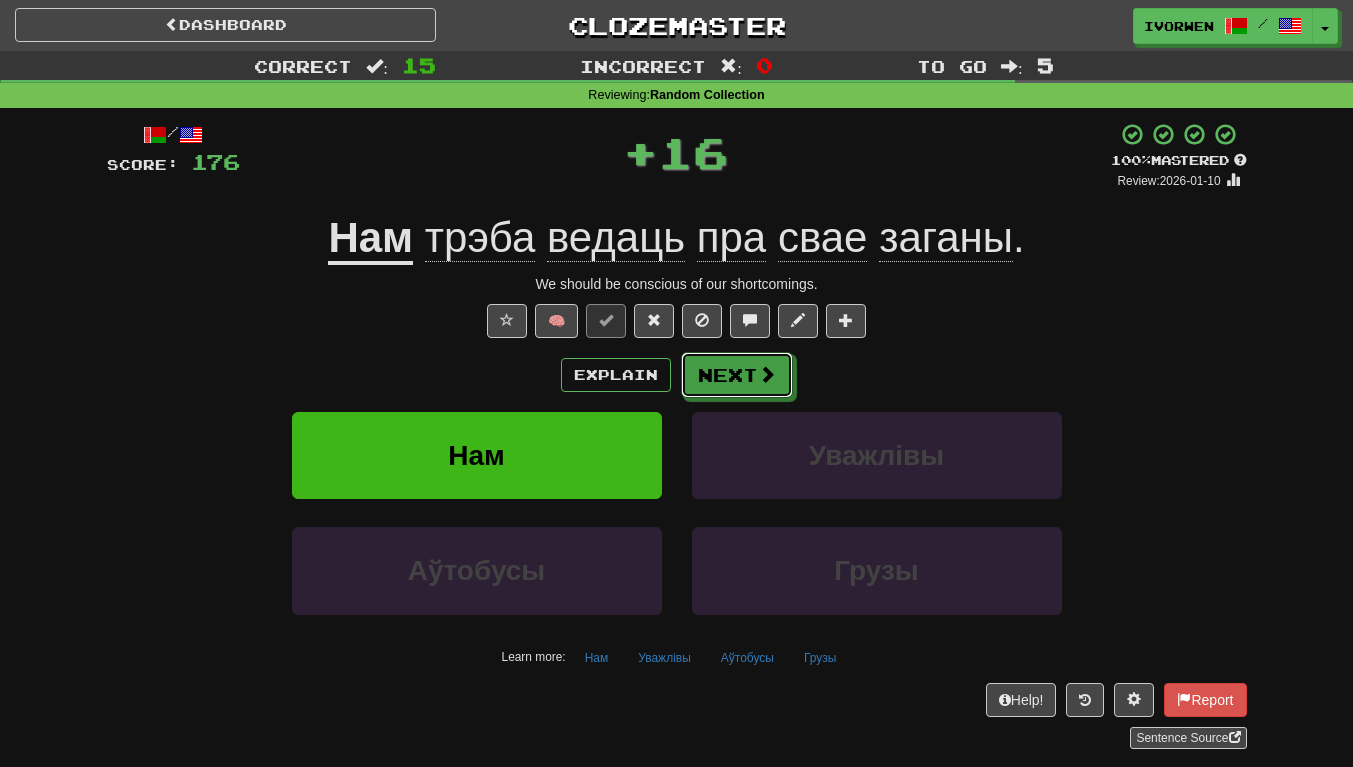 click on "Next" at bounding box center [737, 375] 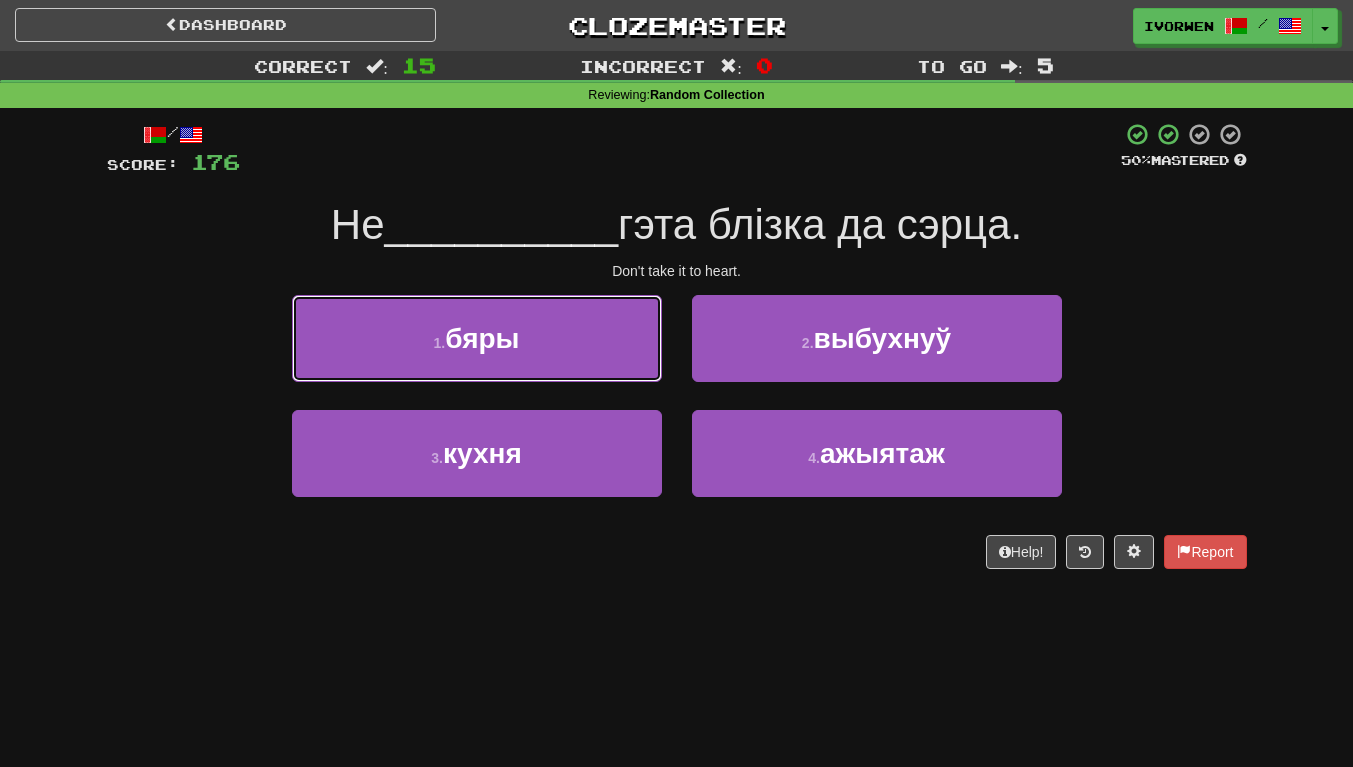 click on "1 .  бяры" at bounding box center (477, 338) 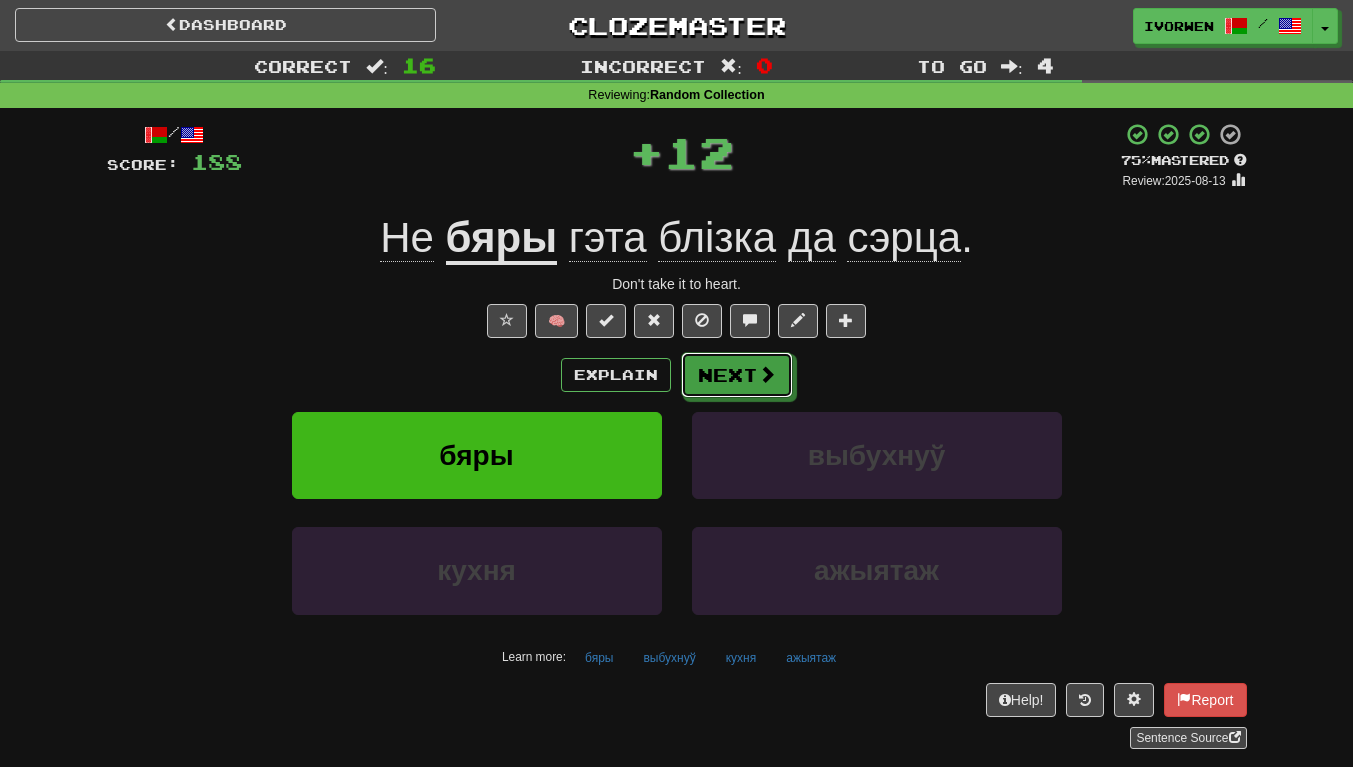 click on "Next" at bounding box center (737, 375) 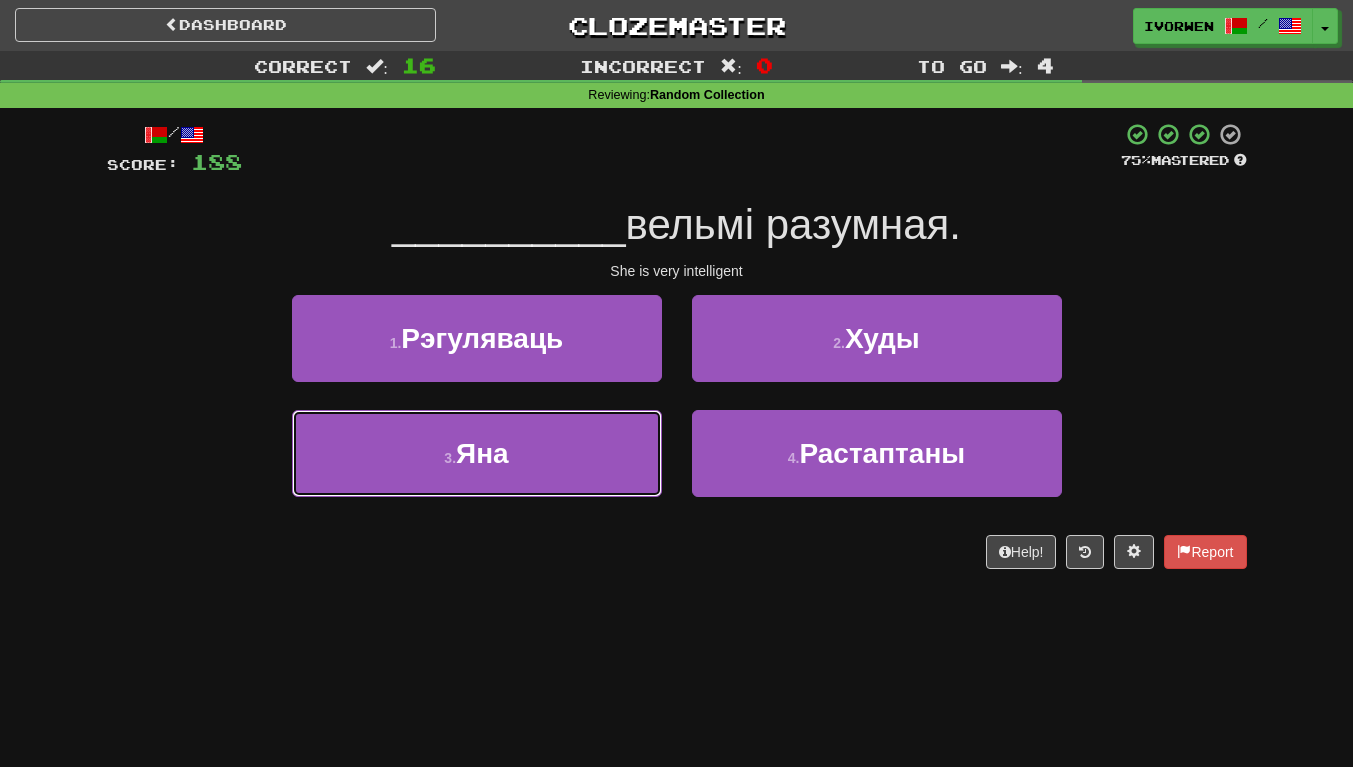 click on "3 .  Яна" at bounding box center [477, 453] 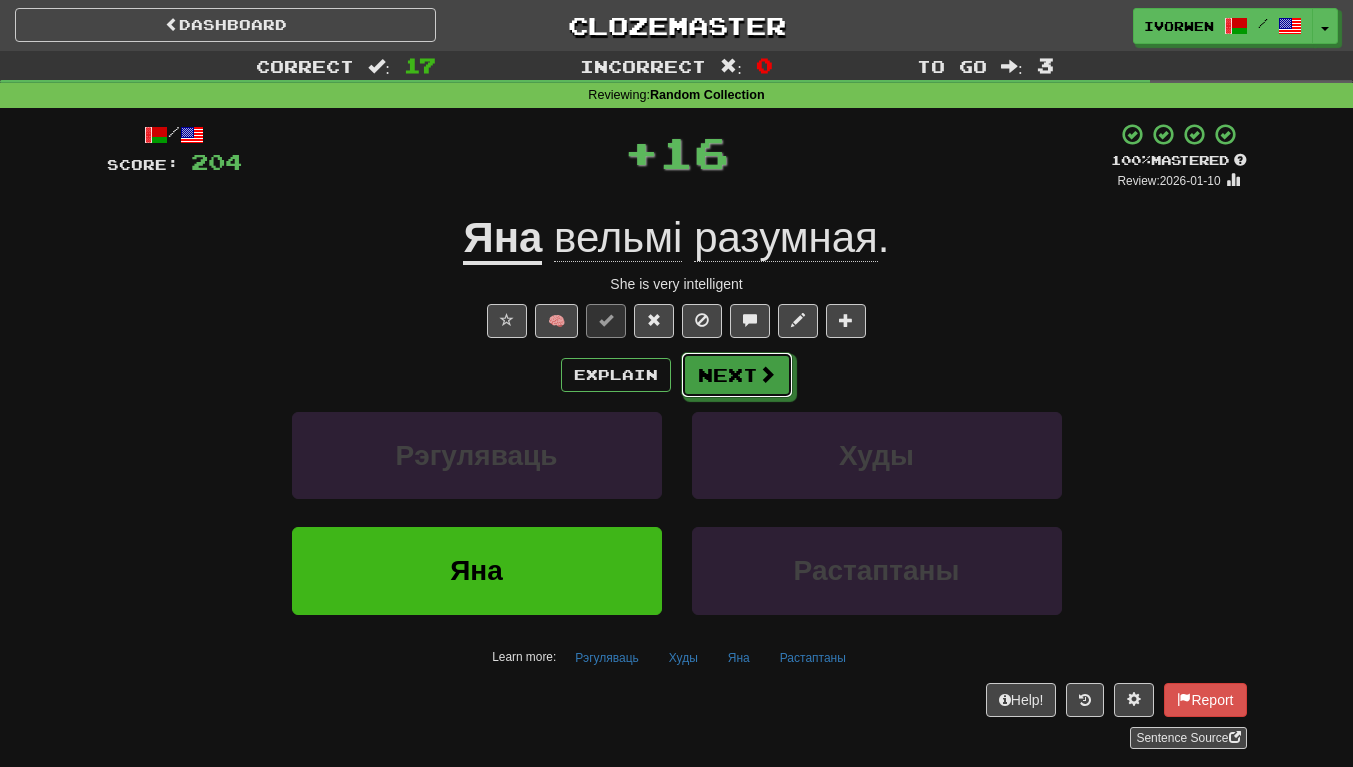 click on "Next" at bounding box center (737, 375) 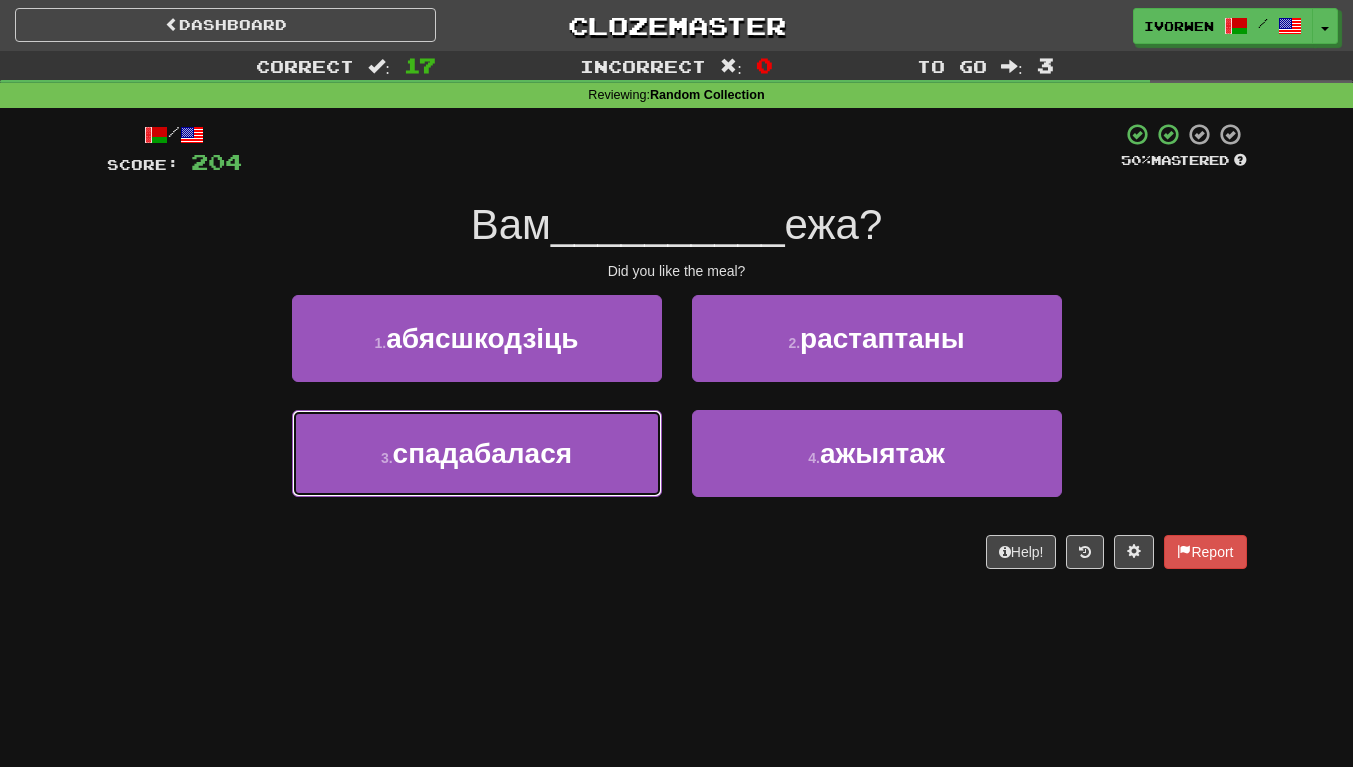 click on "3 .  спадабалася" at bounding box center [477, 453] 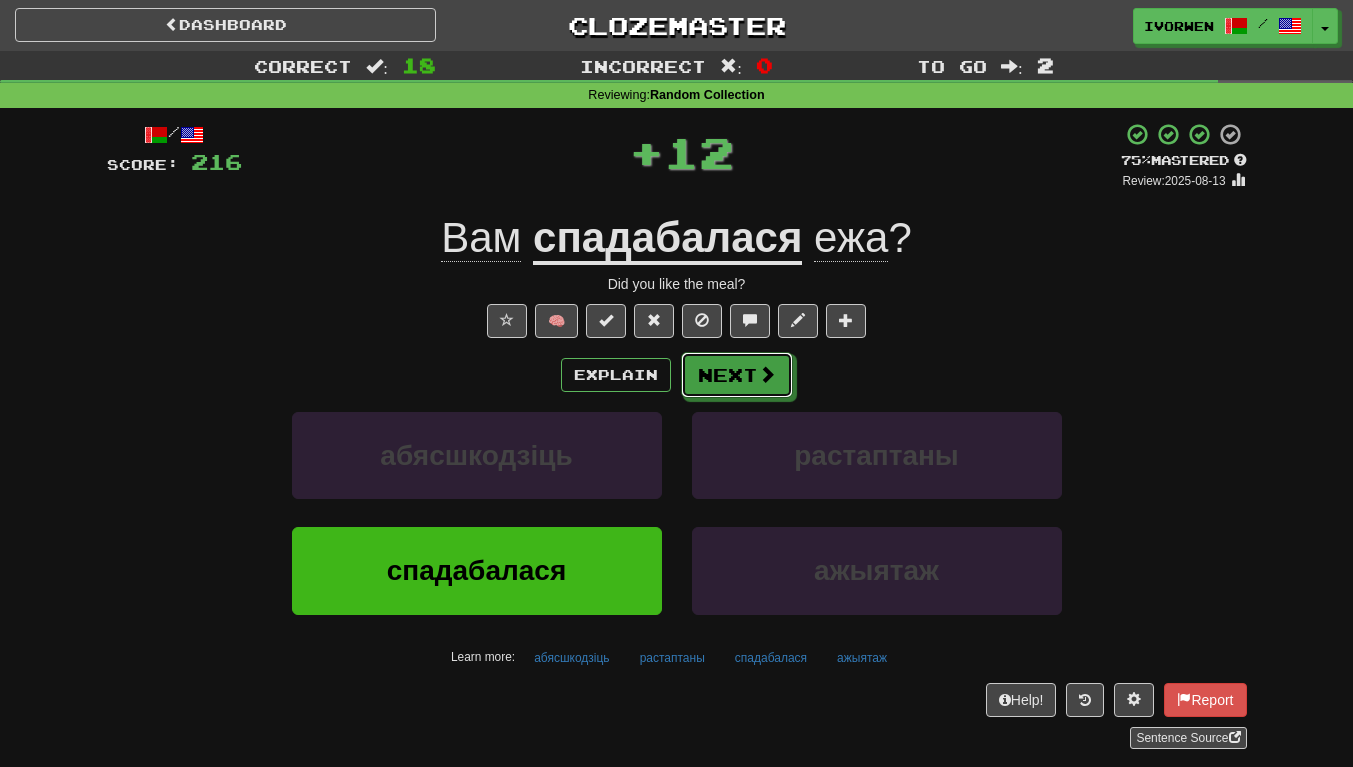 click on "Next" at bounding box center [737, 375] 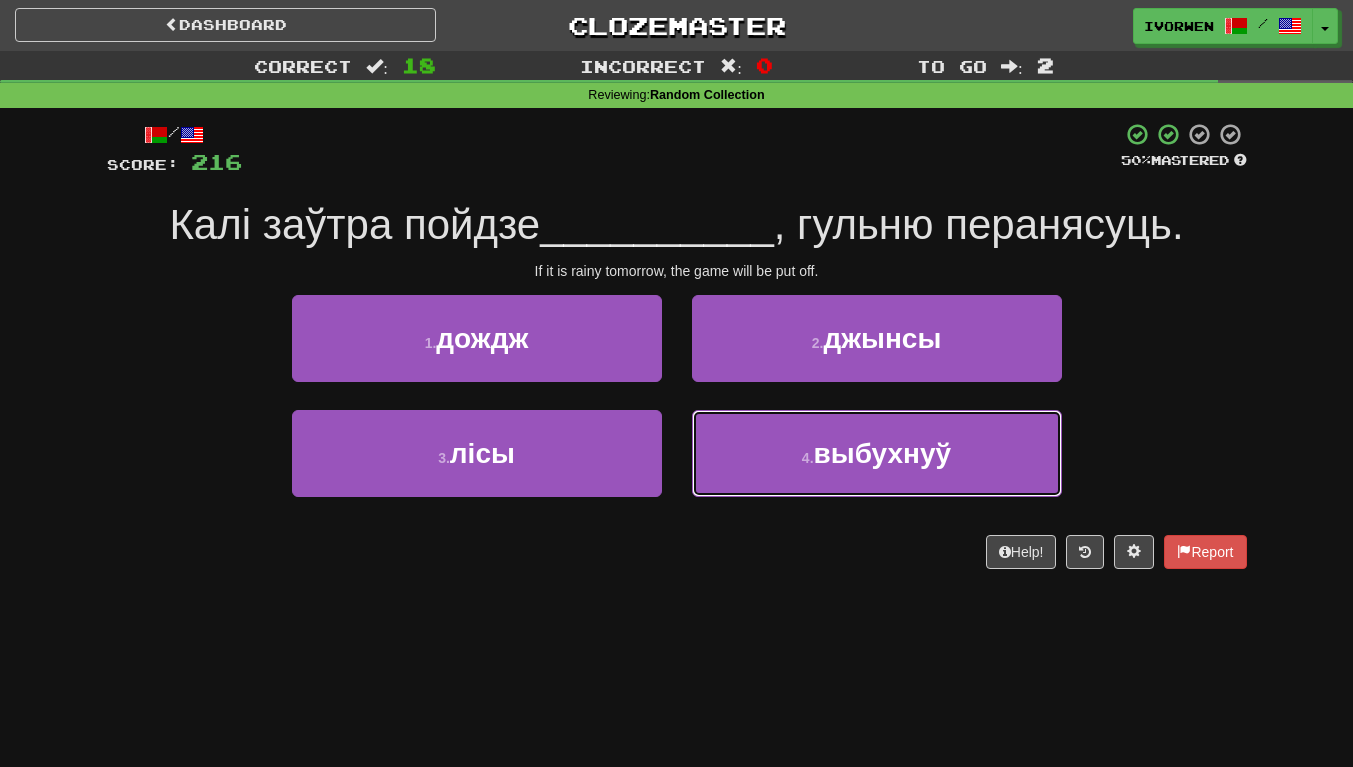 click on "выбухнуў" at bounding box center [883, 453] 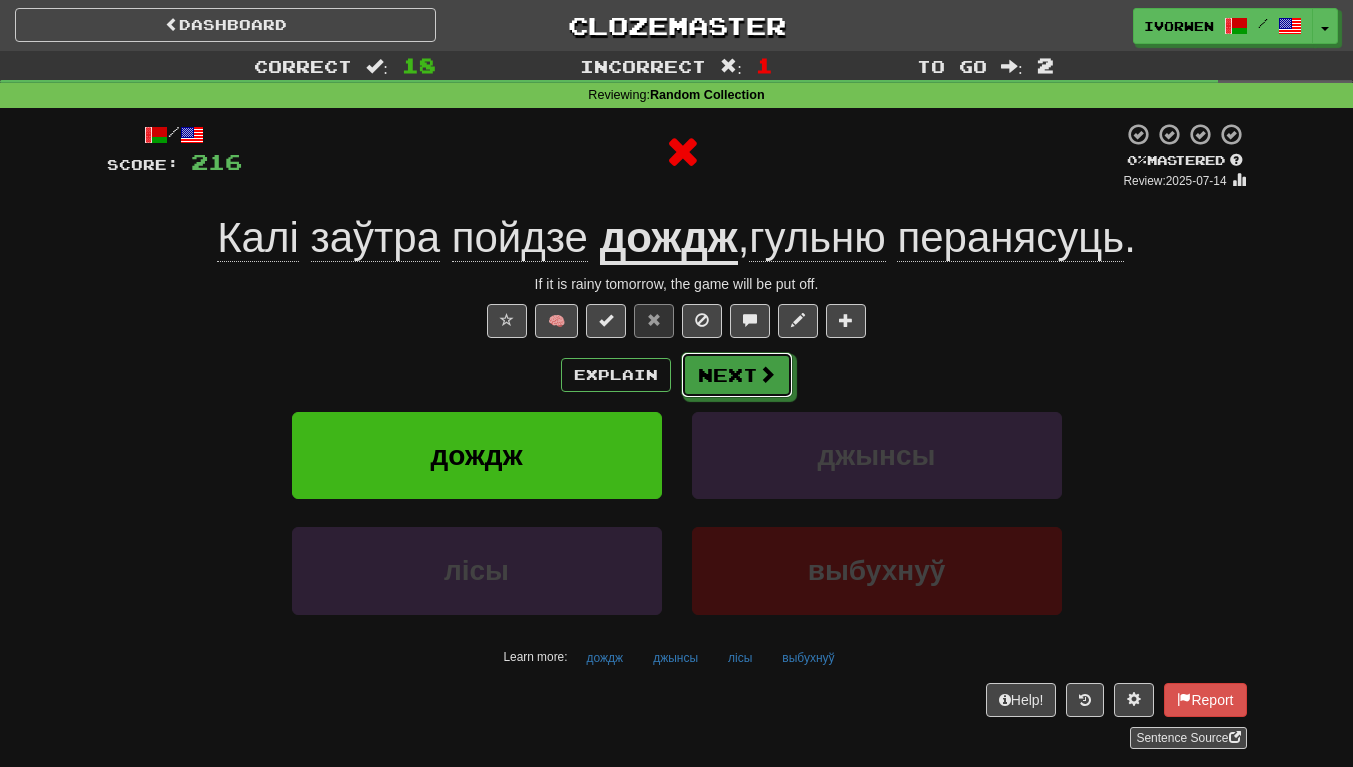 click on "Next" at bounding box center (737, 375) 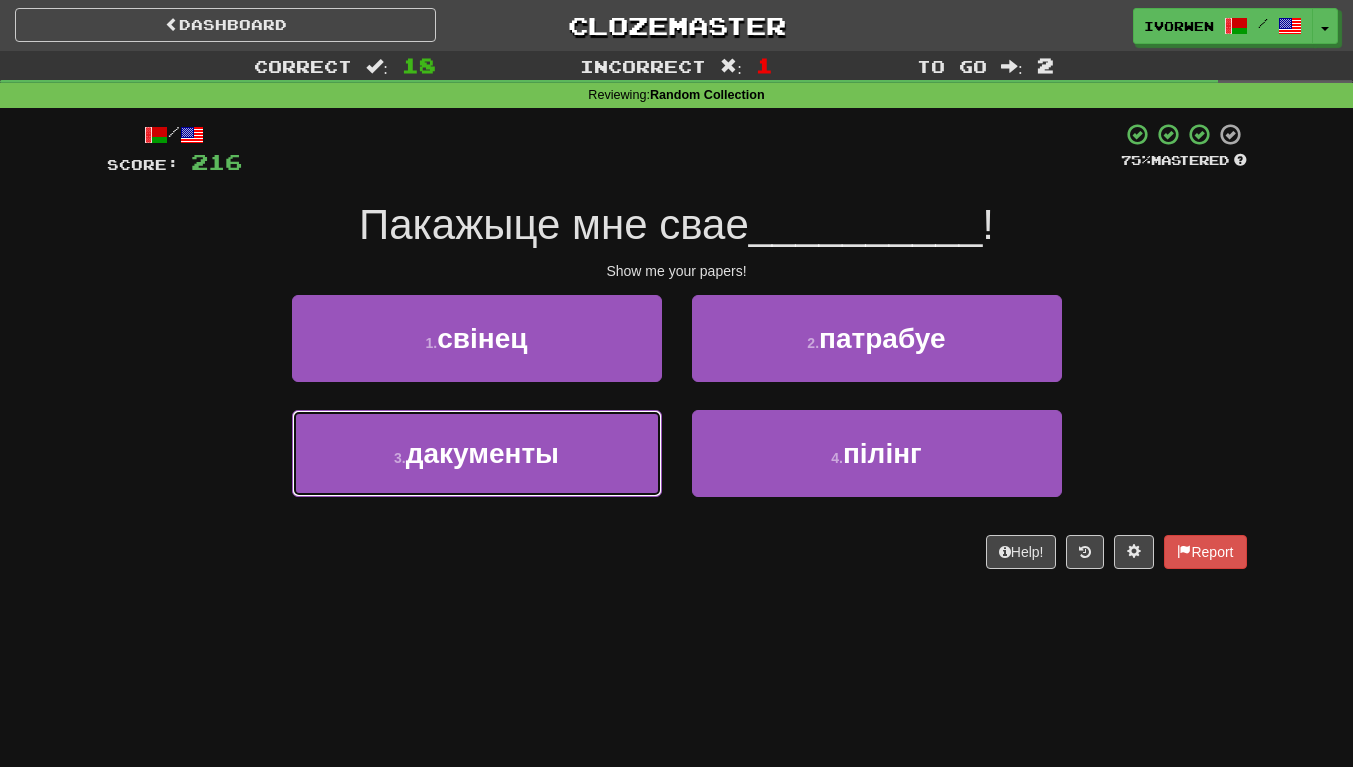 click on "3 .  дакументы" at bounding box center (477, 453) 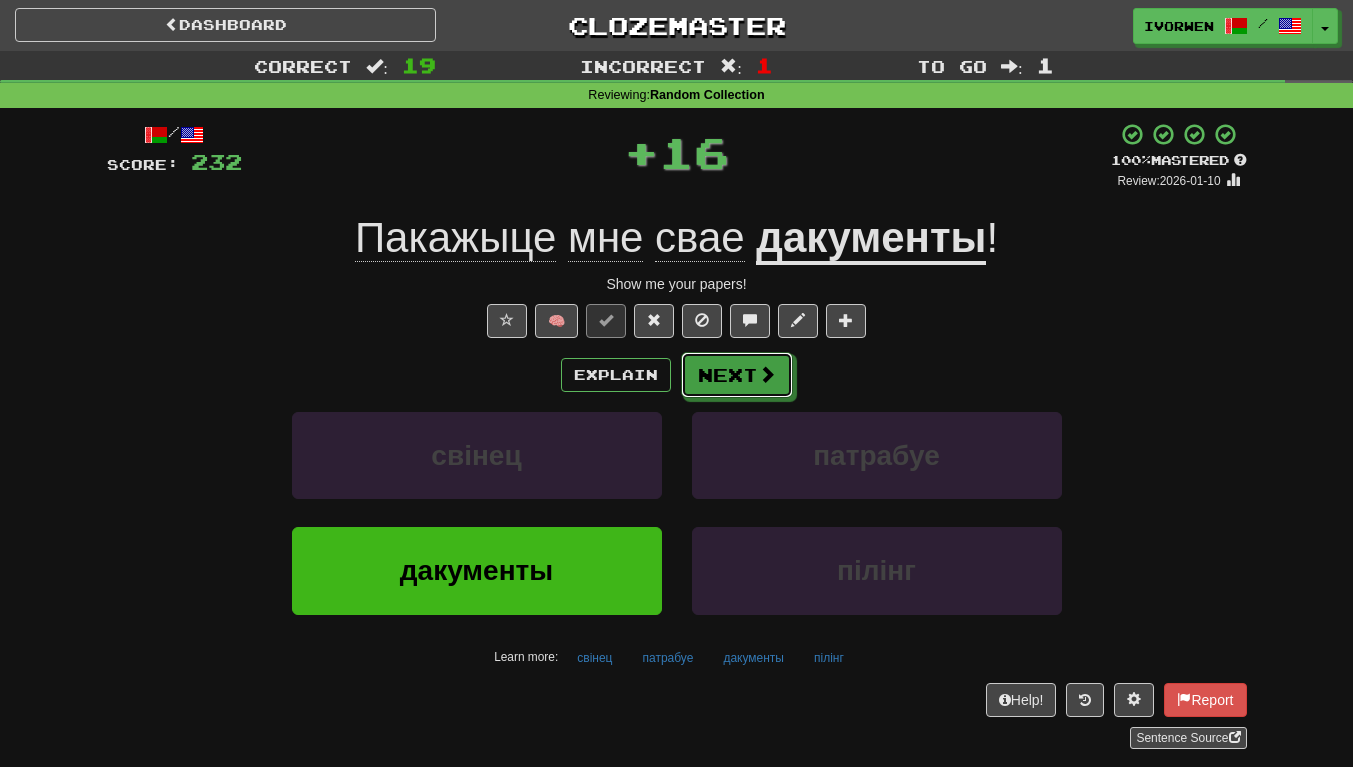 click on "Next" at bounding box center [737, 375] 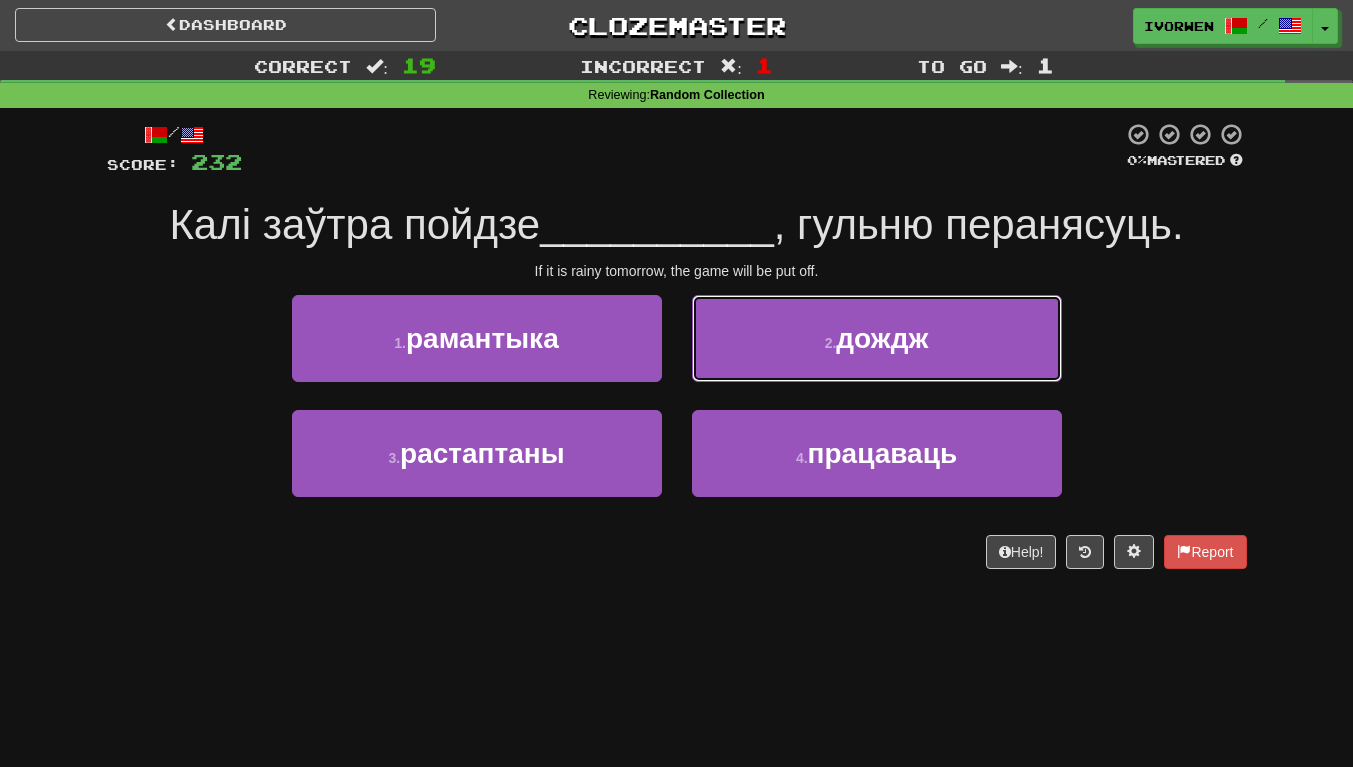 click on "дождж" at bounding box center (882, 338) 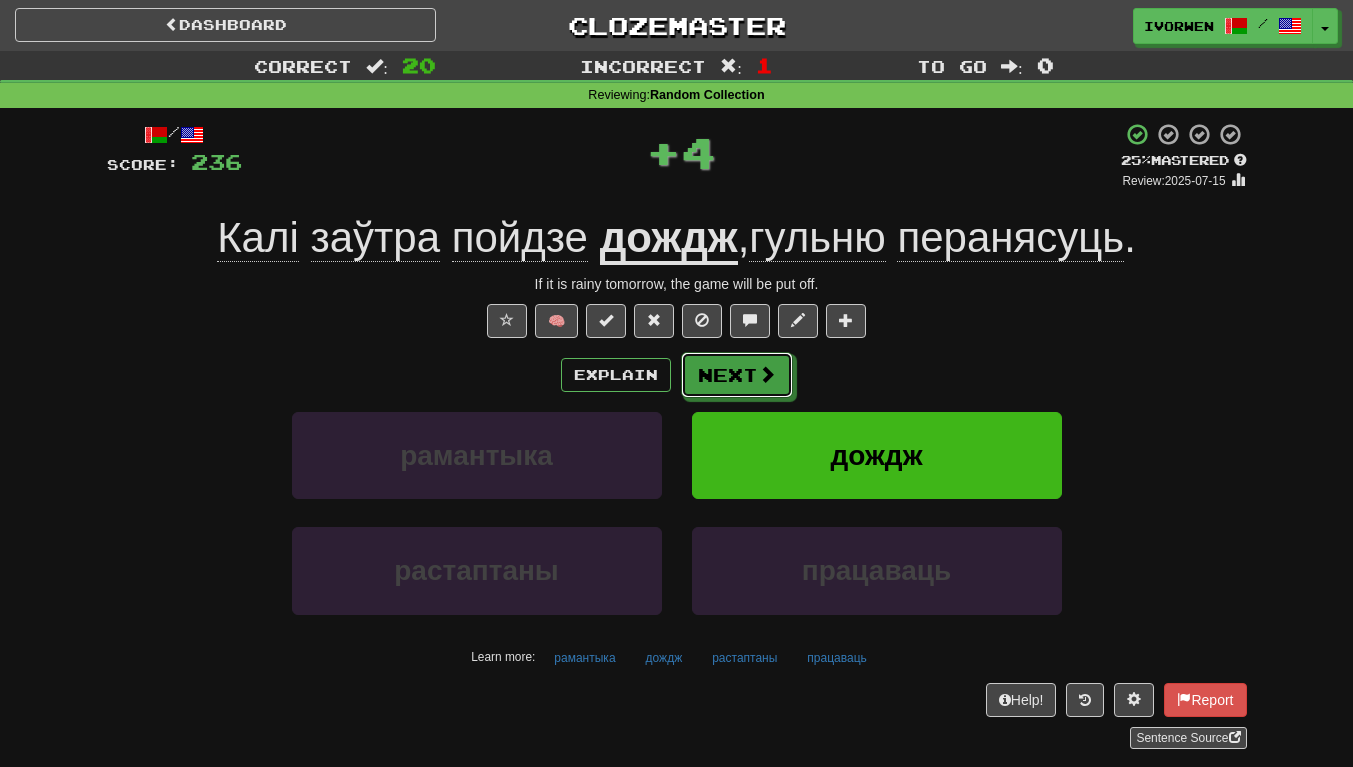 click on "Next" at bounding box center (737, 375) 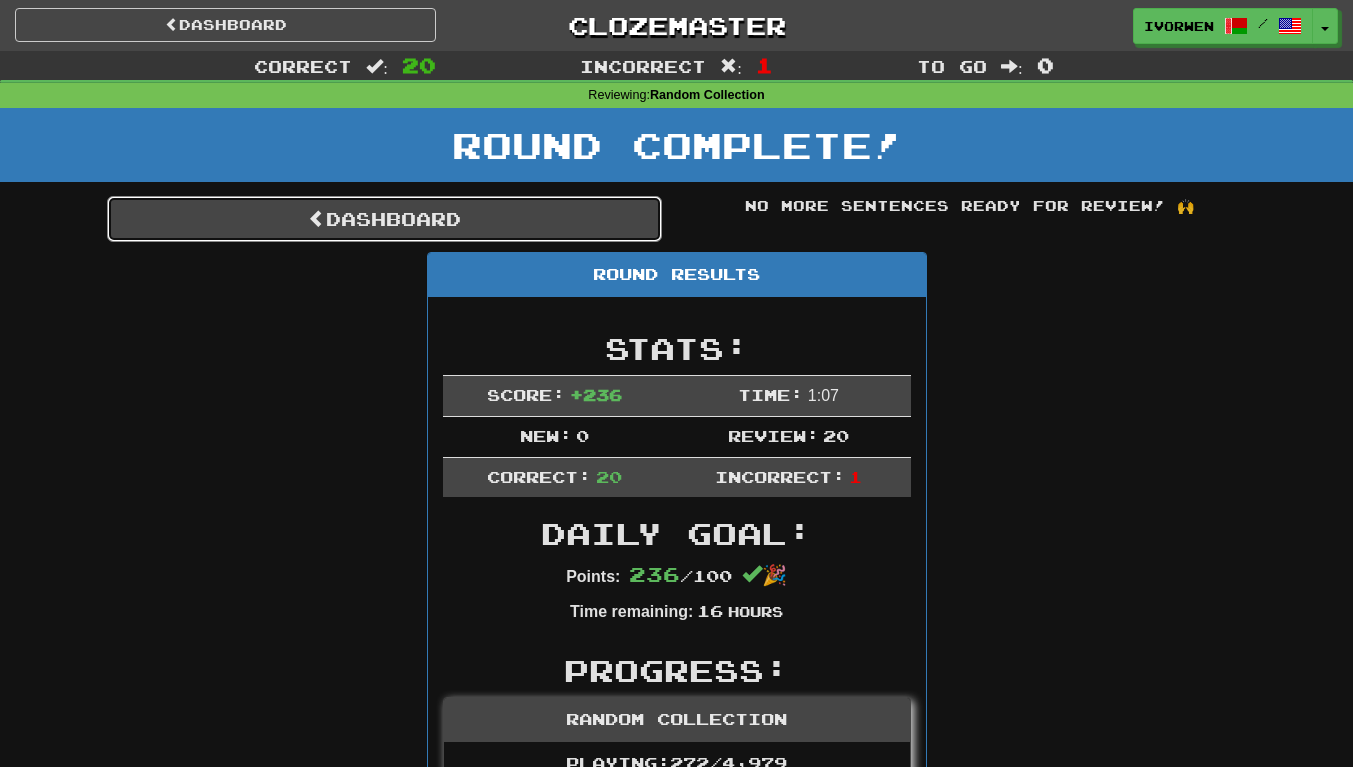 click on "Dashboard" at bounding box center [384, 219] 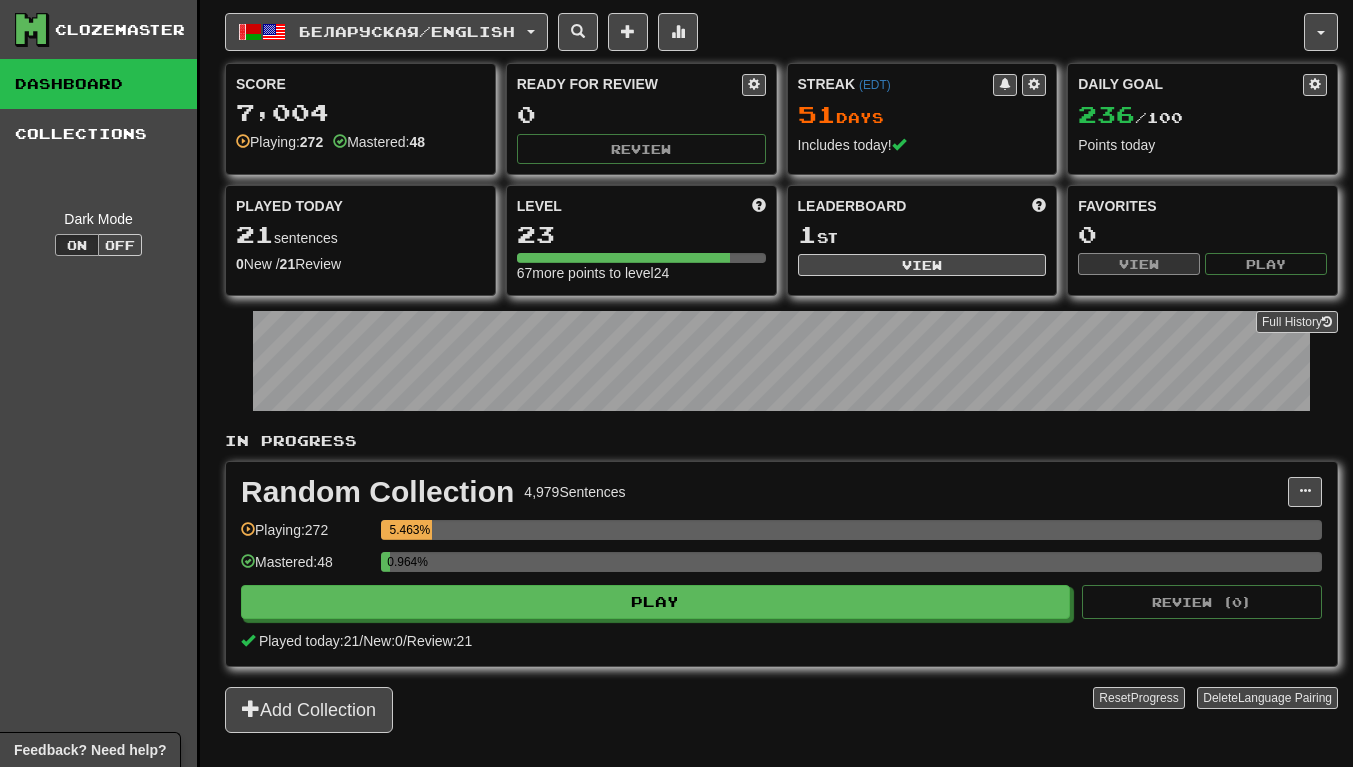 scroll, scrollTop: 0, scrollLeft: 0, axis: both 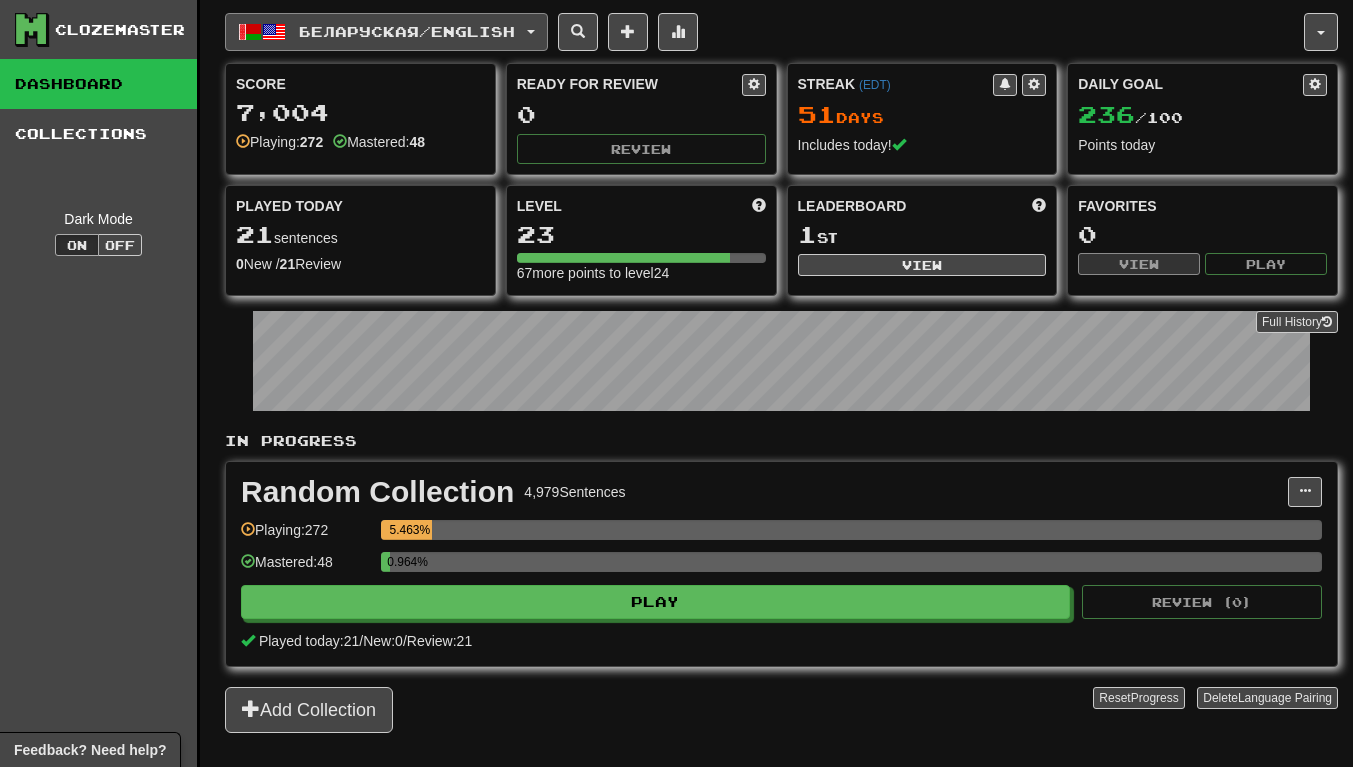 click on "Беларуская  /  English" 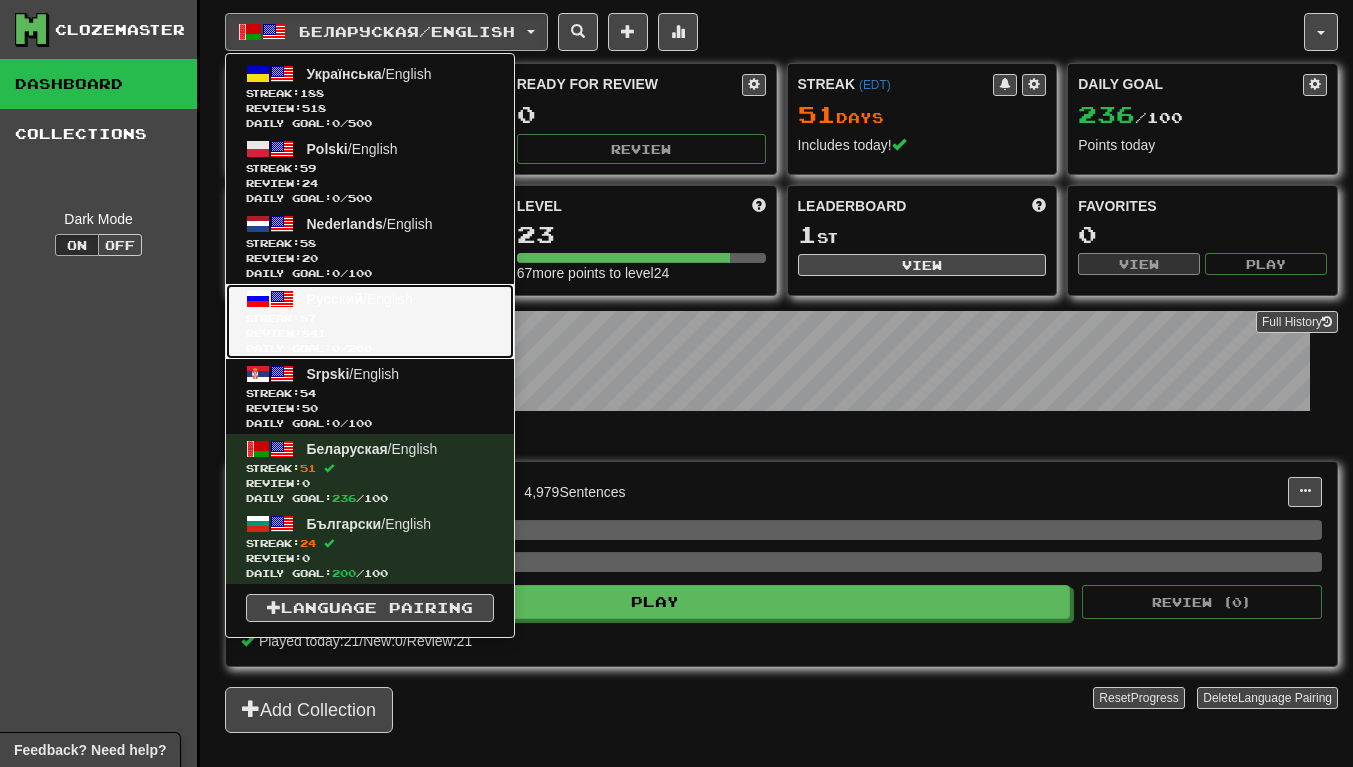 click on "Daily Goal:  0  /  200" 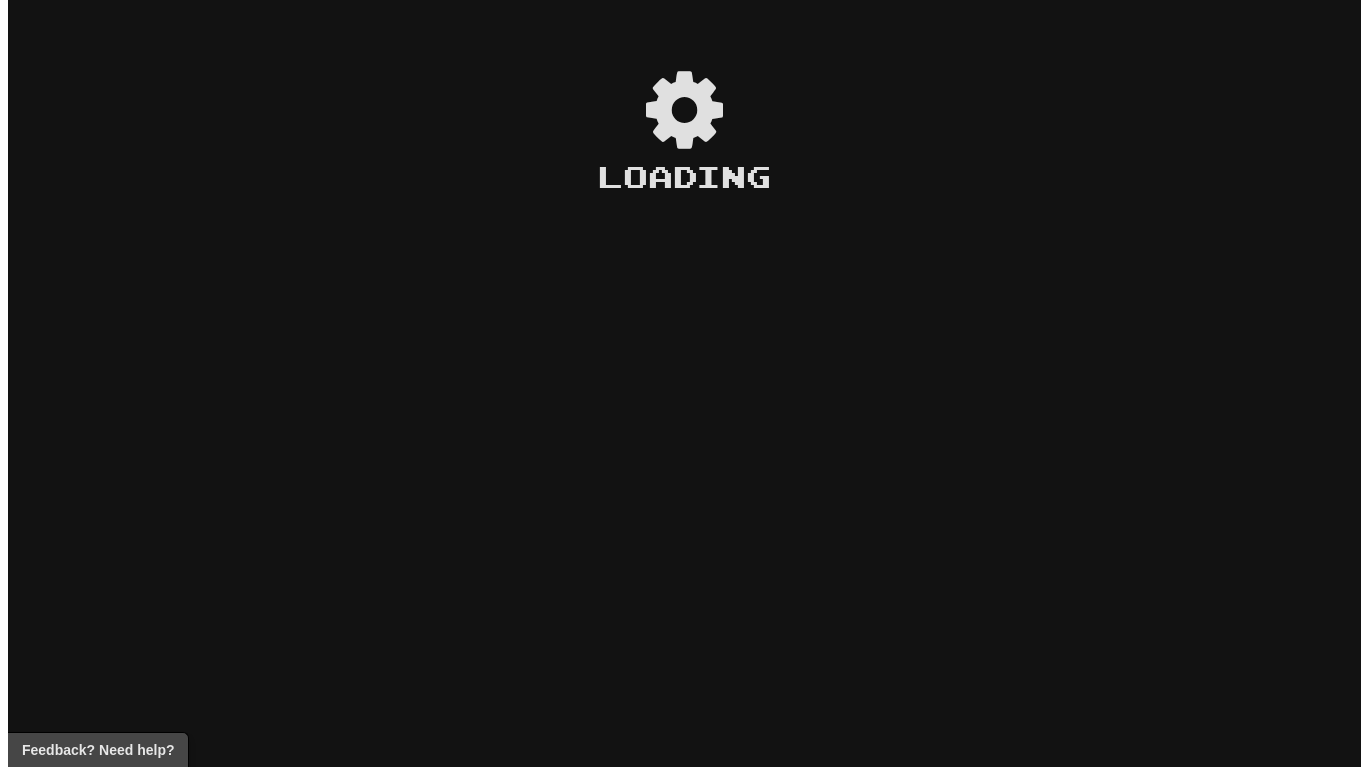 scroll, scrollTop: 0, scrollLeft: 0, axis: both 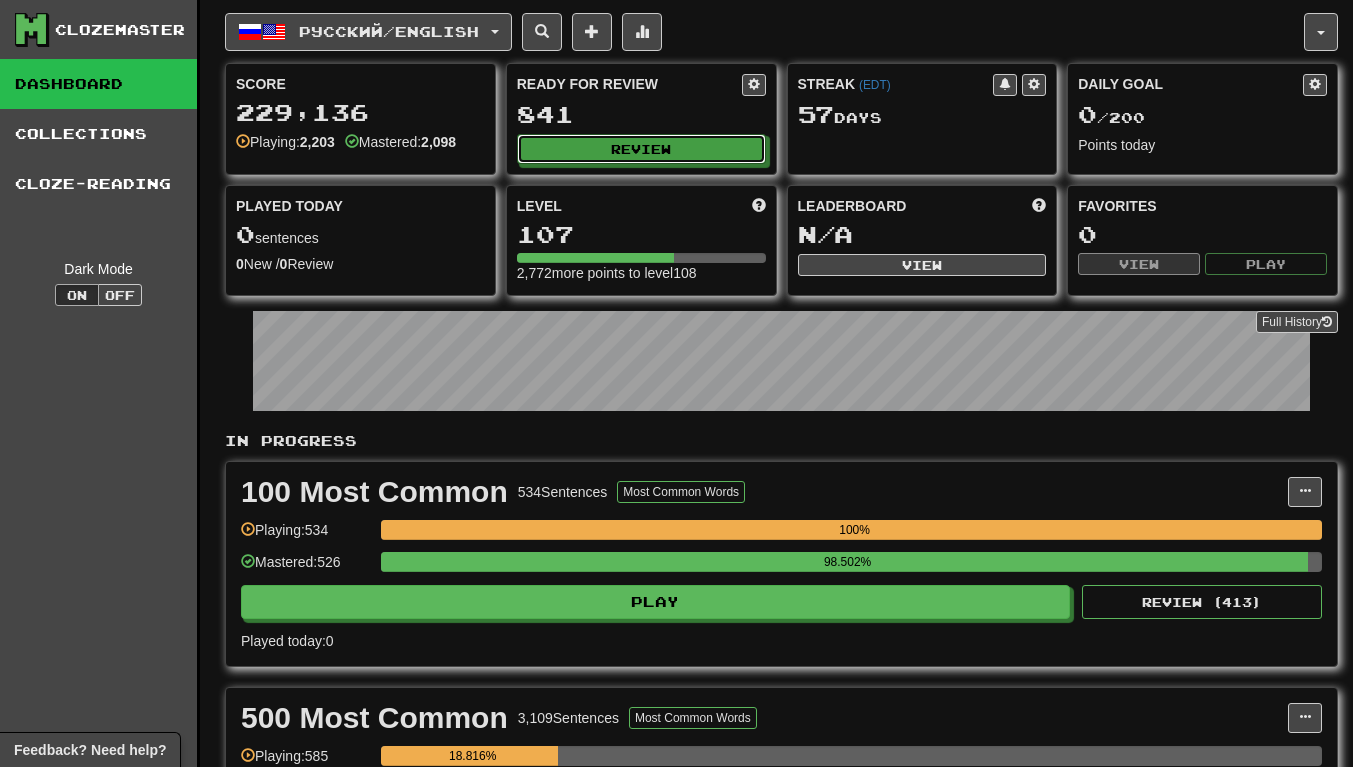 click on "Review" at bounding box center (641, 149) 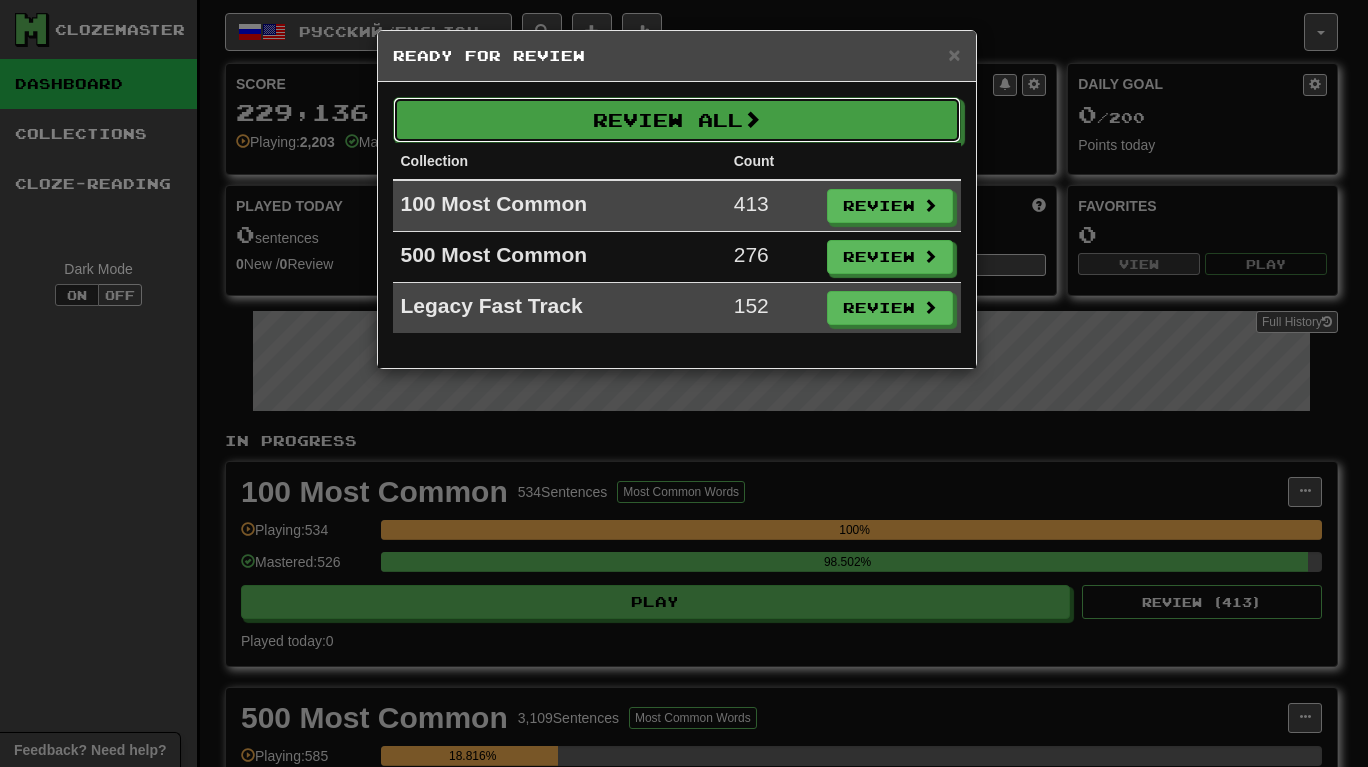 click on "Review All" at bounding box center [677, 120] 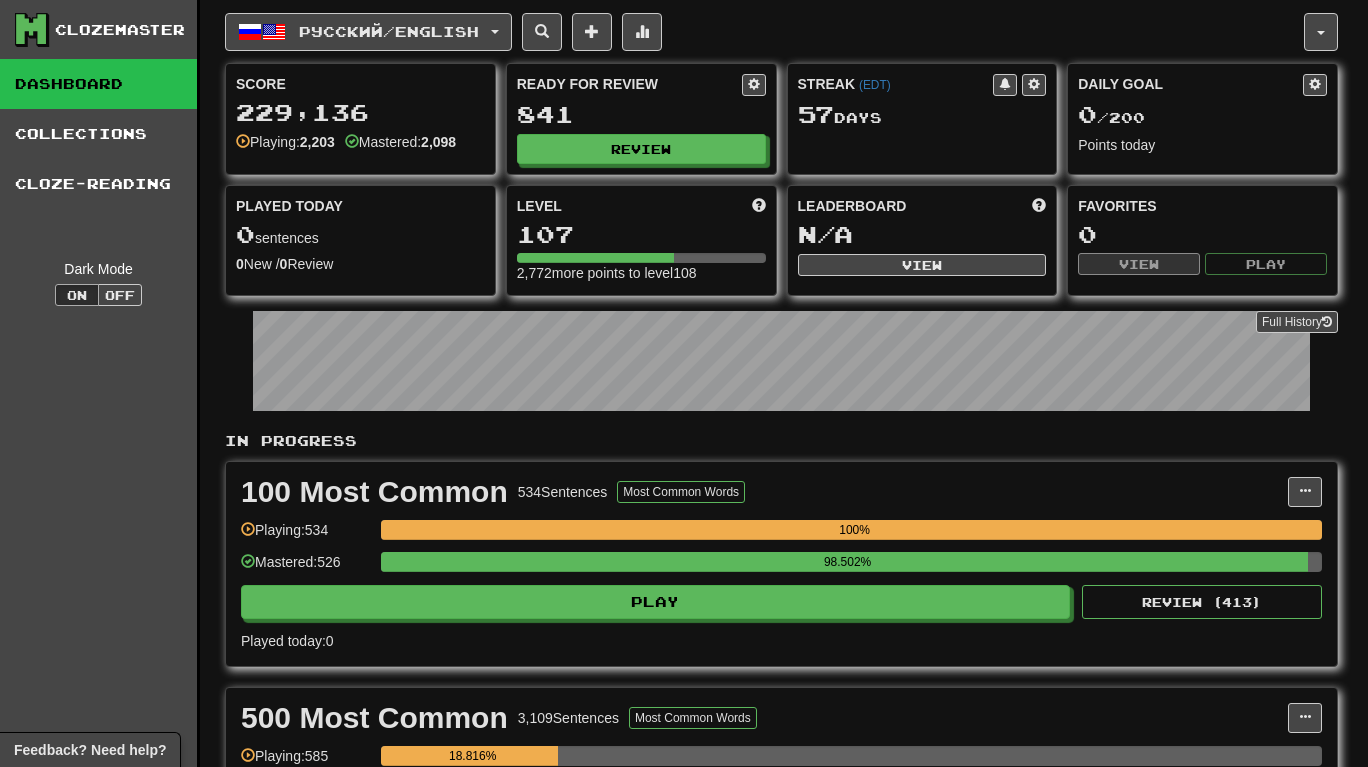 select on "**" 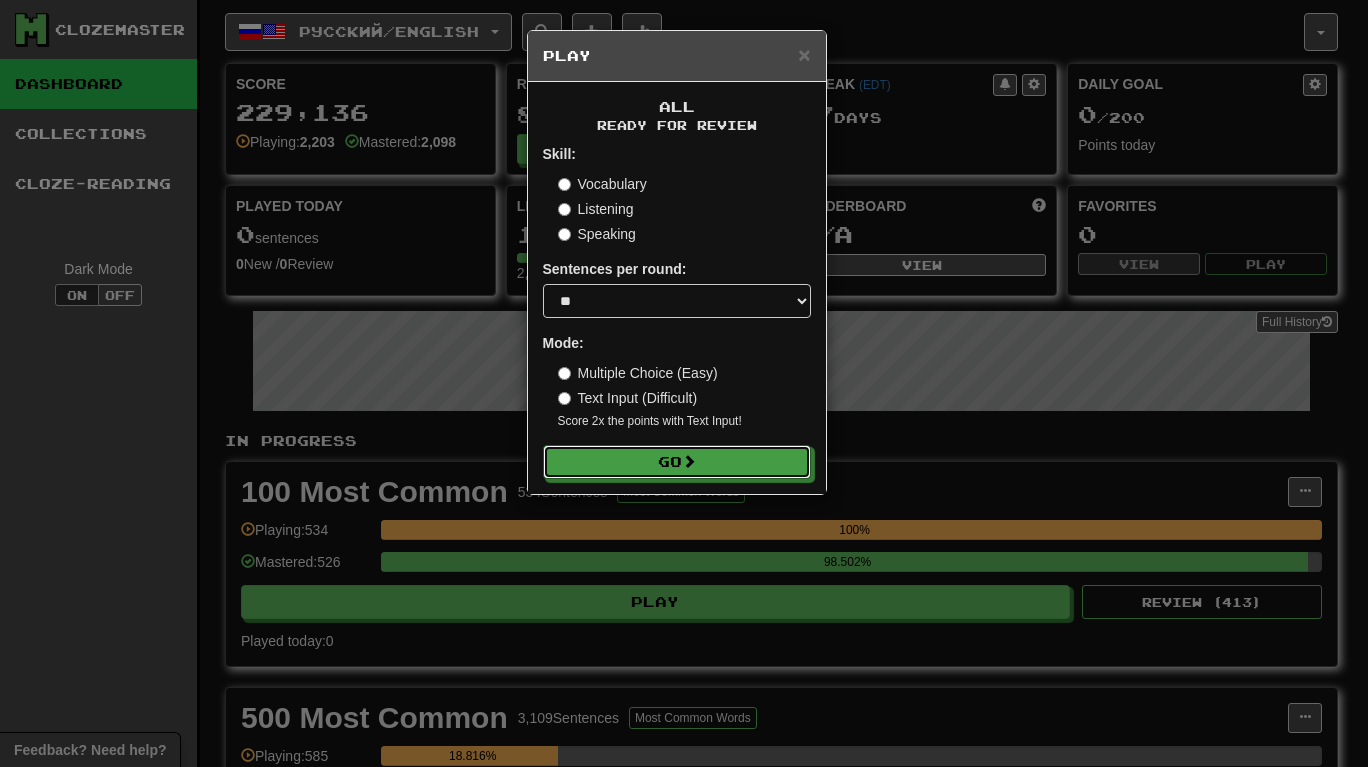 click on "Go" at bounding box center [677, 462] 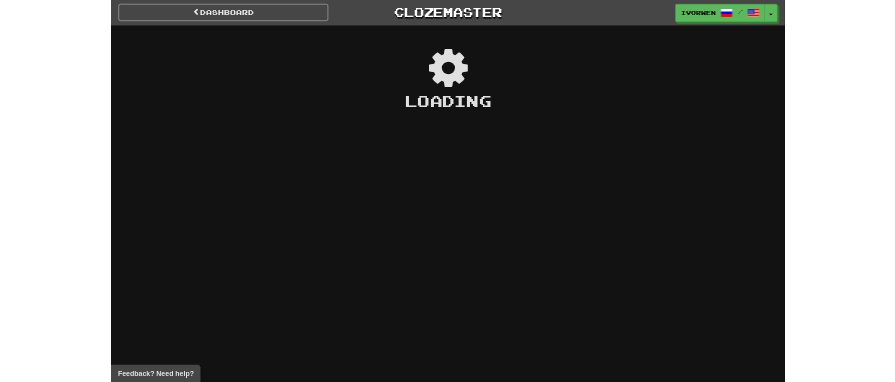scroll, scrollTop: 0, scrollLeft: 0, axis: both 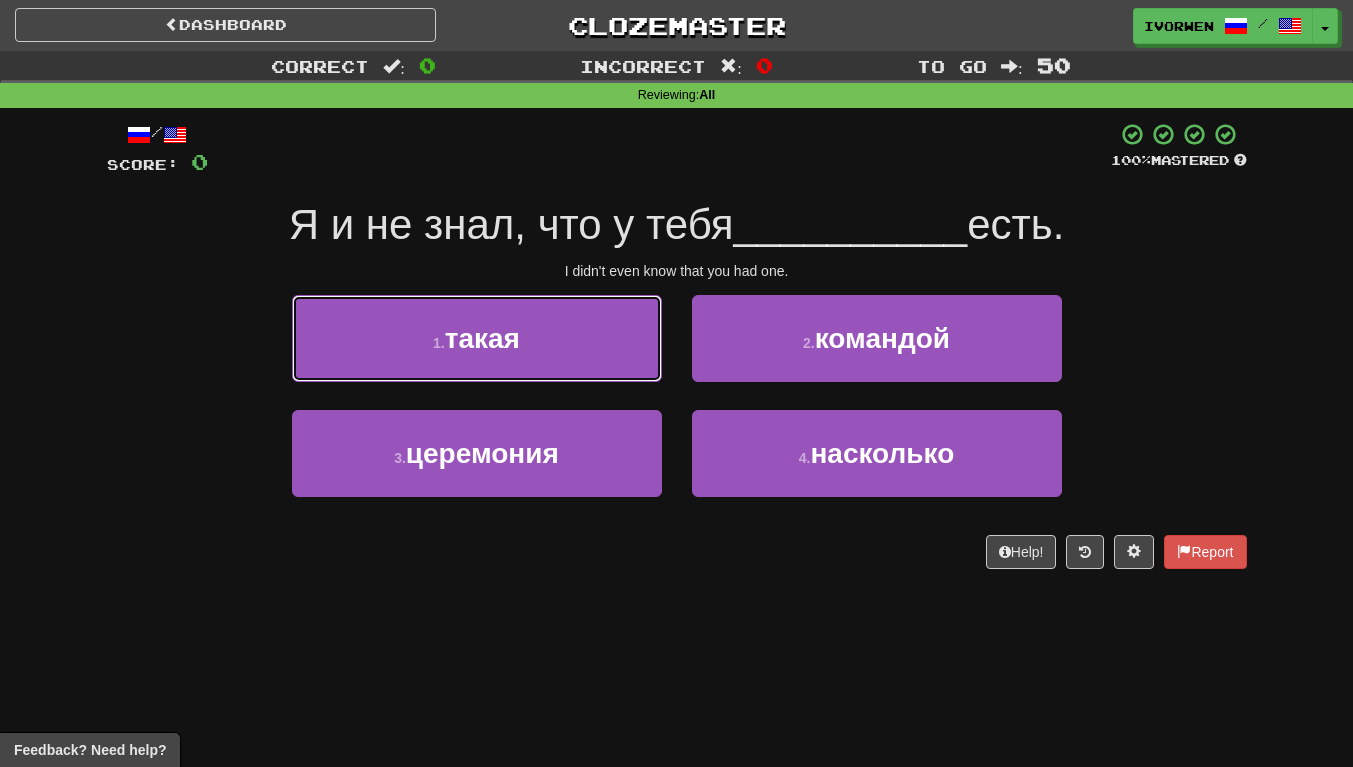 click on "1 .  такая" at bounding box center (477, 338) 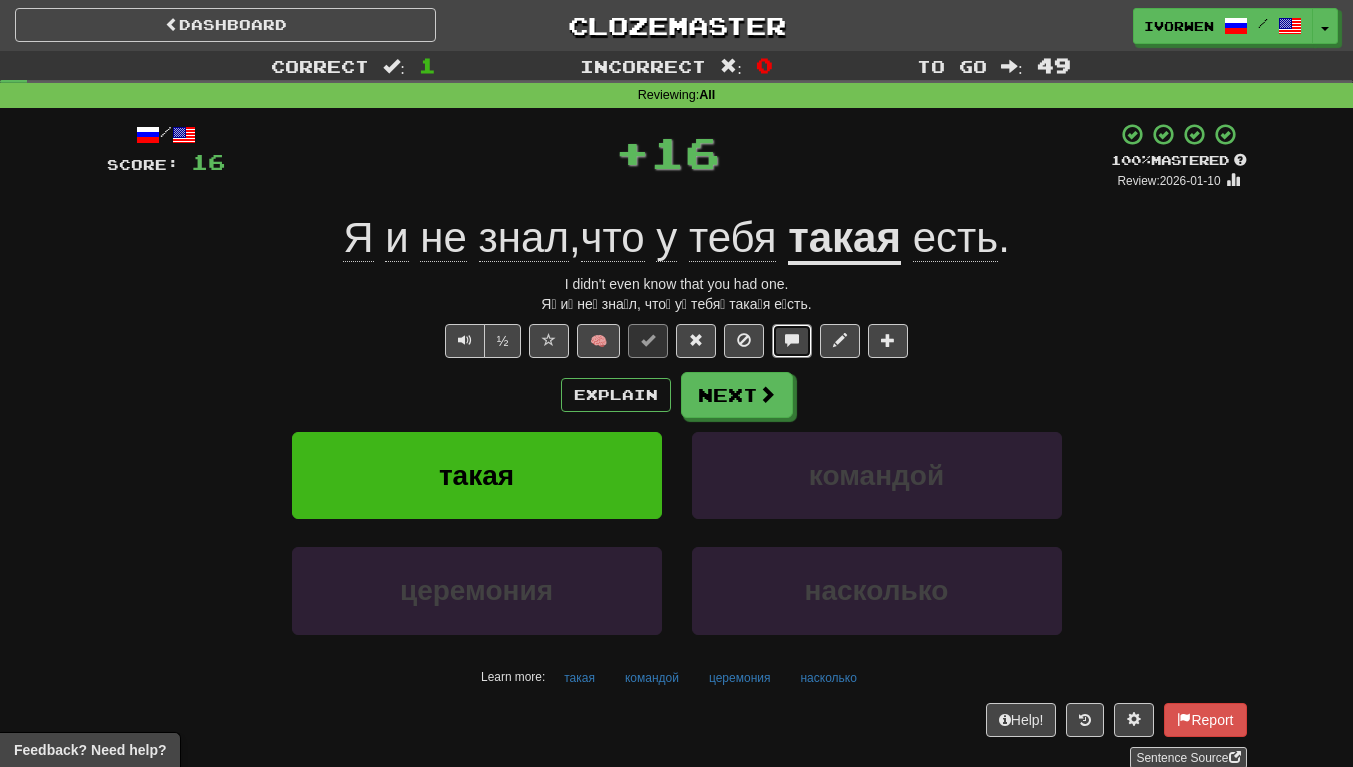 click at bounding box center (792, 341) 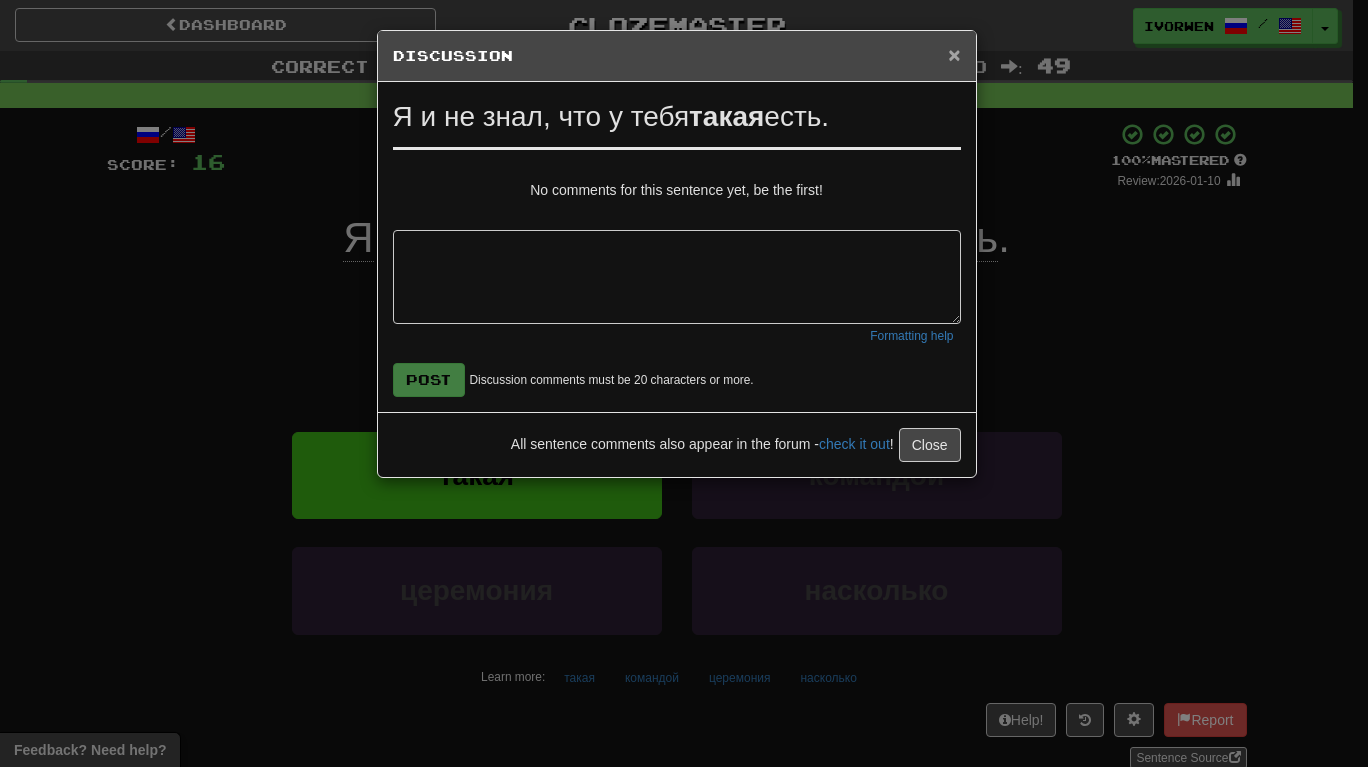 click on "×" at bounding box center (954, 54) 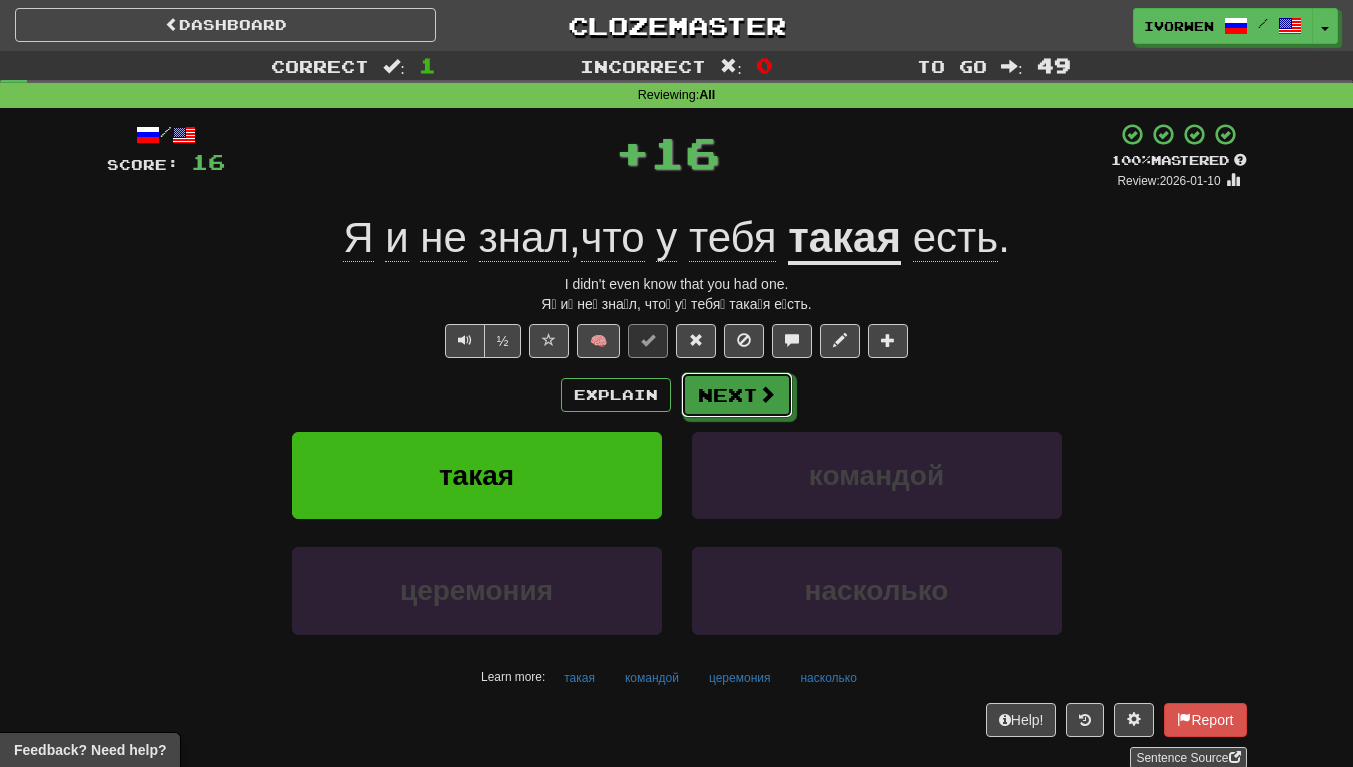click on "Next" at bounding box center [737, 395] 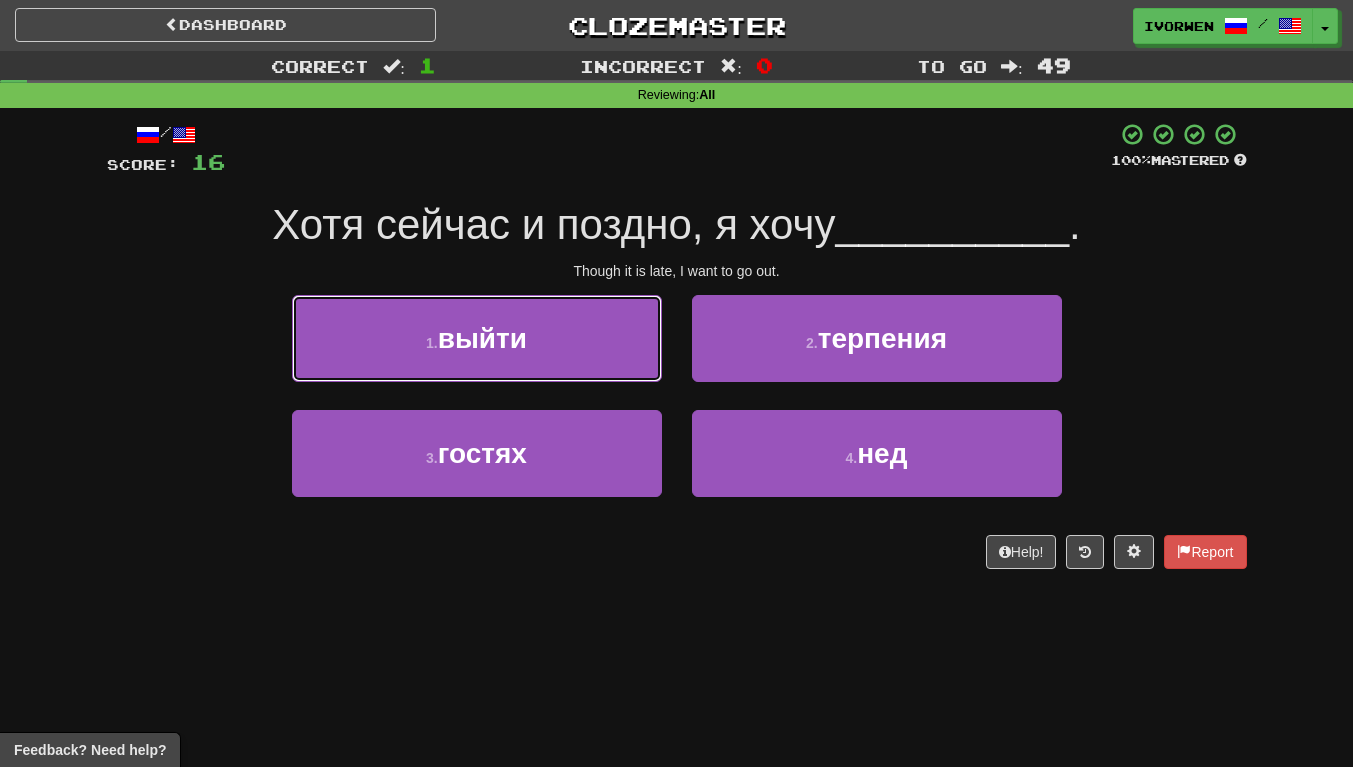 click on "1 .  выйти" at bounding box center (477, 338) 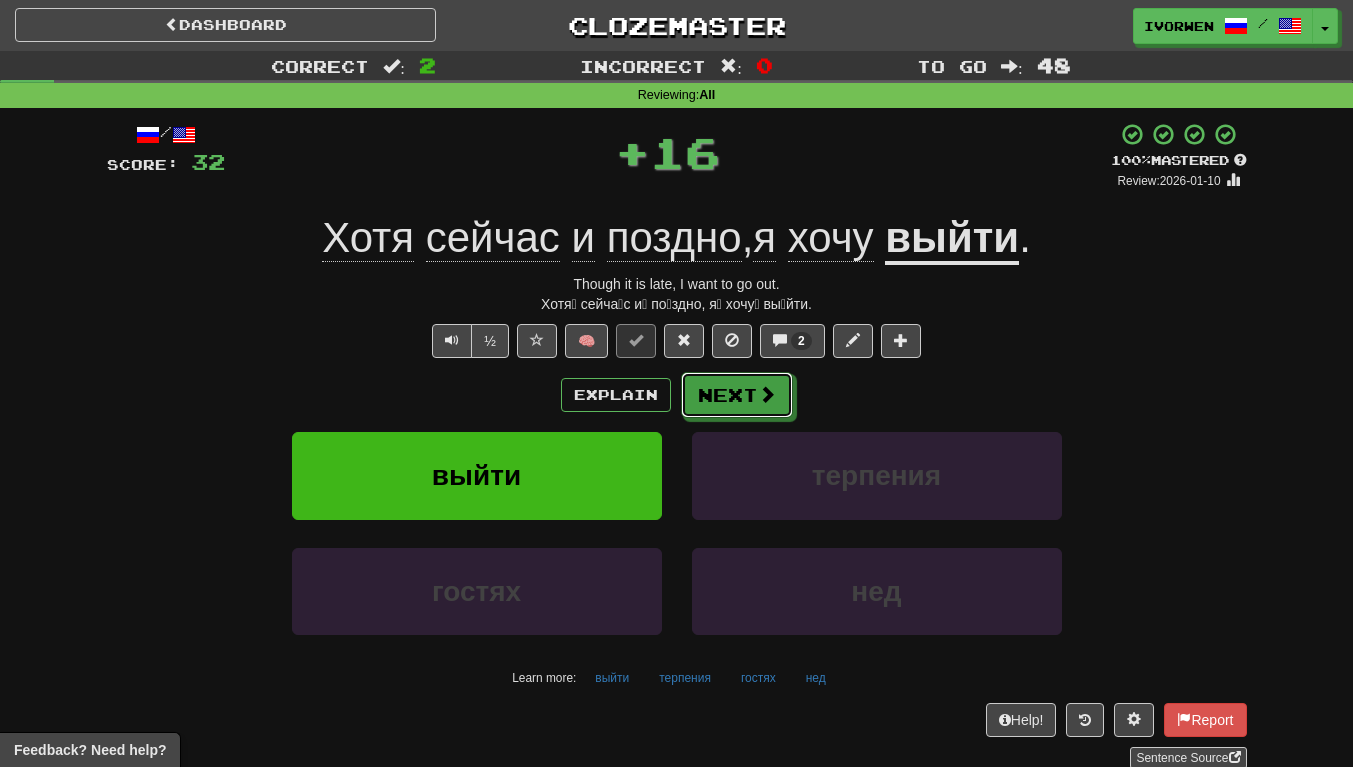 click on "Next" at bounding box center [737, 395] 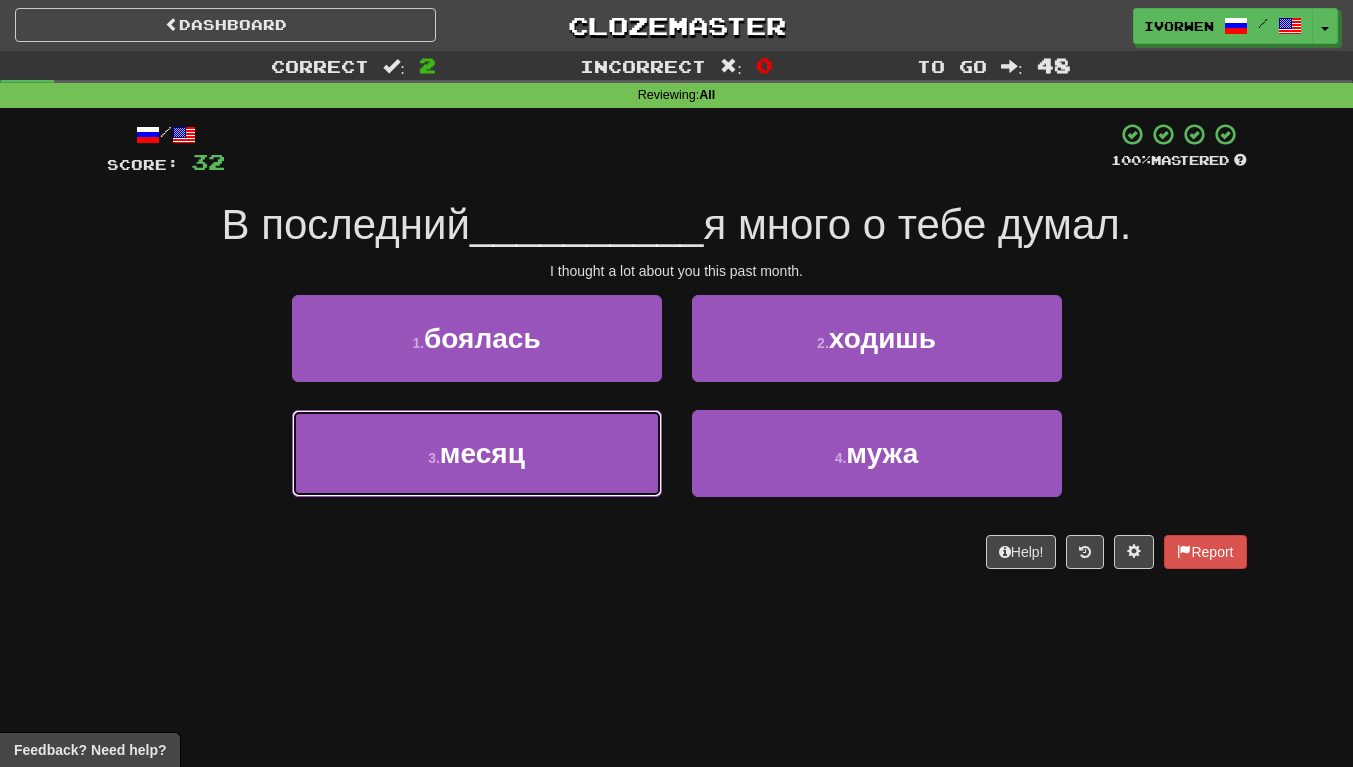 click on "3 .  месяц" at bounding box center [477, 453] 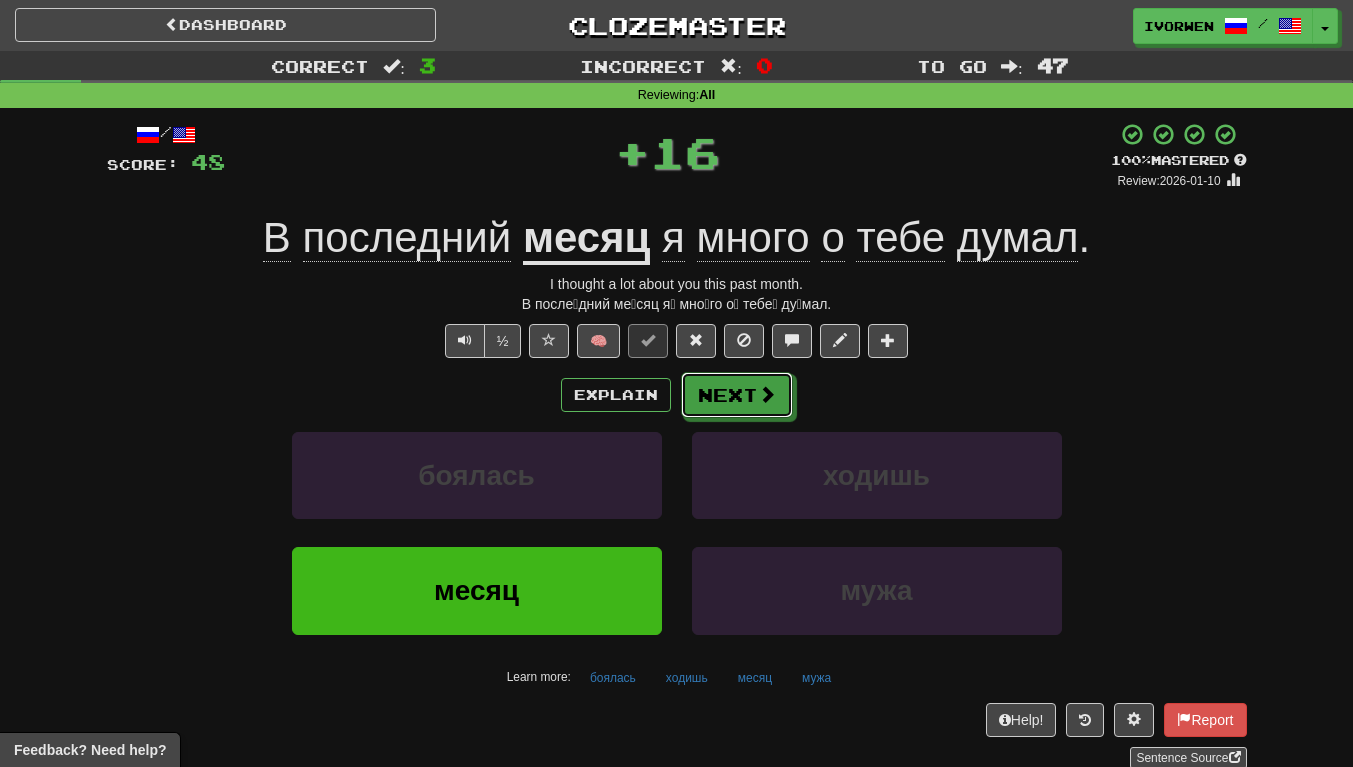 click on "Next" at bounding box center (737, 395) 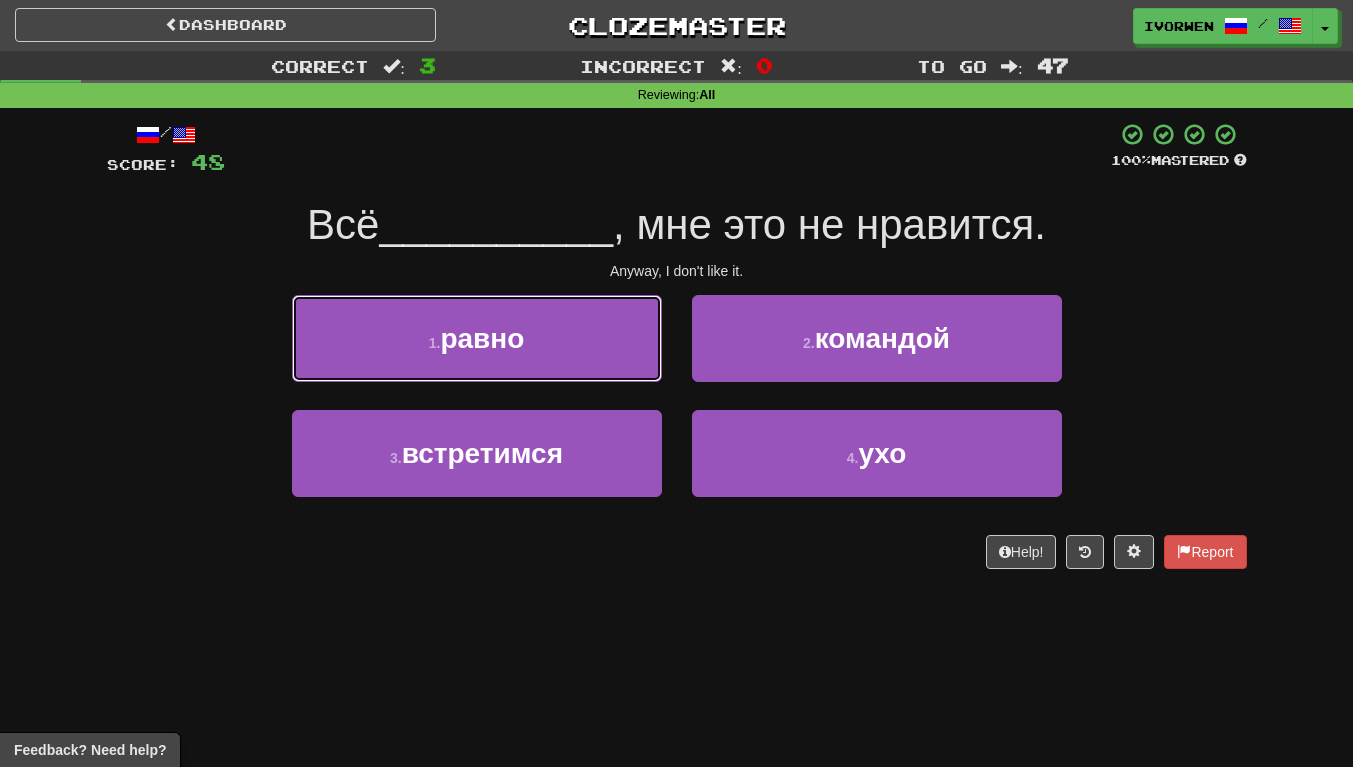 click on "1 .  равно" at bounding box center [477, 338] 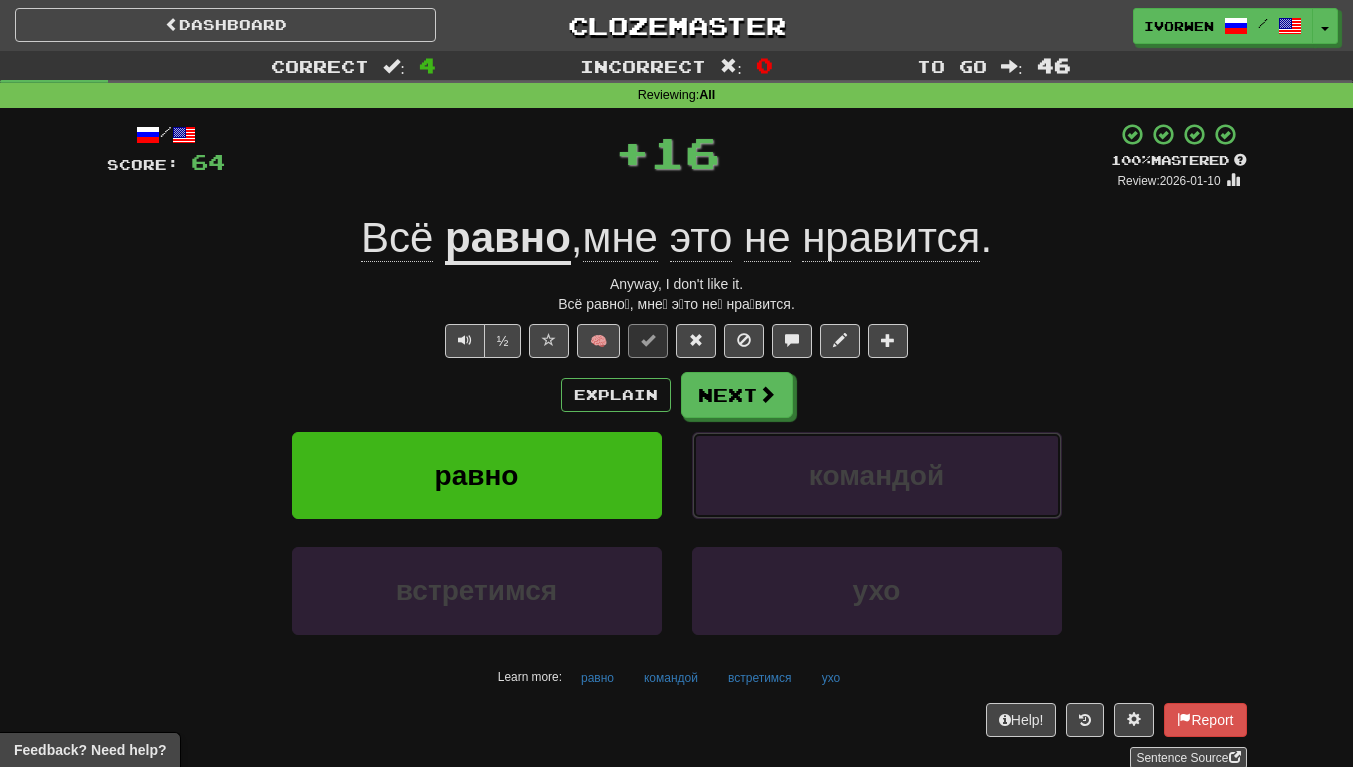 click on "командой" at bounding box center [877, 475] 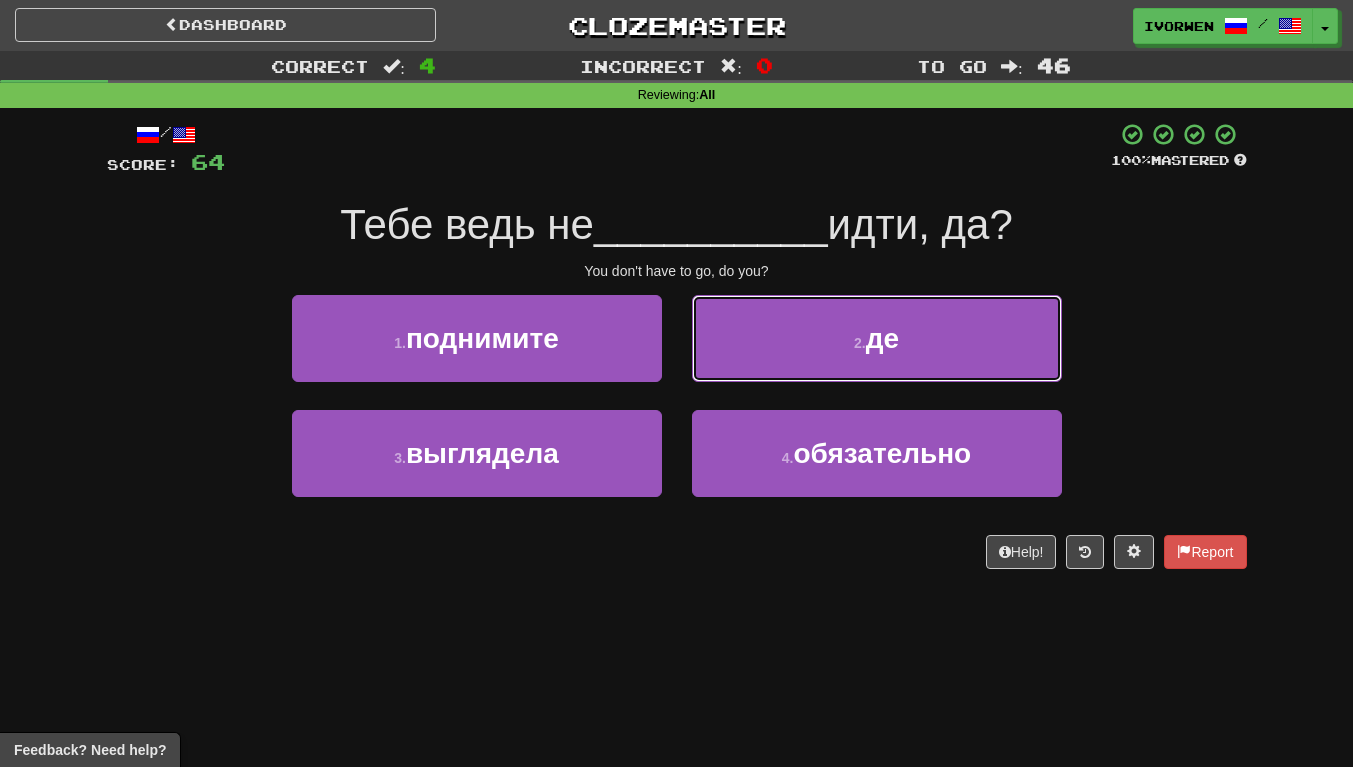 click on "2 .  де" at bounding box center (877, 338) 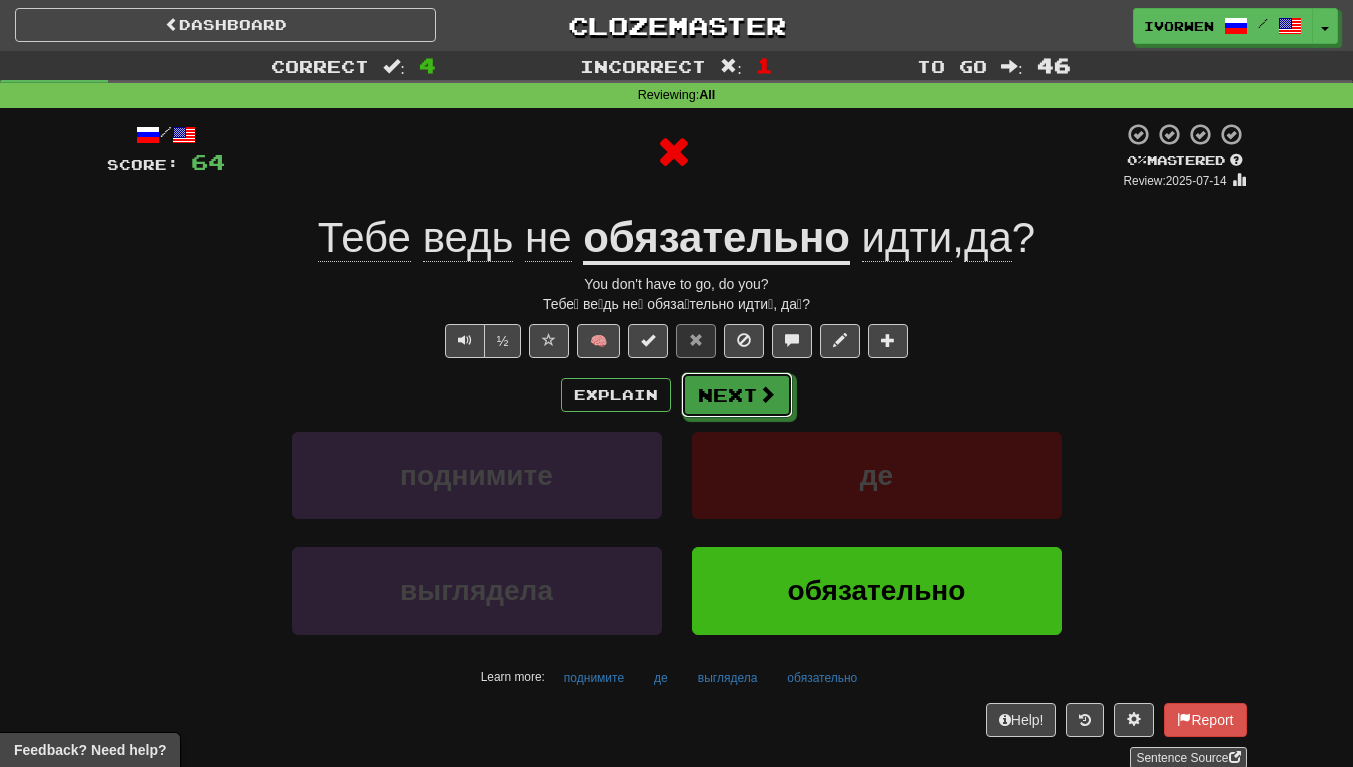click on "Next" at bounding box center [737, 395] 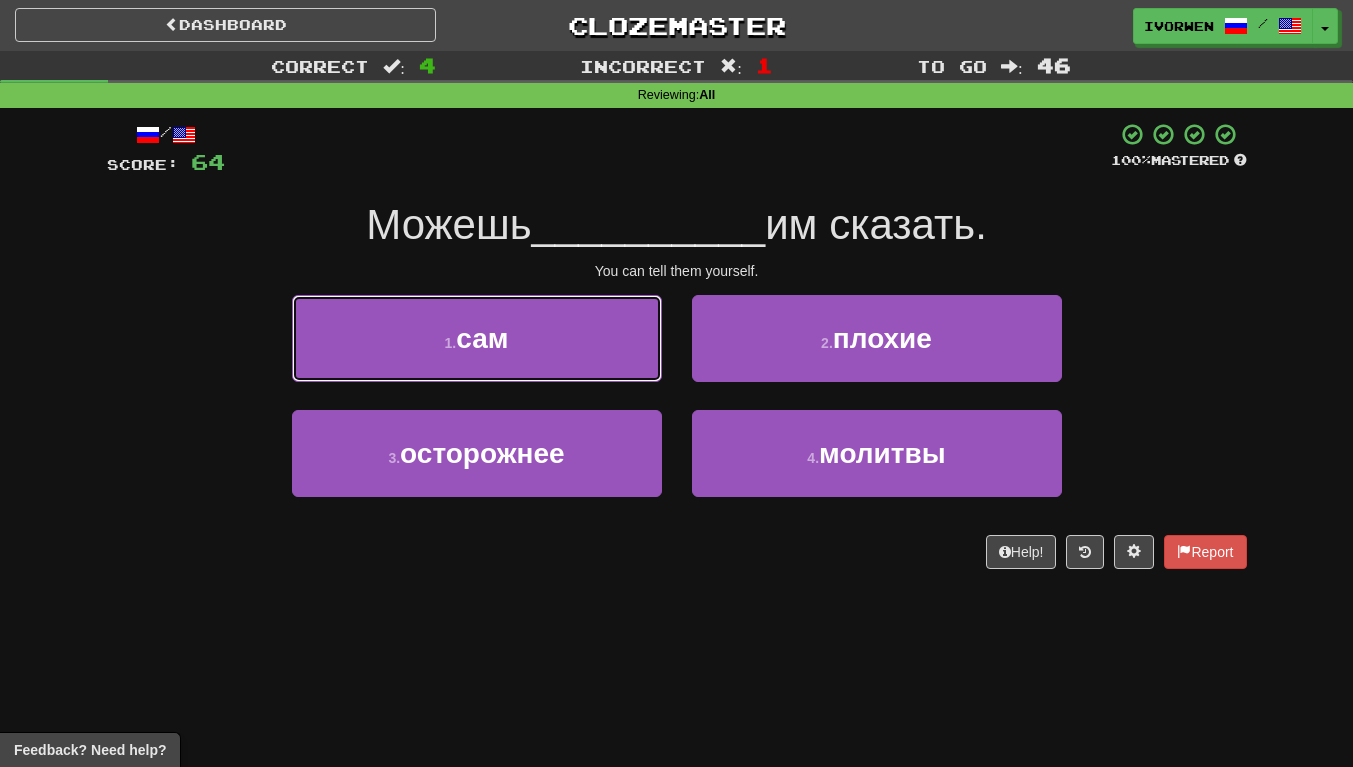 click on "1 .  сам" at bounding box center [477, 338] 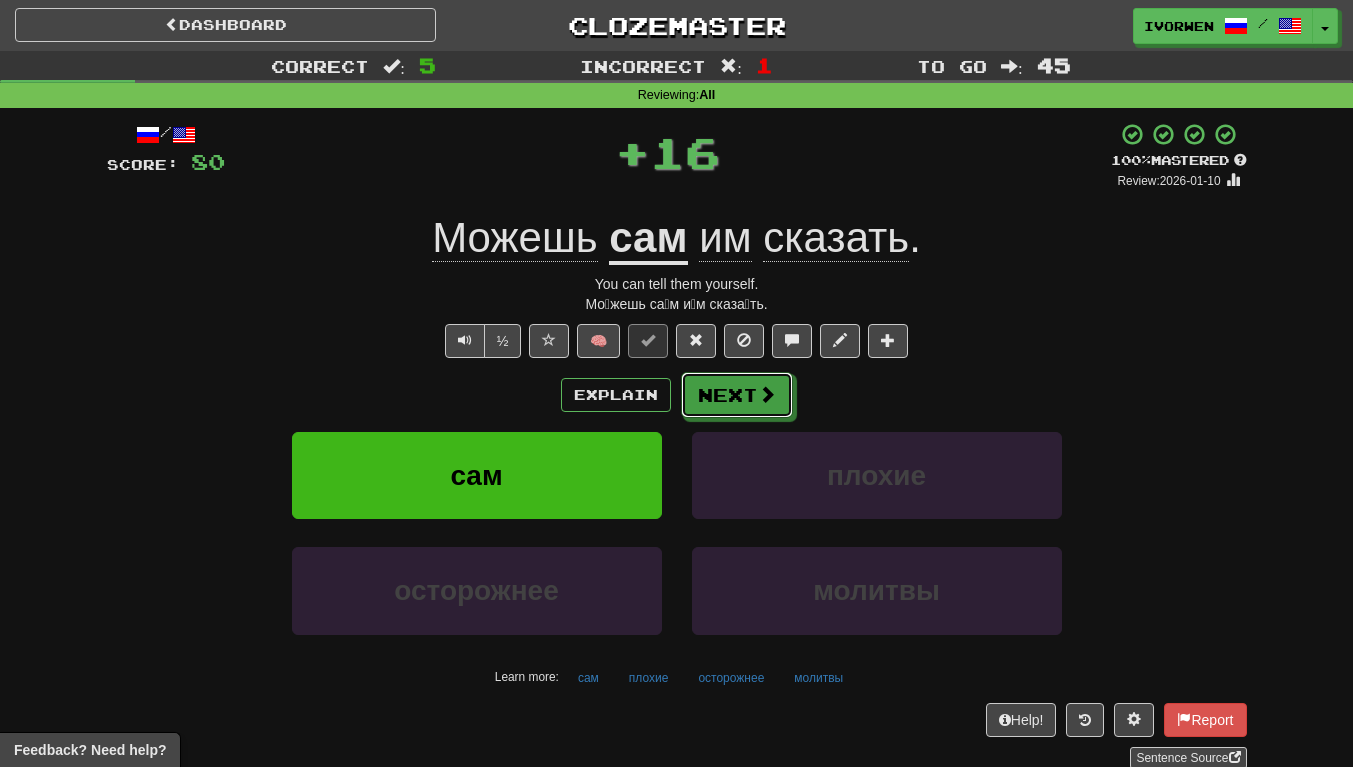 click on "Next" at bounding box center [737, 395] 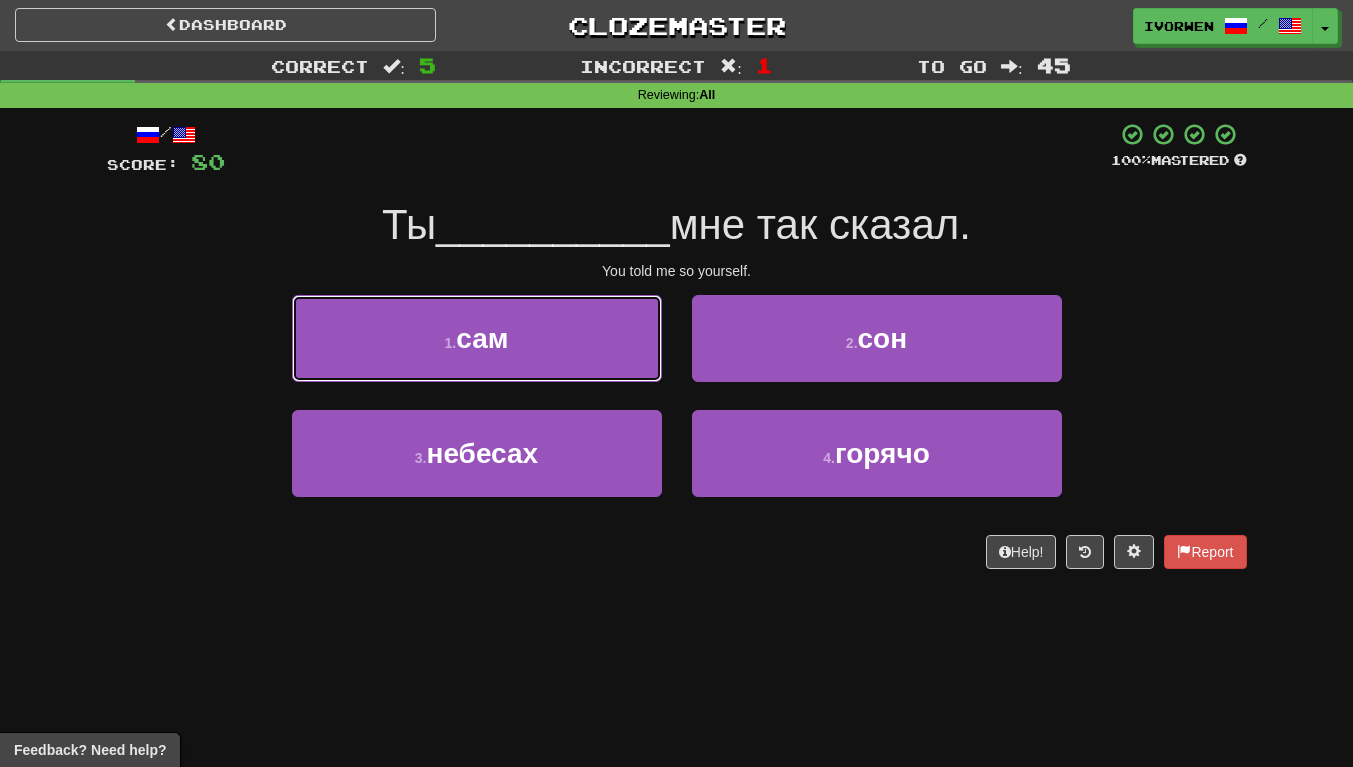 click on "1 .  сам" at bounding box center [477, 338] 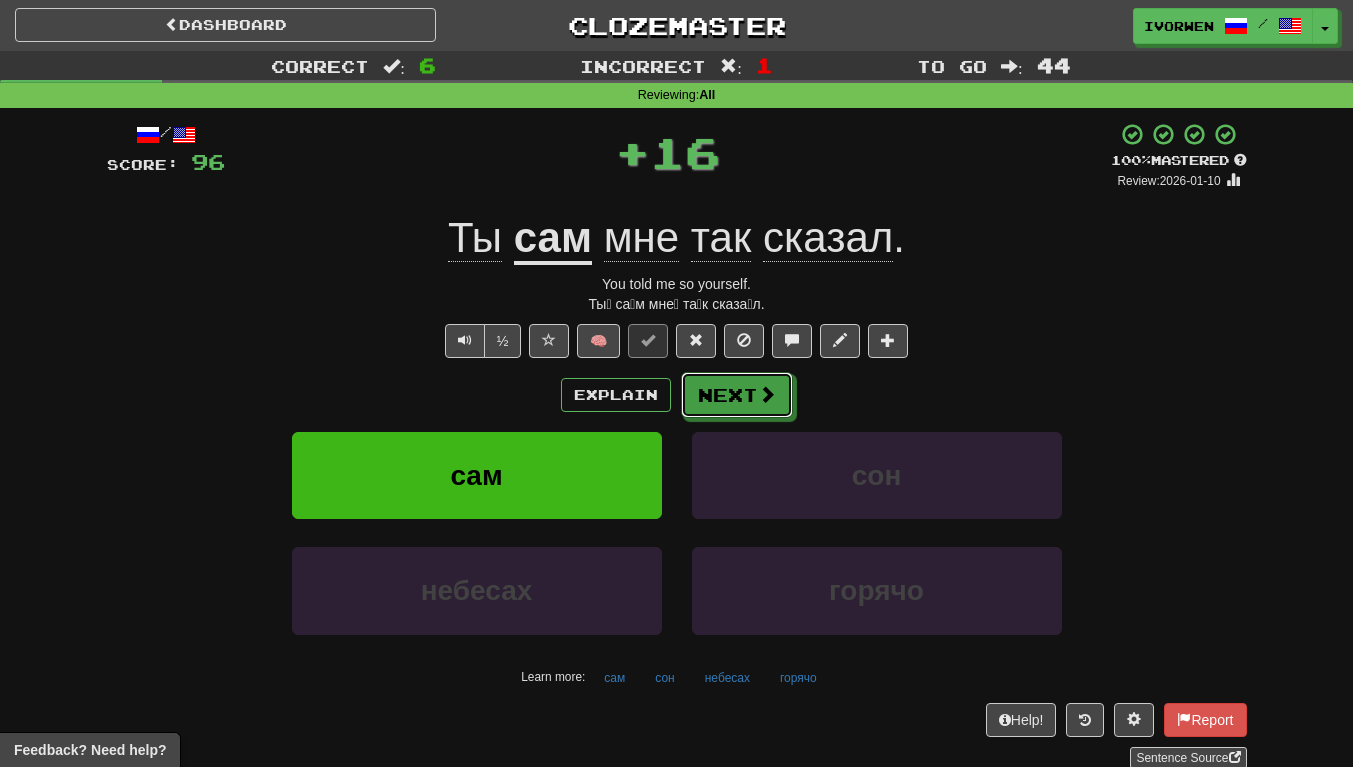 click on "Next" at bounding box center (737, 395) 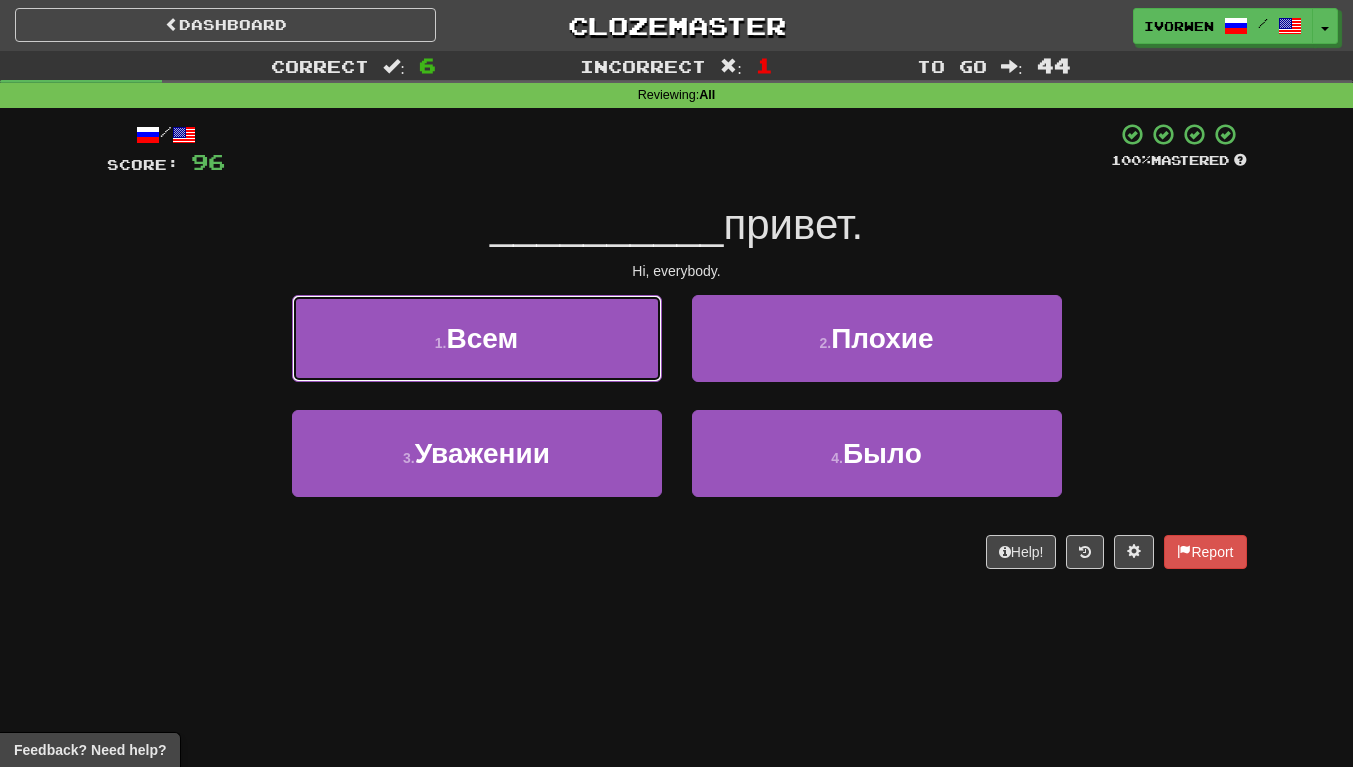 click on "1 .  Всем" at bounding box center [477, 338] 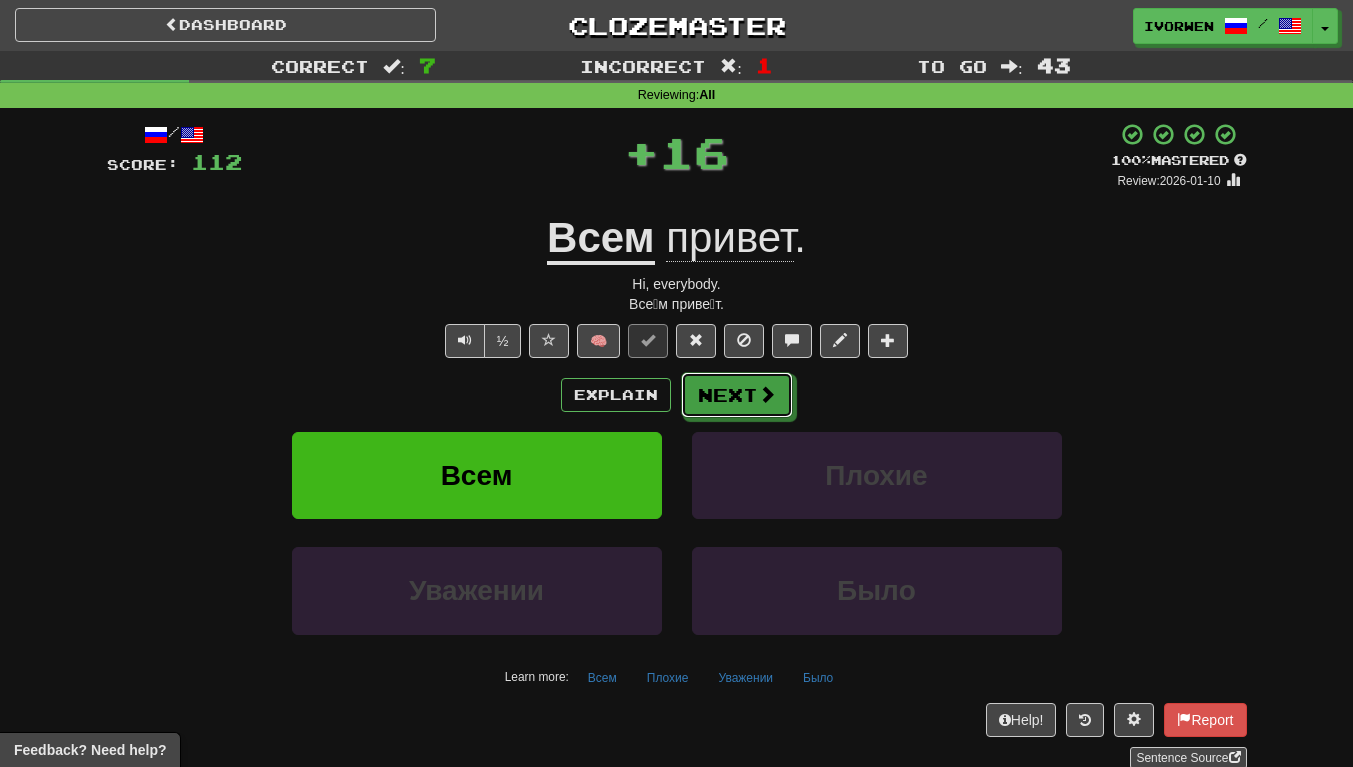 click on "Next" at bounding box center [737, 395] 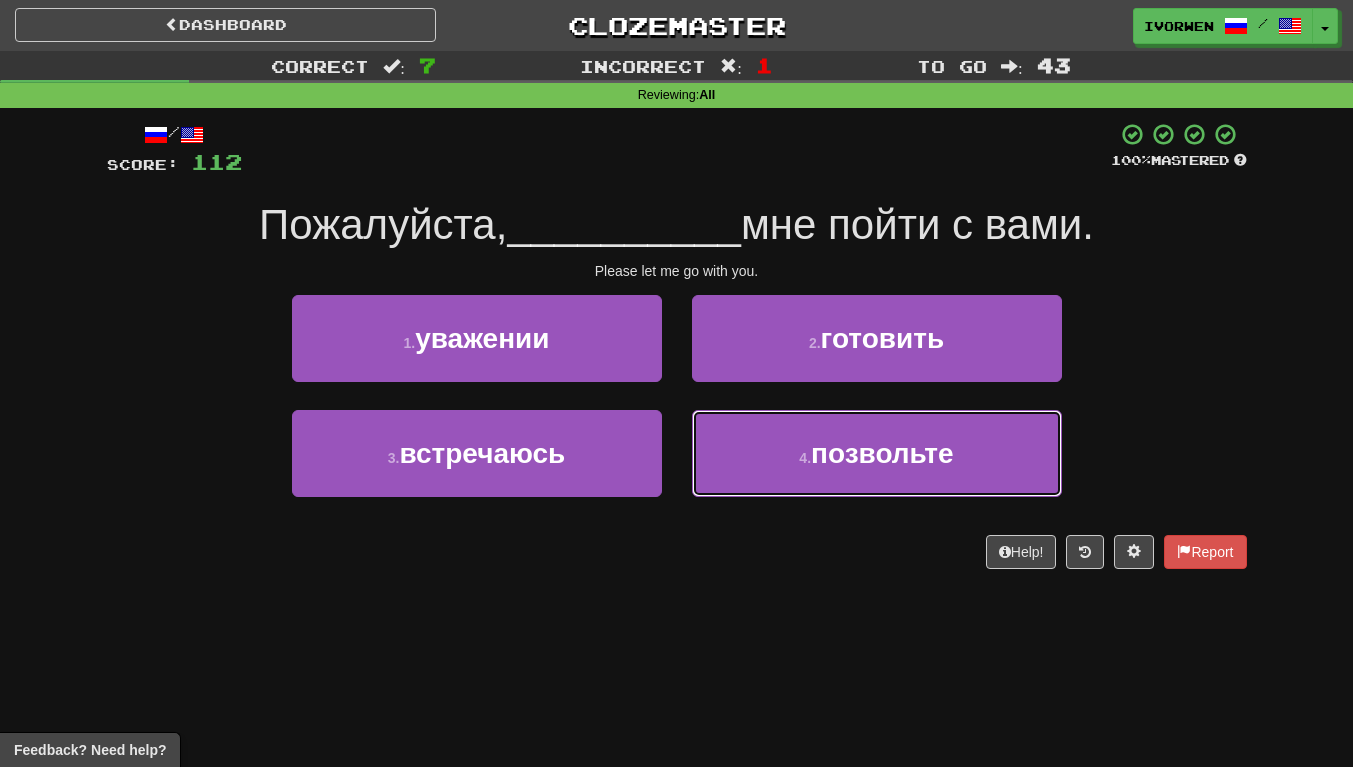 click on "позвольте" at bounding box center (882, 453) 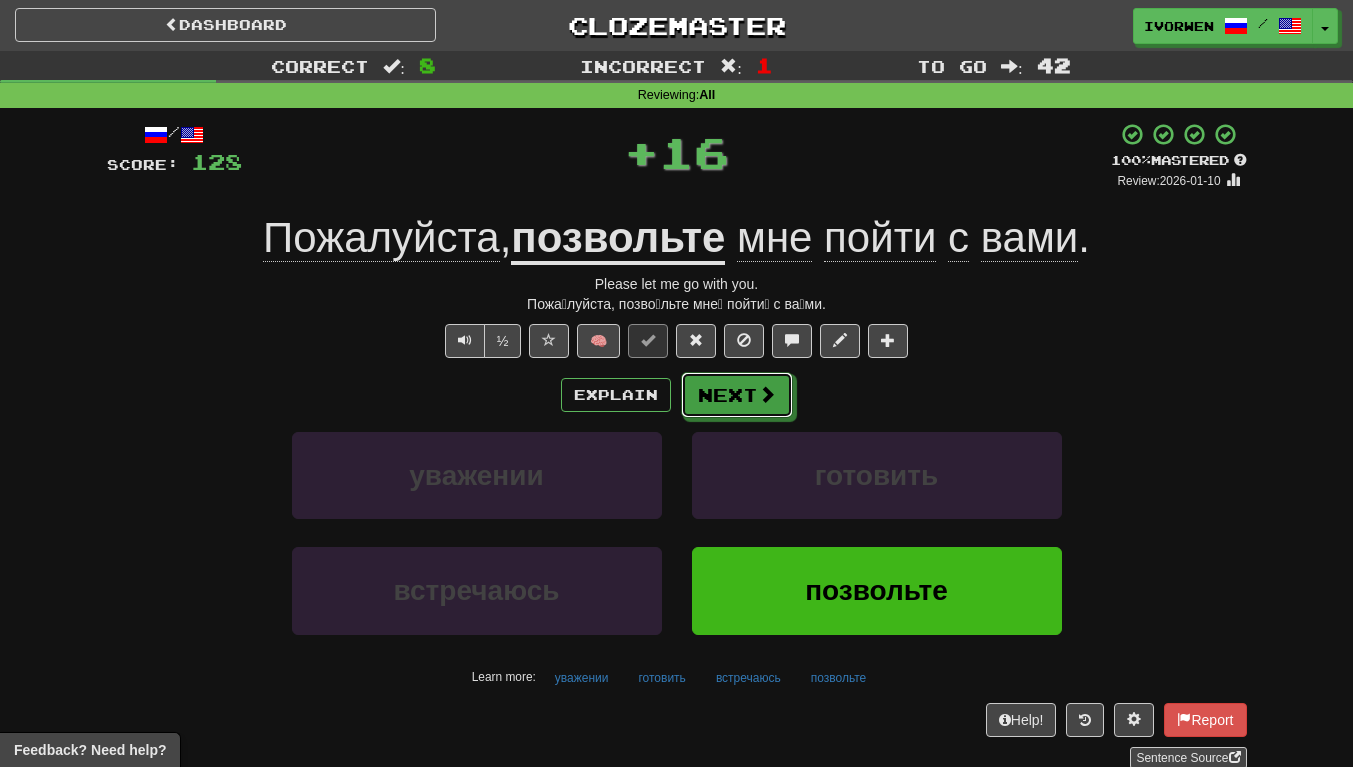 click on "Next" at bounding box center (737, 395) 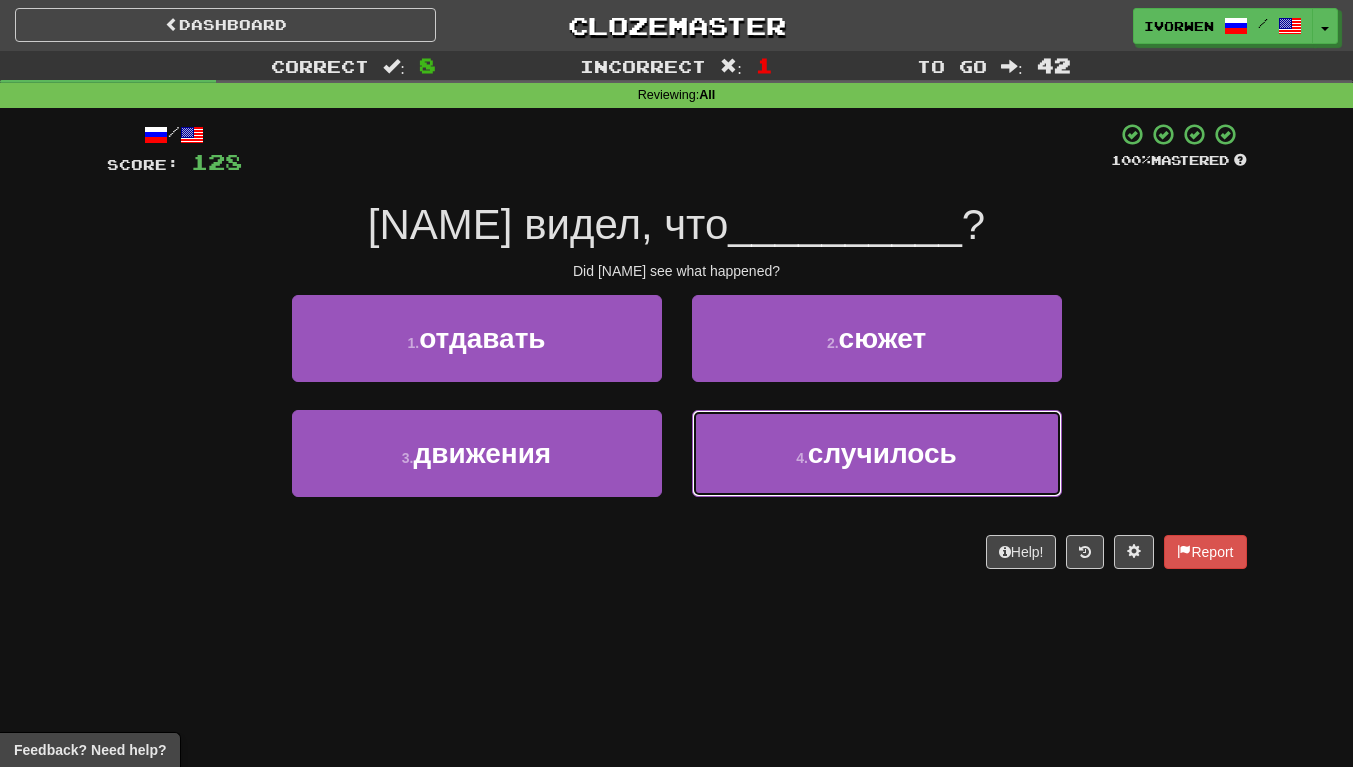 click on "4 .  случилось" at bounding box center (877, 453) 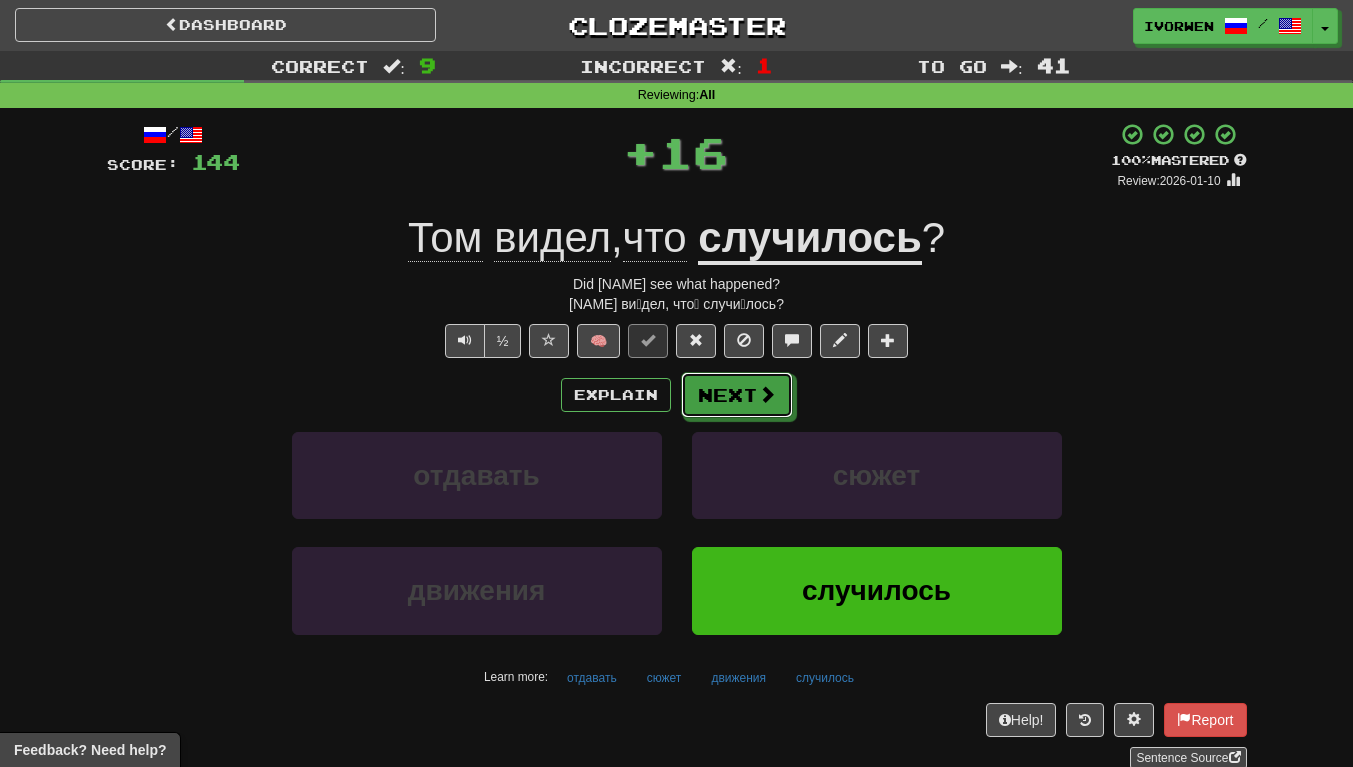 click at bounding box center (767, 394) 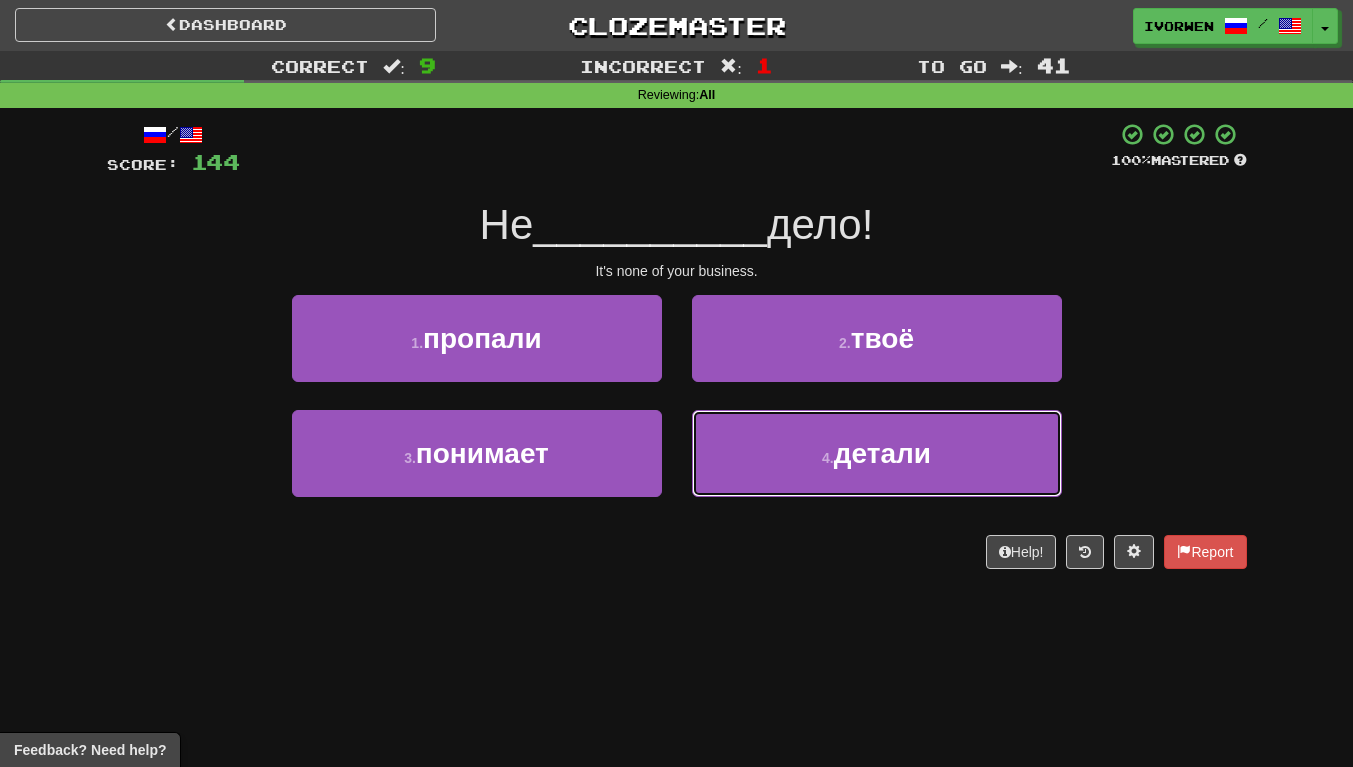click on "детали" at bounding box center (882, 453) 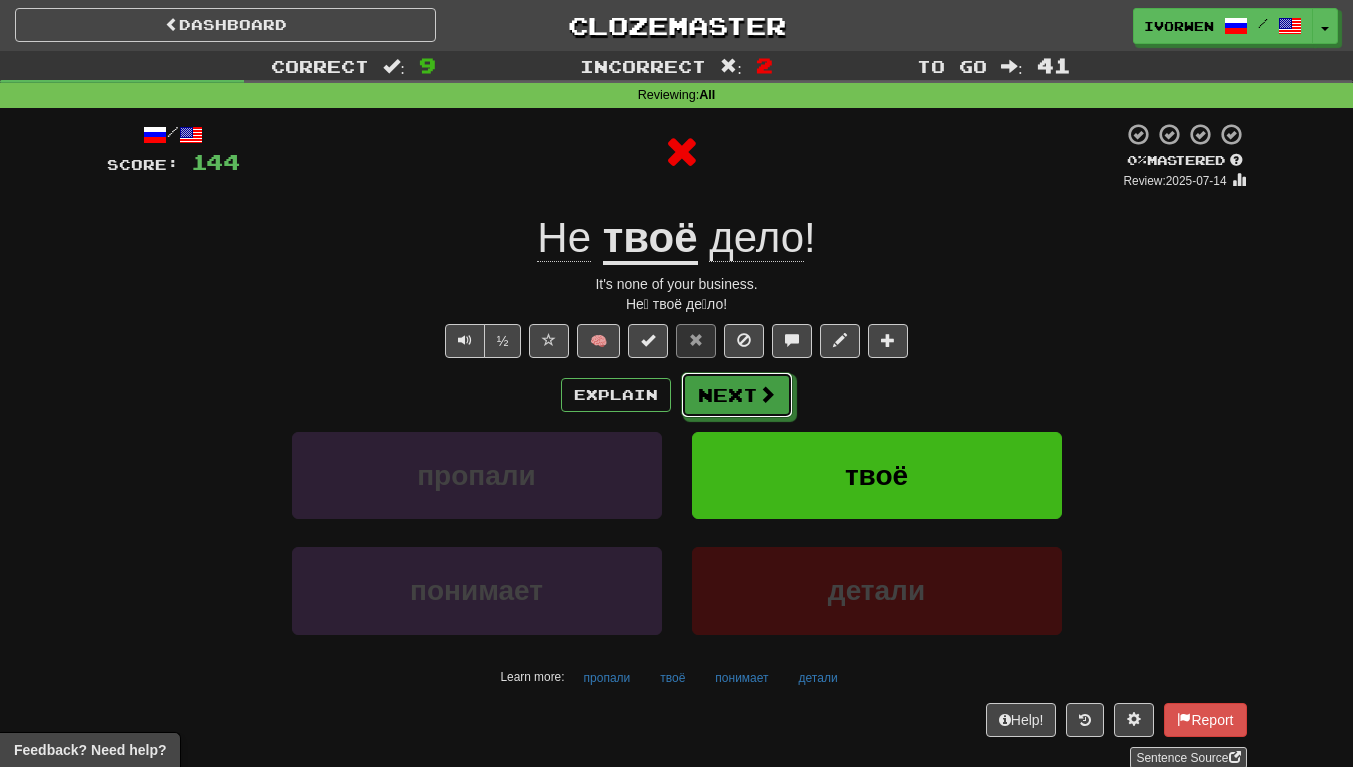 click on "Next" at bounding box center (737, 395) 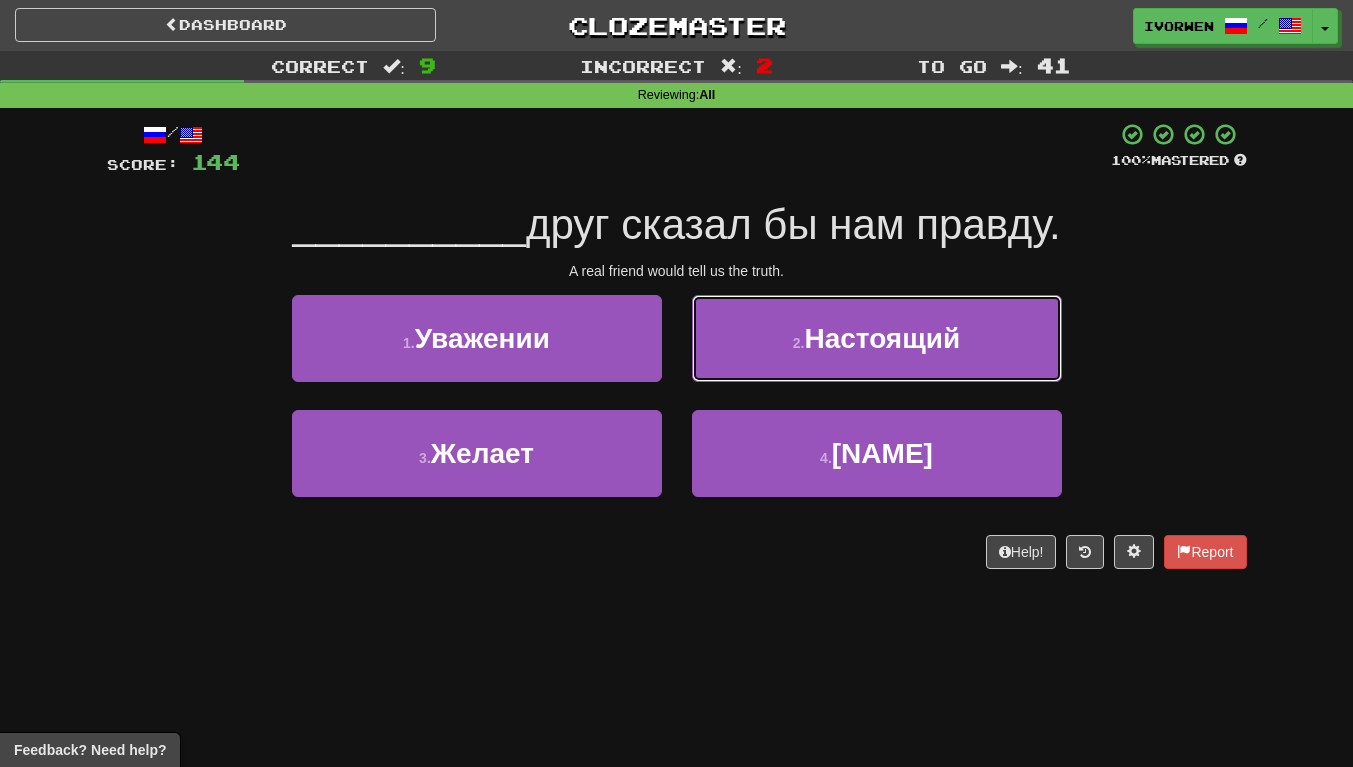 click on "Настоящий" at bounding box center [882, 338] 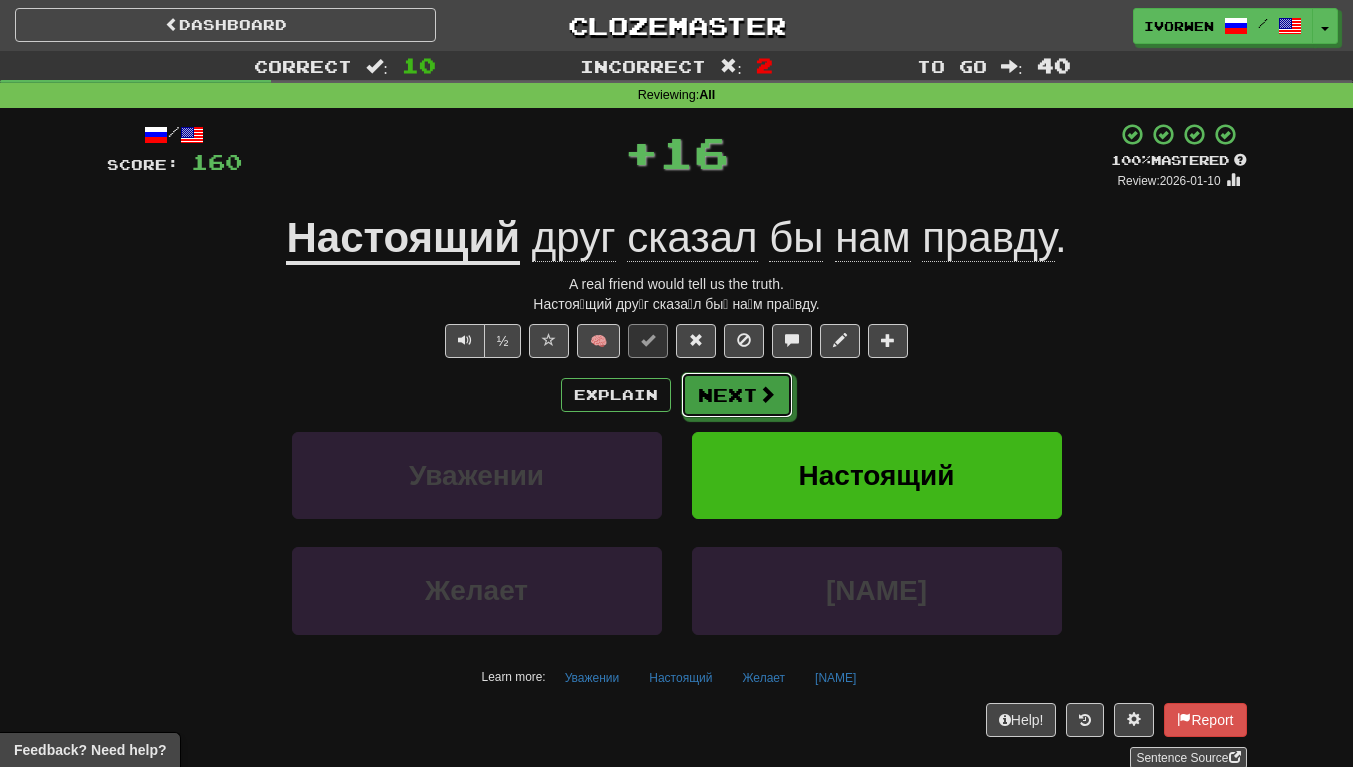 click on "Next" at bounding box center (737, 395) 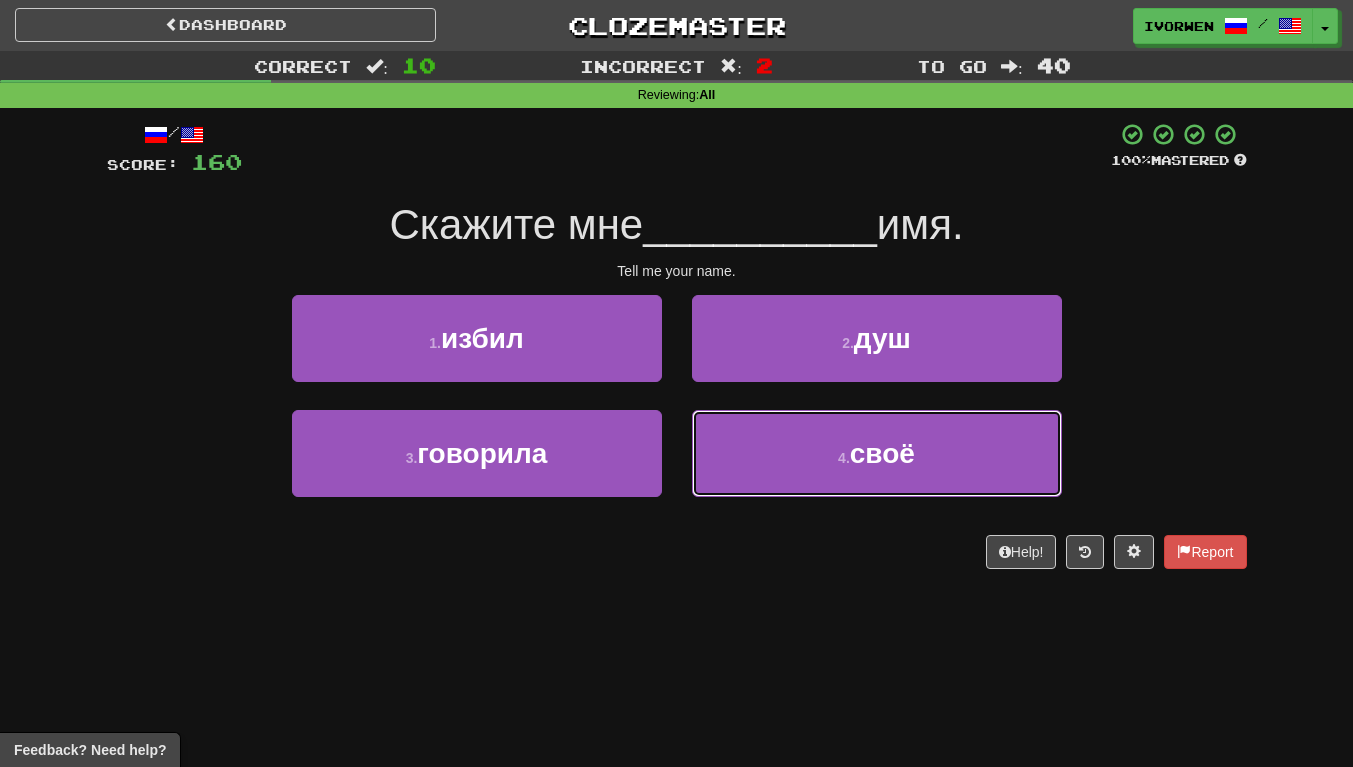 click on "своё" at bounding box center [882, 453] 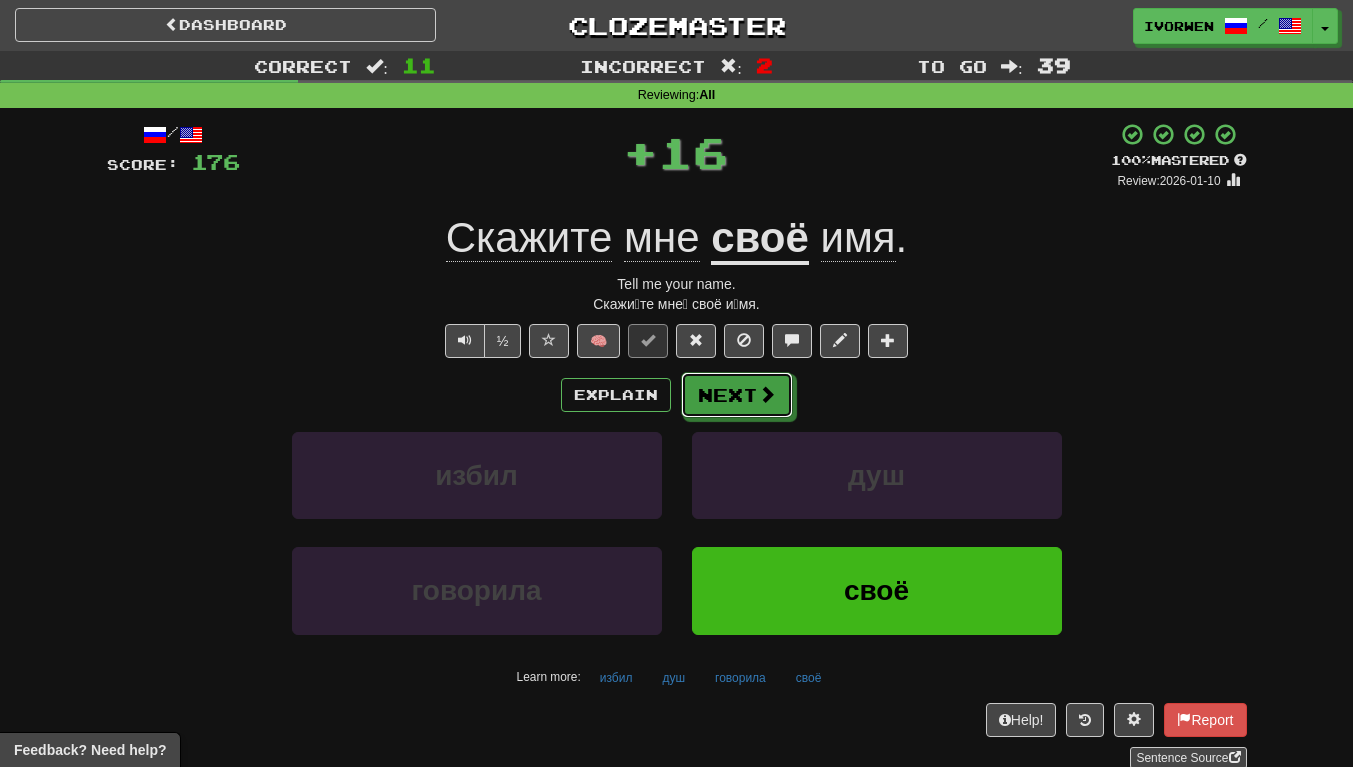 click on "Next" at bounding box center [737, 395] 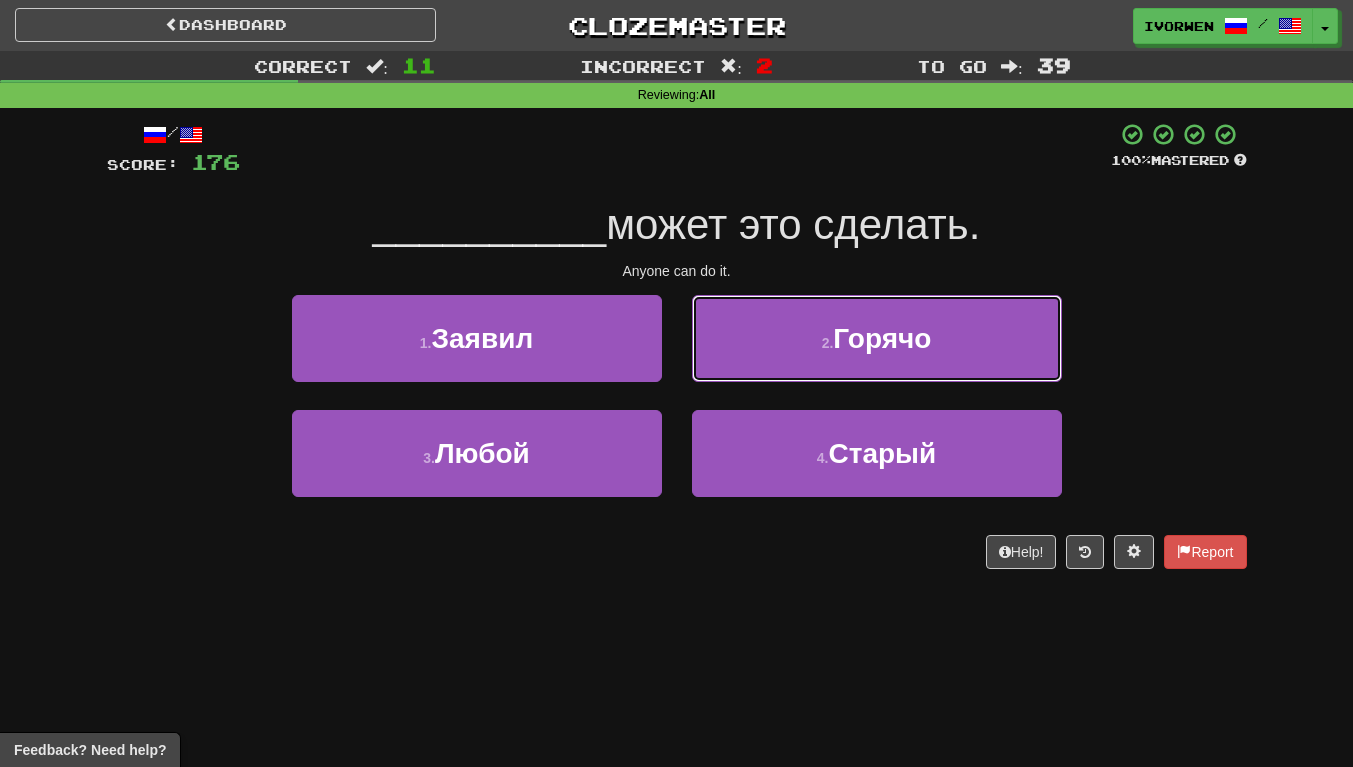 click on "Горячо" at bounding box center [882, 338] 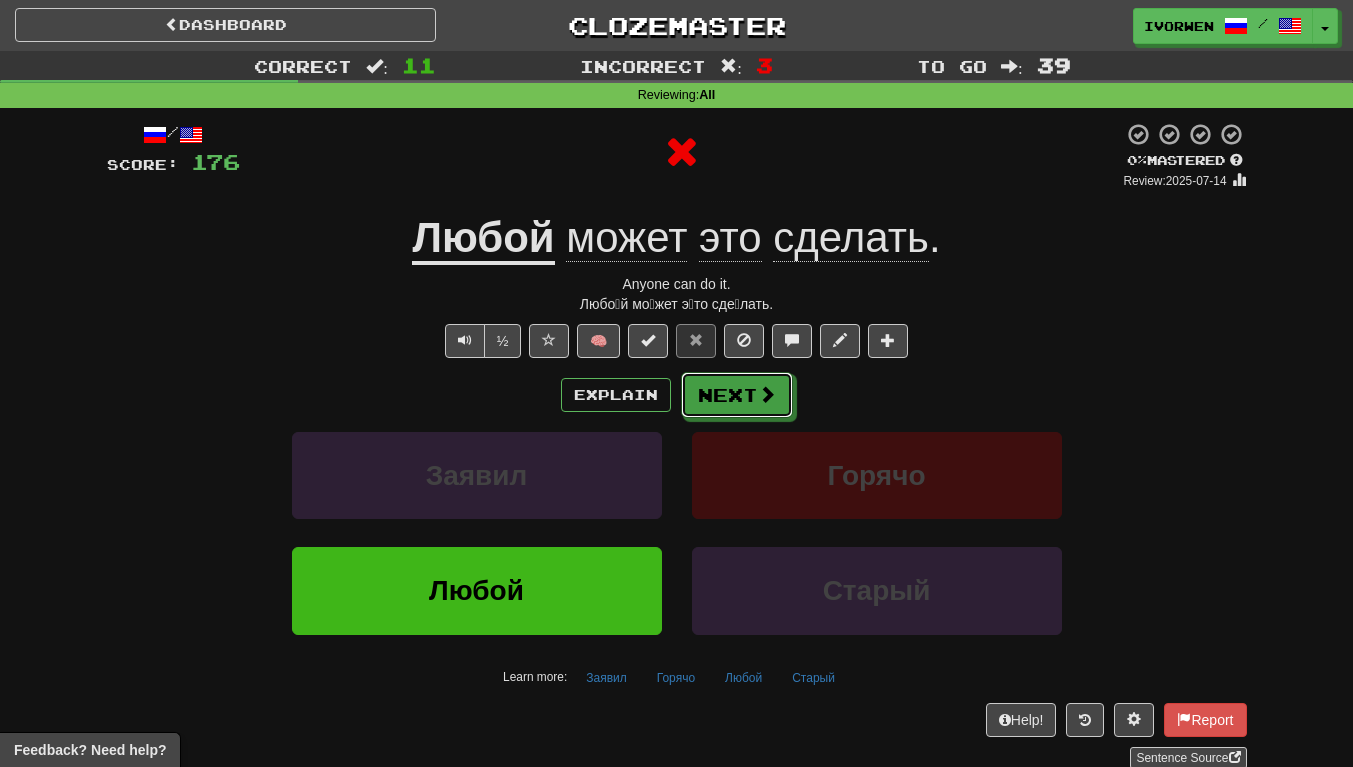 click on "Next" at bounding box center (737, 395) 